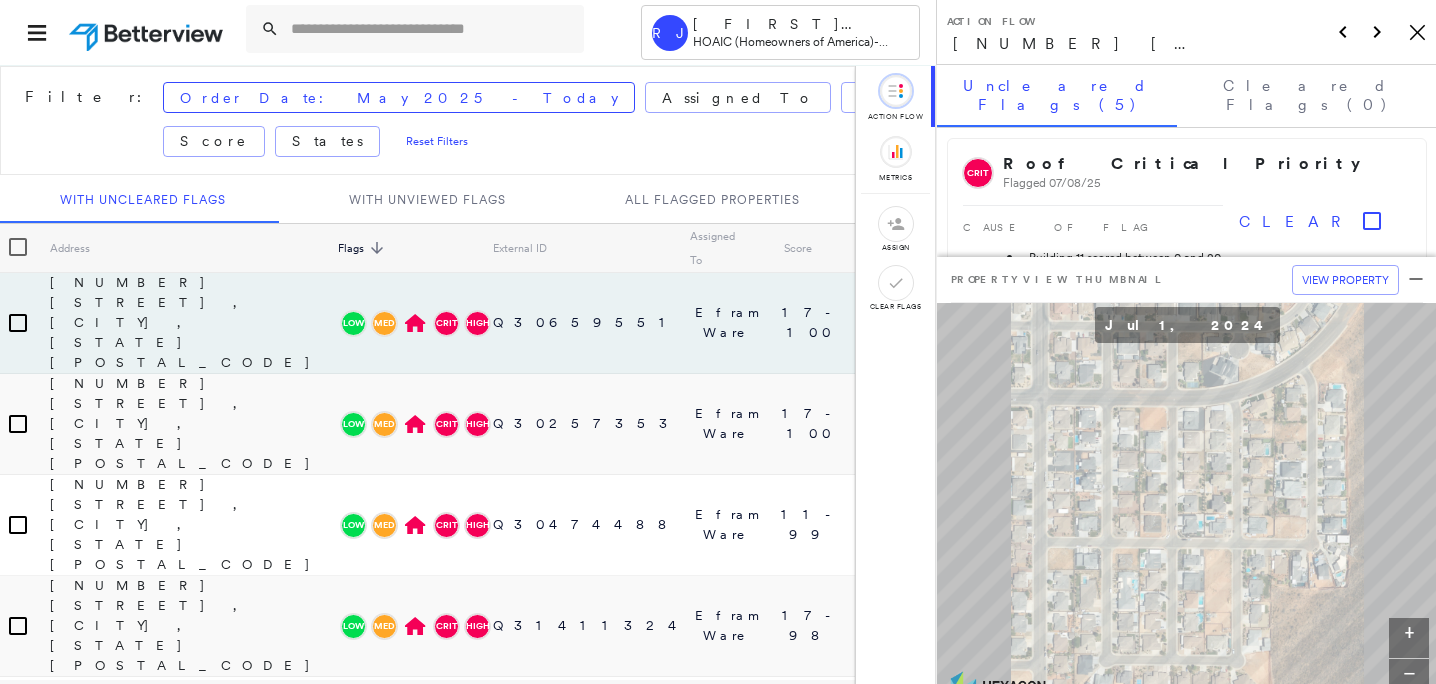 scroll, scrollTop: 0, scrollLeft: 0, axis: both 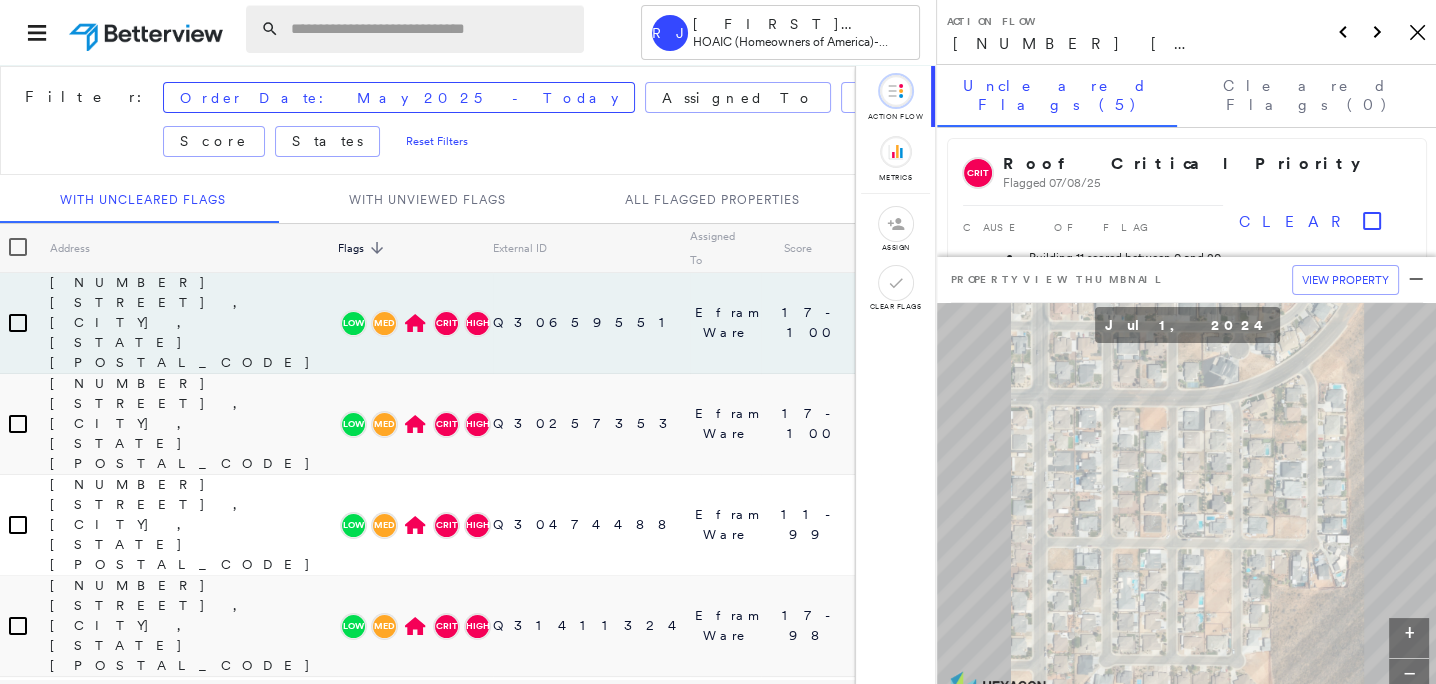 click at bounding box center (431, 29) 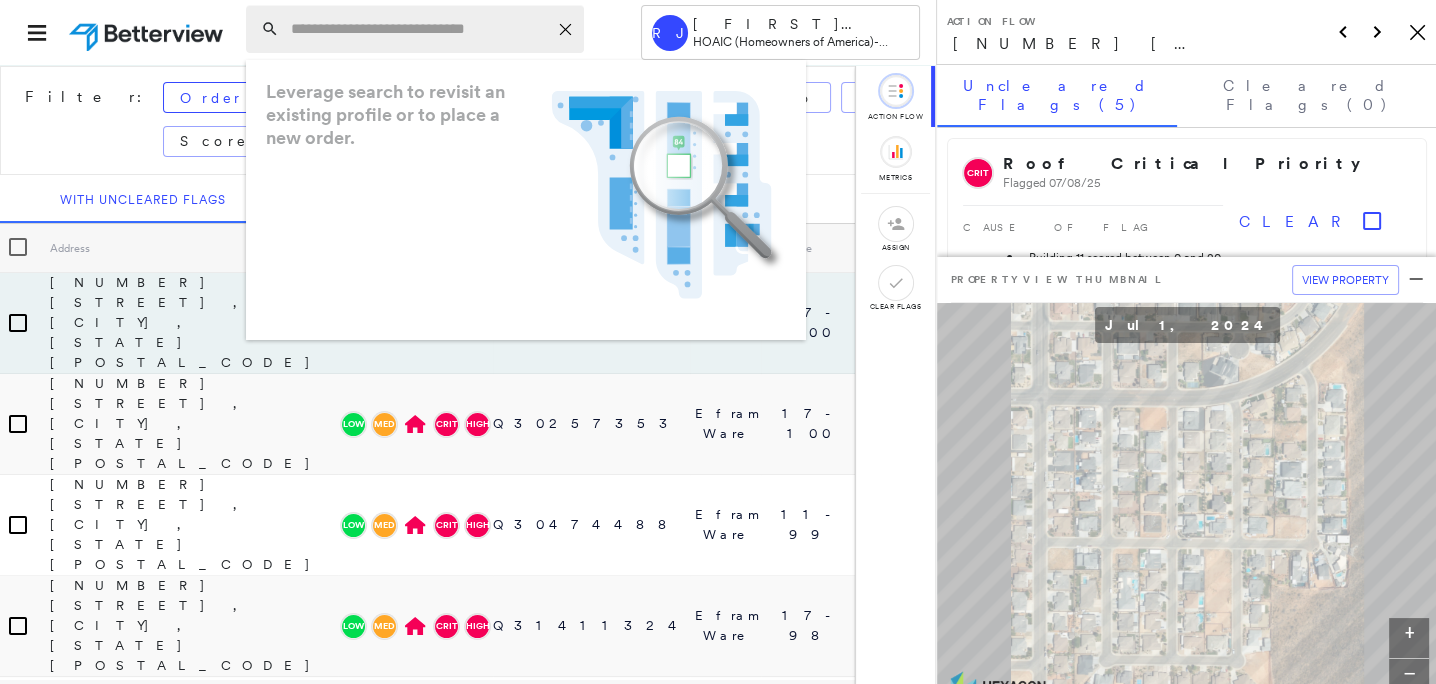 paste on "**********" 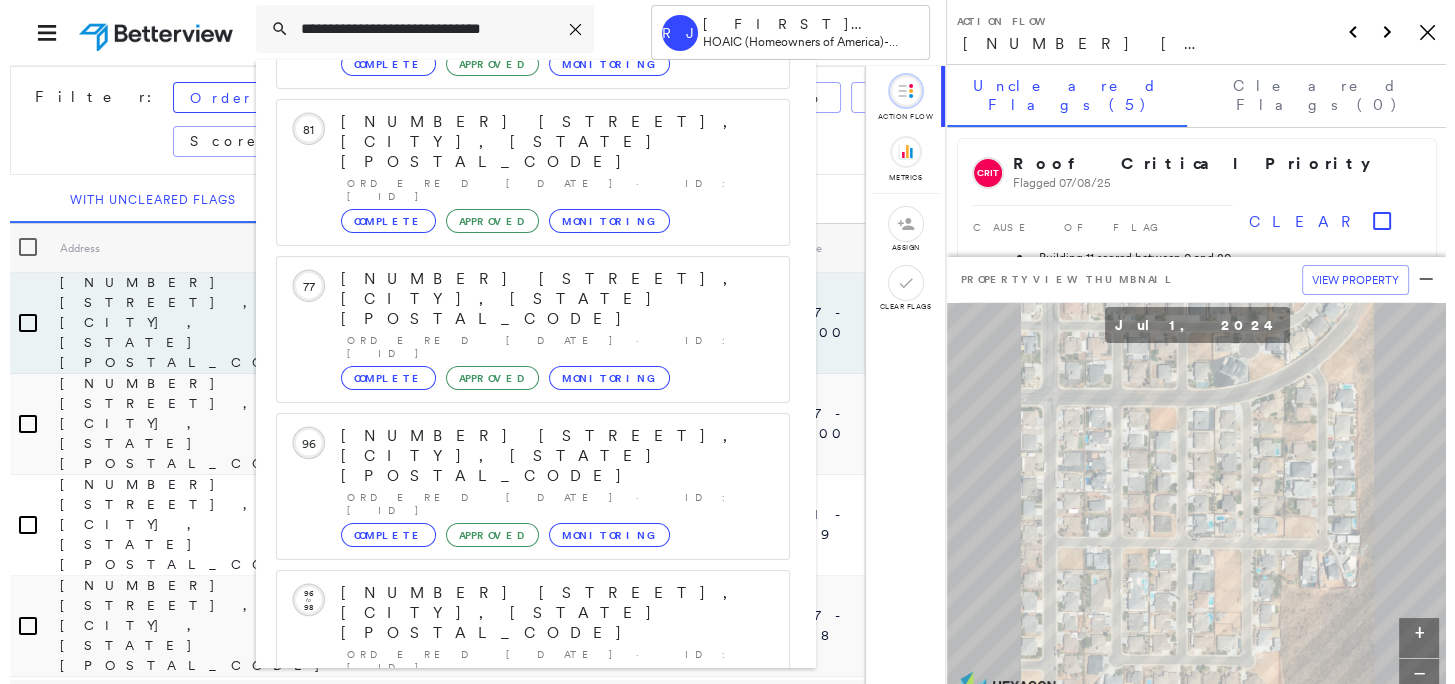 scroll, scrollTop: 208, scrollLeft: 0, axis: vertical 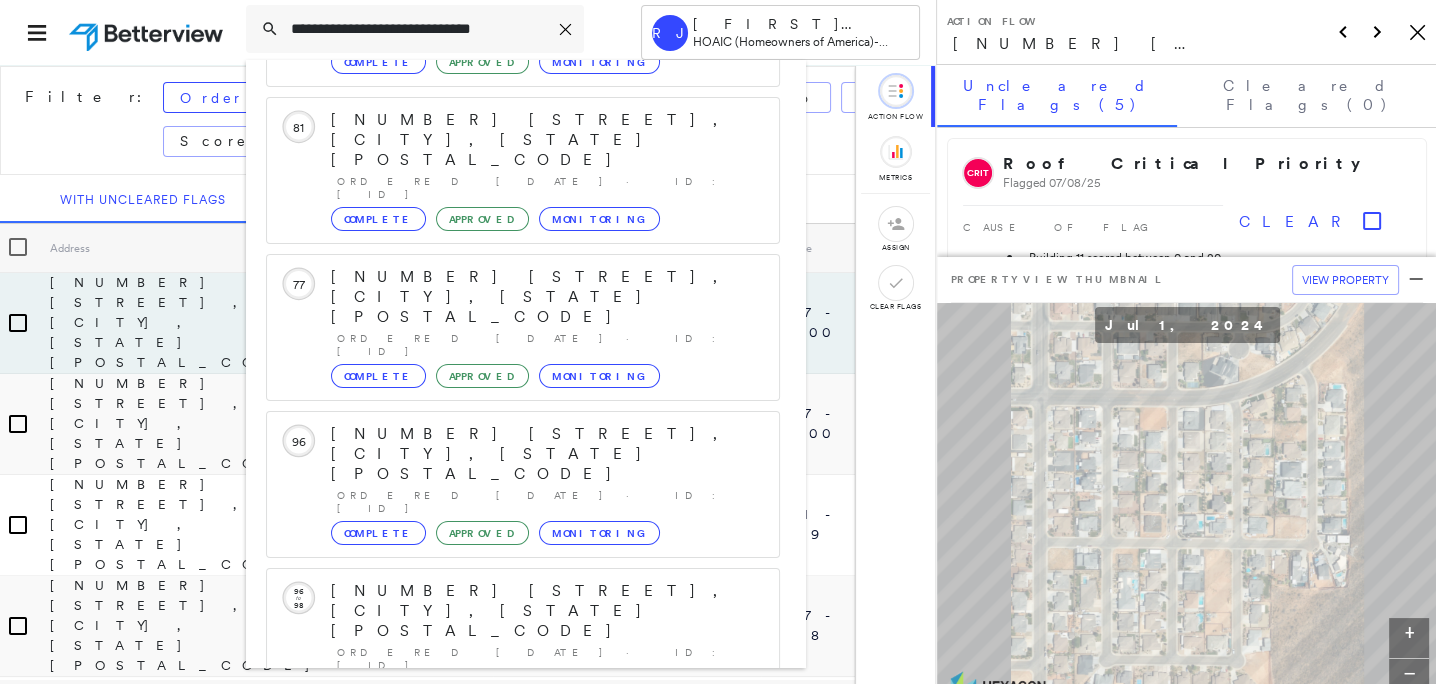 type on "**********" 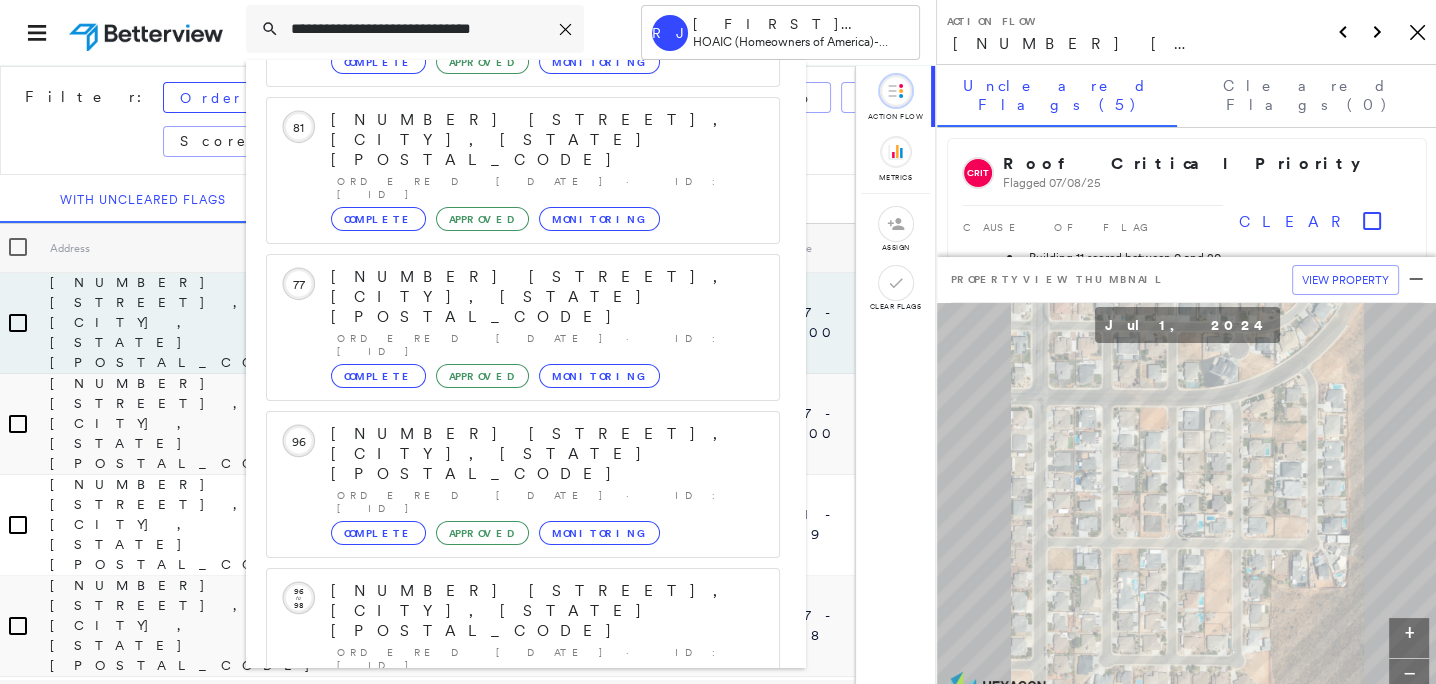 click on "[NUMBER] [STREET], [CITY], [STATE] [POSTAL_CODE]" at bounding box center (501, 903) 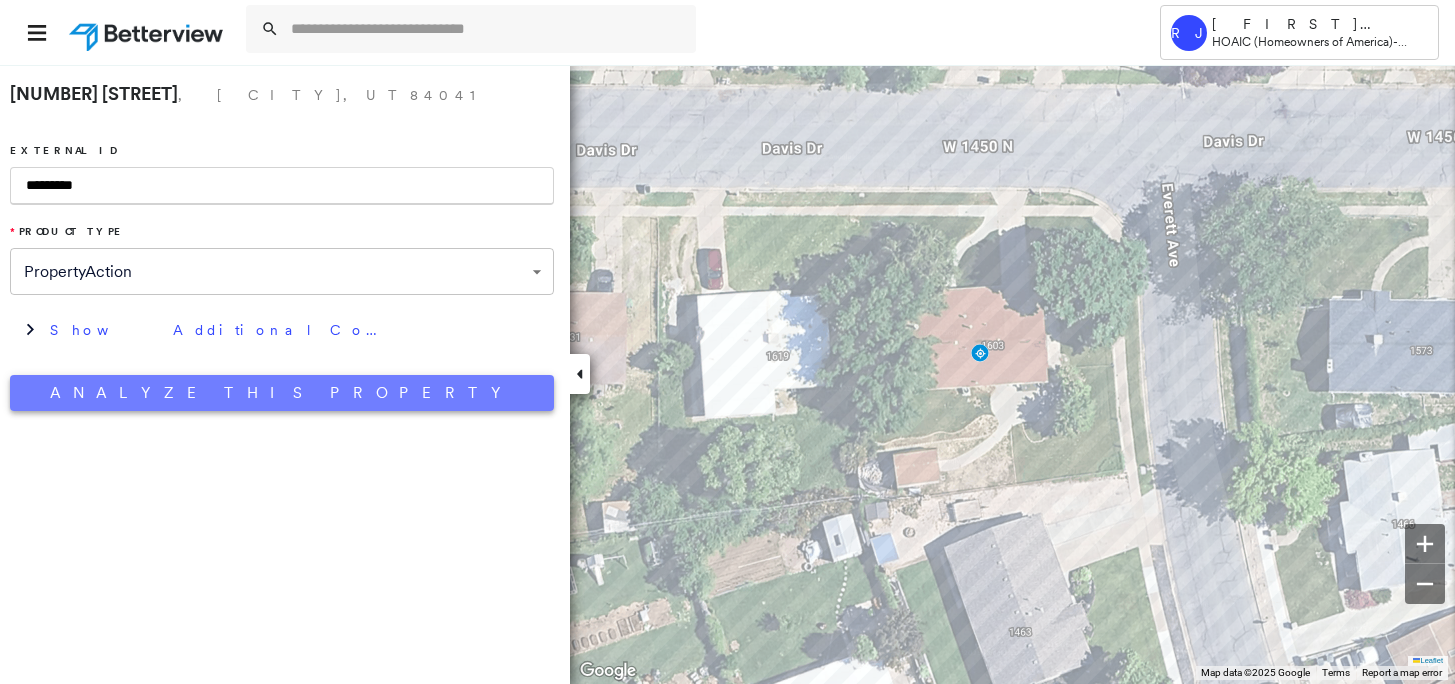 type on "*********" 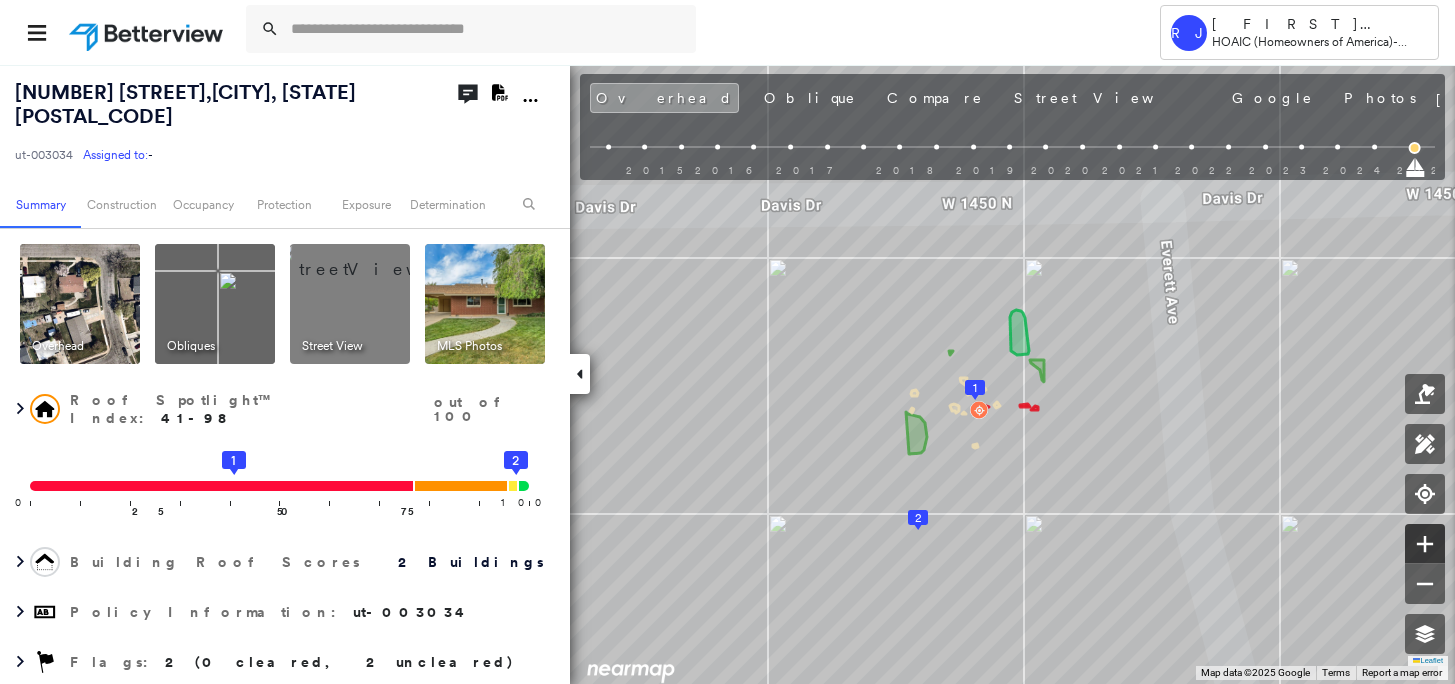 click 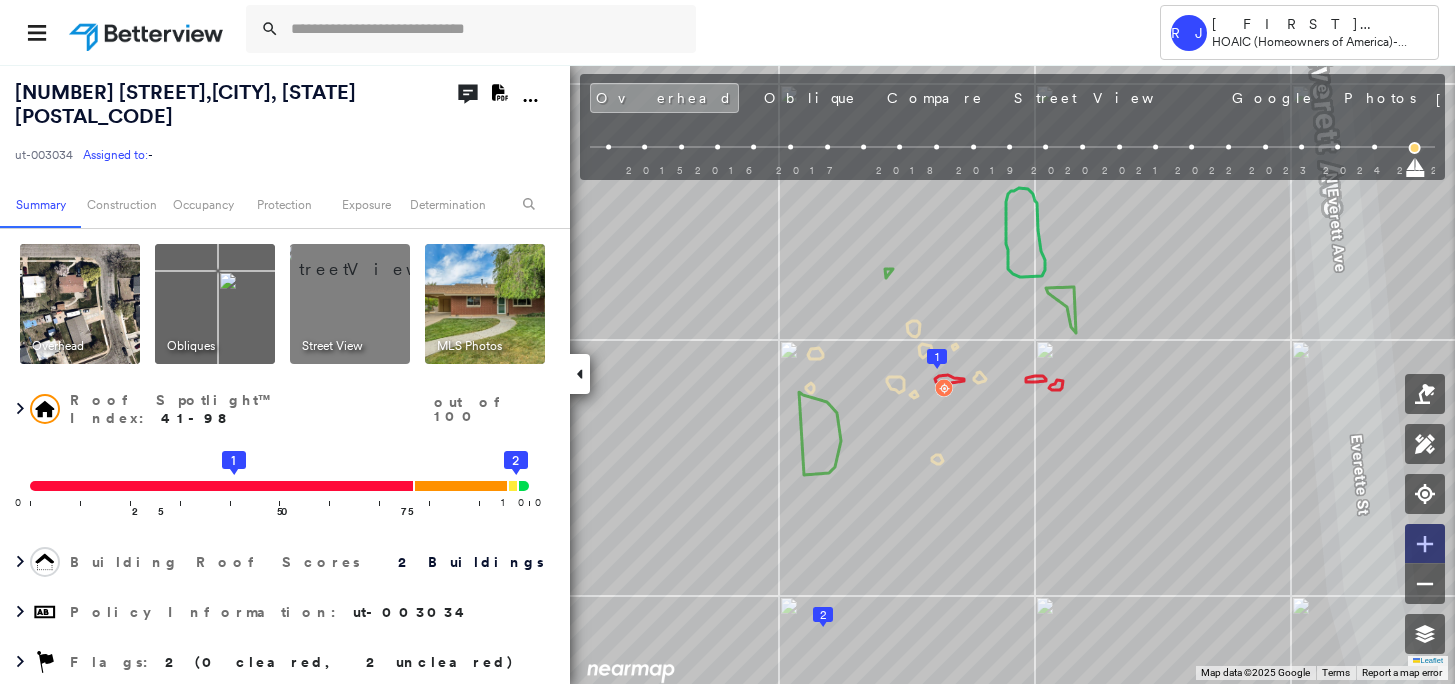 click 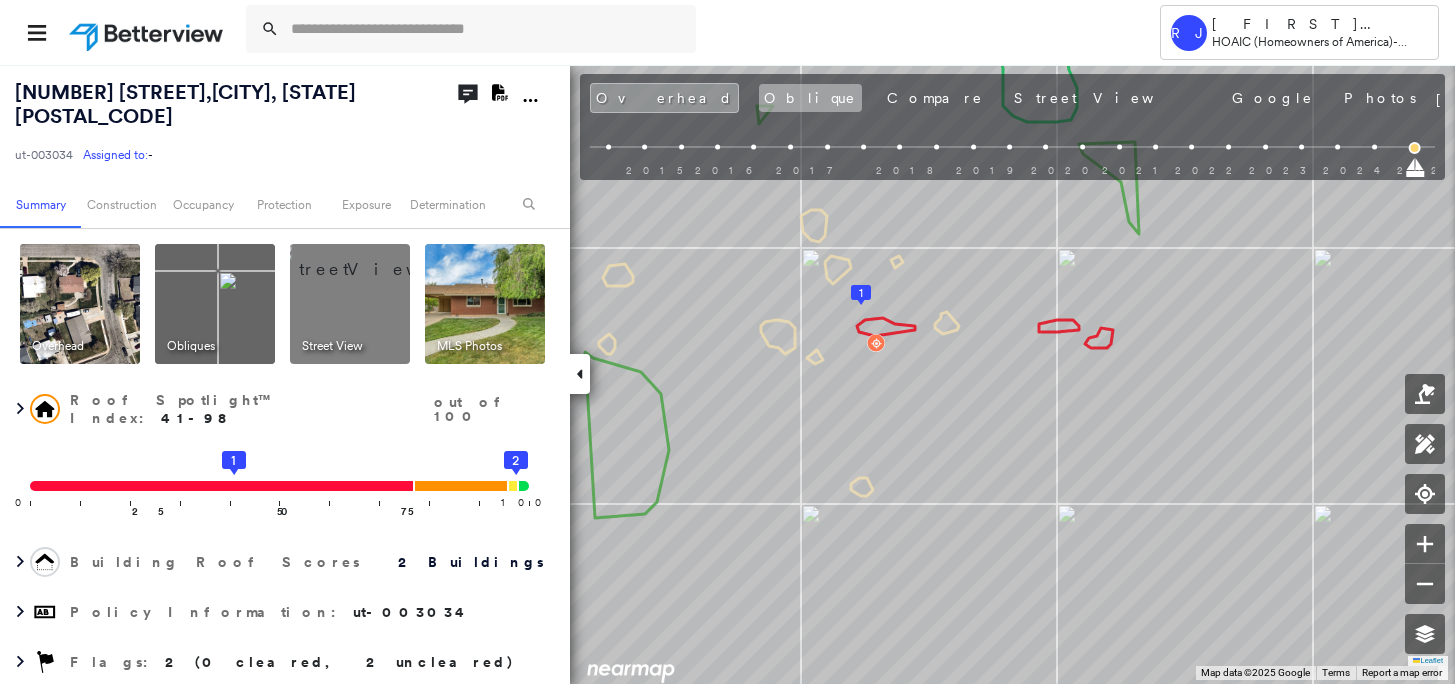 click on "Oblique" at bounding box center [810, 98] 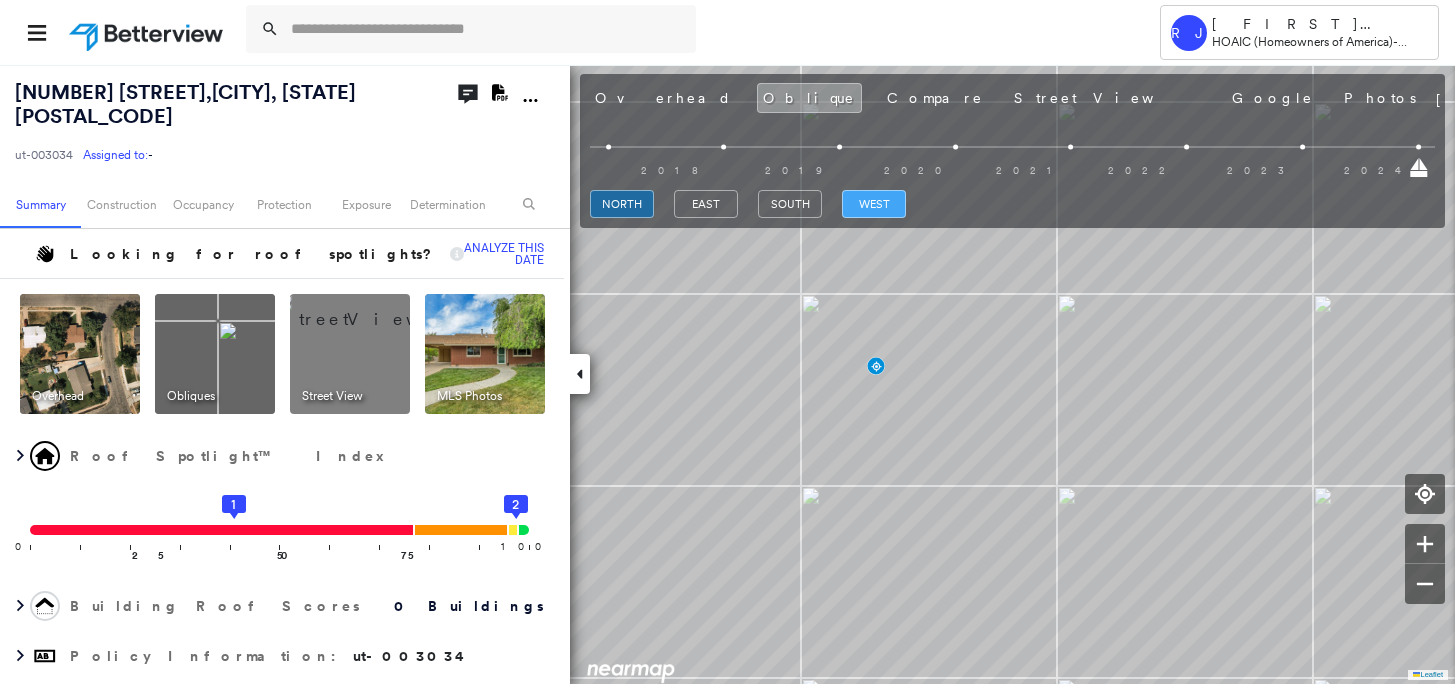 click on "west" at bounding box center (874, 204) 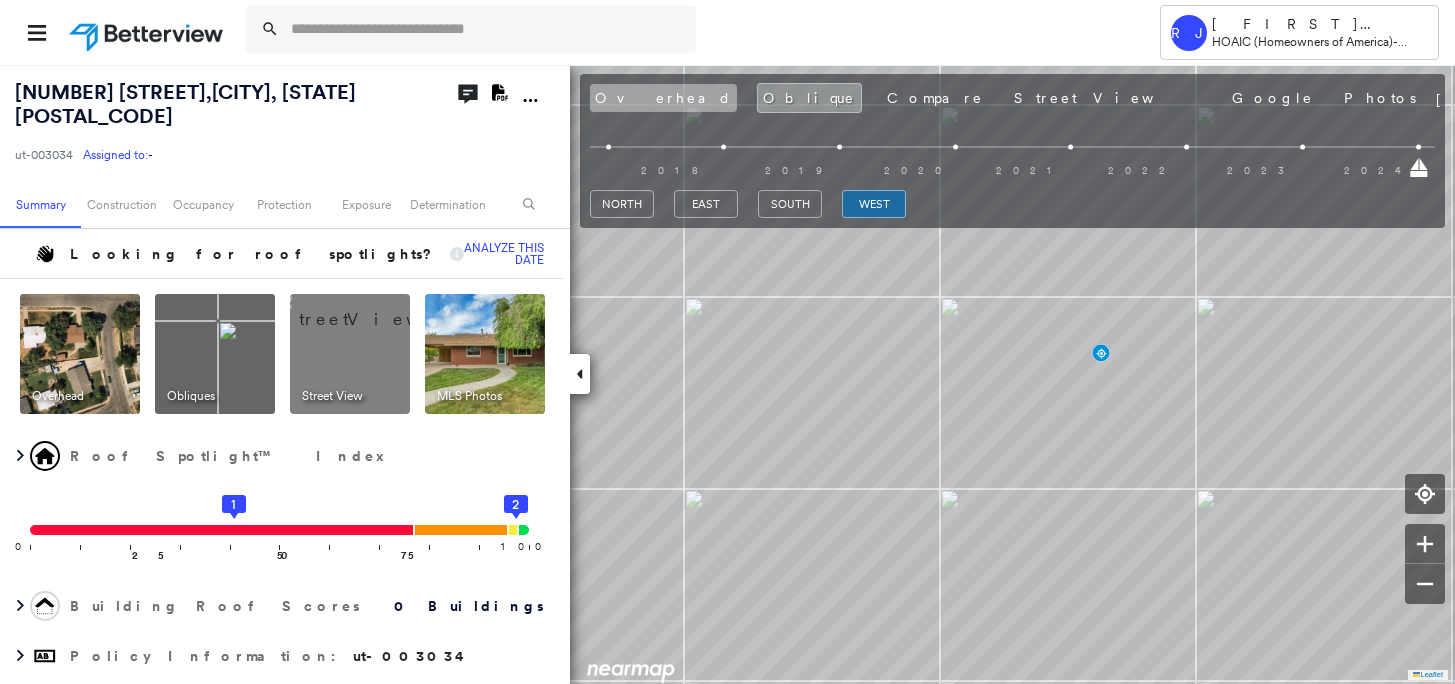 click on "Overhead" at bounding box center (663, 98) 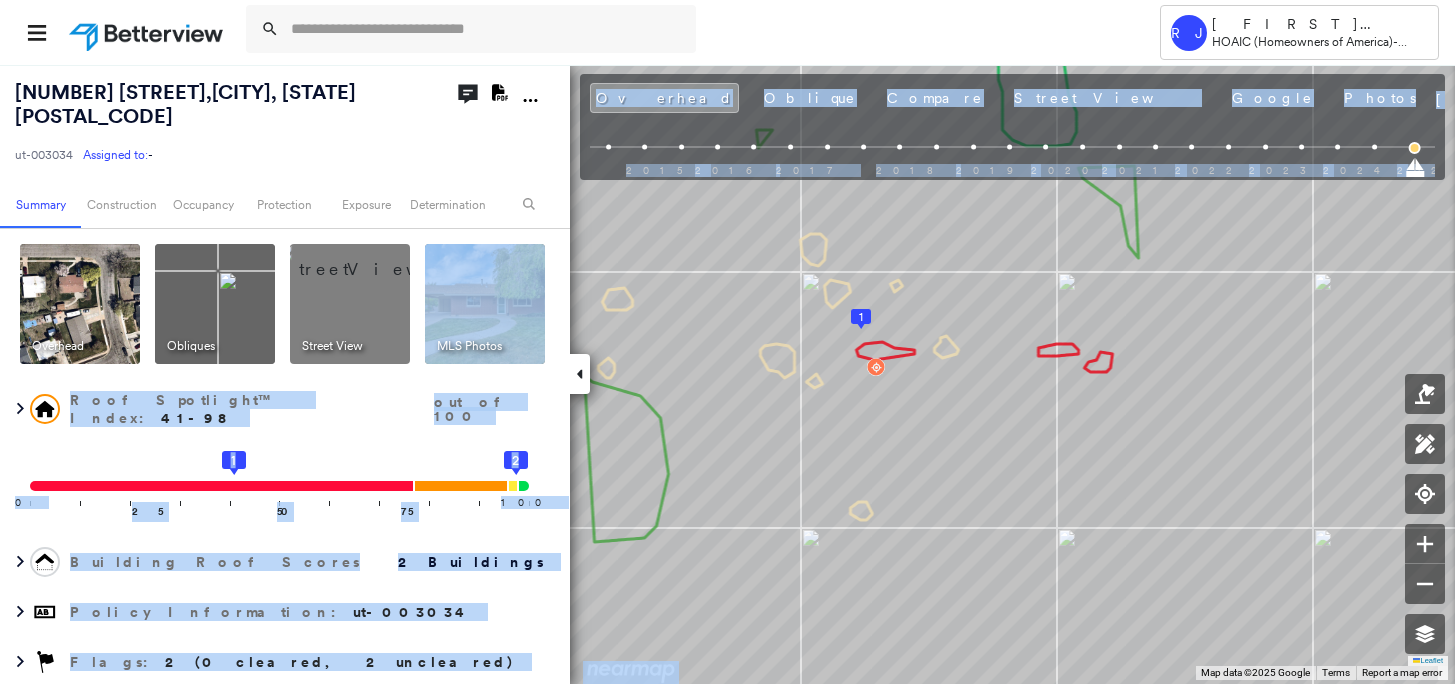 click on "1603  Davis Dr ,  Layton, UT 84041 ut-003034 Assigned to:  - Assigned to:  - ut-003034 Assigned to:  - Open Comments Download PDF Report Summary Construction Occupancy Protection Exposure Determination Overhead Obliques Street View MLS Photos Roof Spotlight™ Index :  41-98 out of 100 0 100 25 50 1 75 2 Building Roof Scores 2 Buildings Policy Information :  ut-003034 Flags :  2 (0 cleared, 2 uncleared) Geocode Construction Roof Spotlights :  Missing Shingles, Overhang, Vent Property Features :  Car Roof Age :  All Buildings greater than 11 years old. 1 Building 1 :  11+ years 2 Building 2 :  11+ years Roof Size & Shape :  2 buildings  Assessor and MLS Details Occupancy Ownership Place Detail Property Lookup MLS Photos Protection Protection Exposure Fire Path Crime Regional Hazard: 3   out of  5 Snow Load Regional Hazard: 1   out of  5 Additional Perils Guidewire HazardHub FEMA Risk Index HazardHub Risks Determination Flags :  2 (0 cleared, 2 uncleared) Uncleared Flags (2) Cleared Flags  (0) Low Low Priority" at bounding box center (727, 374) 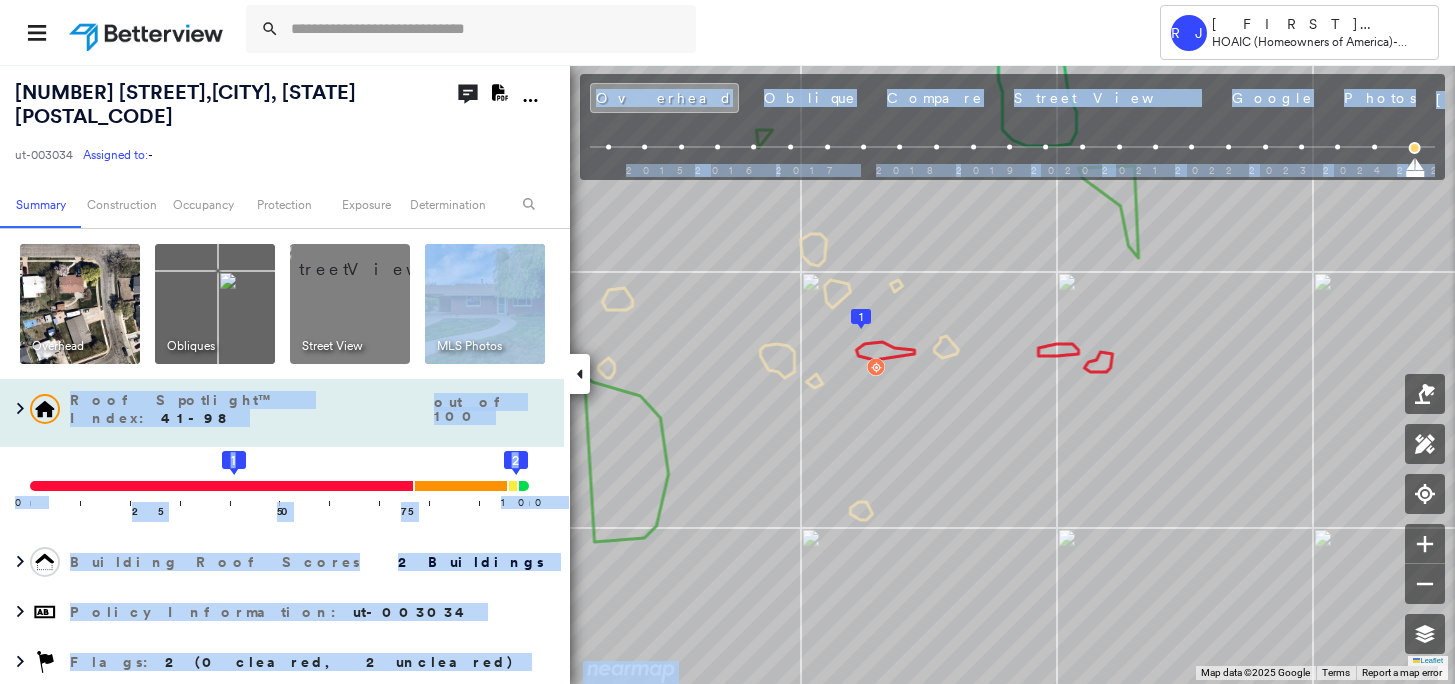 click on "Roof Spotlight™ Index :  41-98 out of 100 0 100 25 50 1 75 2" at bounding box center [282, 458] 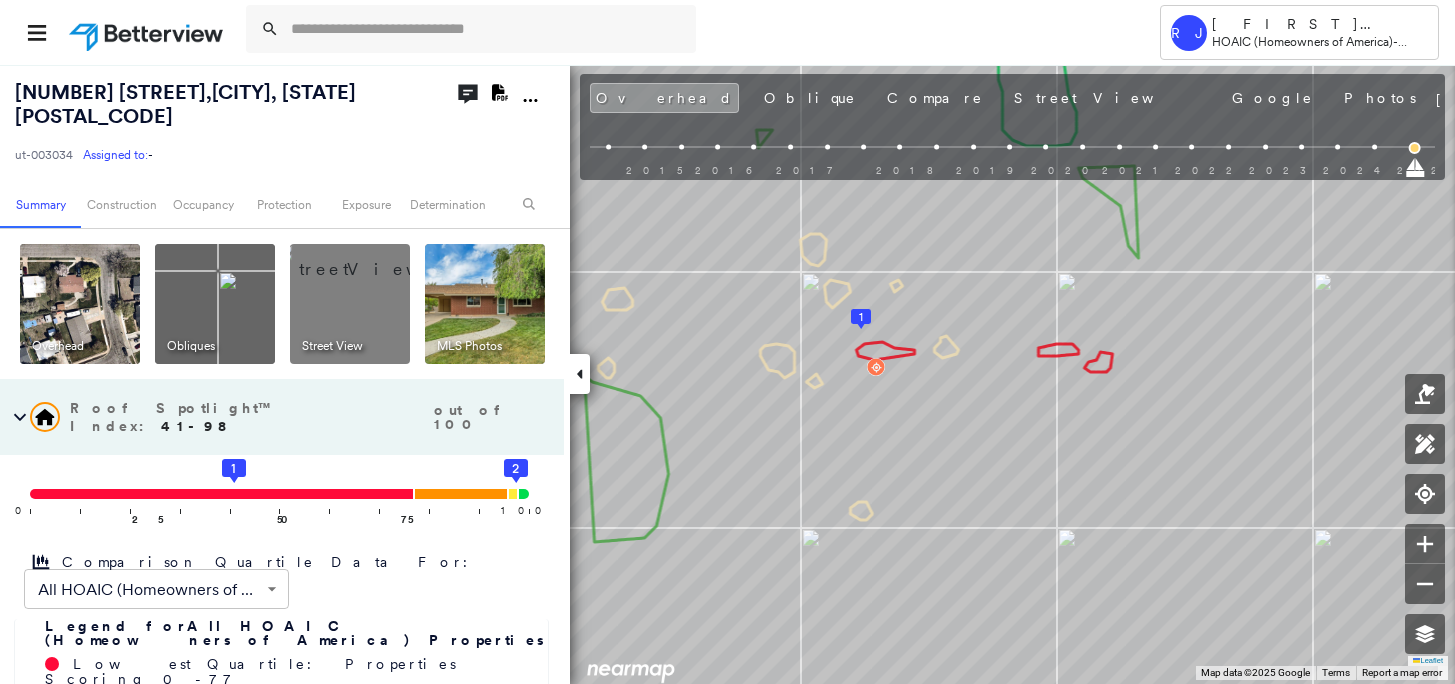 scroll, scrollTop: 180, scrollLeft: 0, axis: vertical 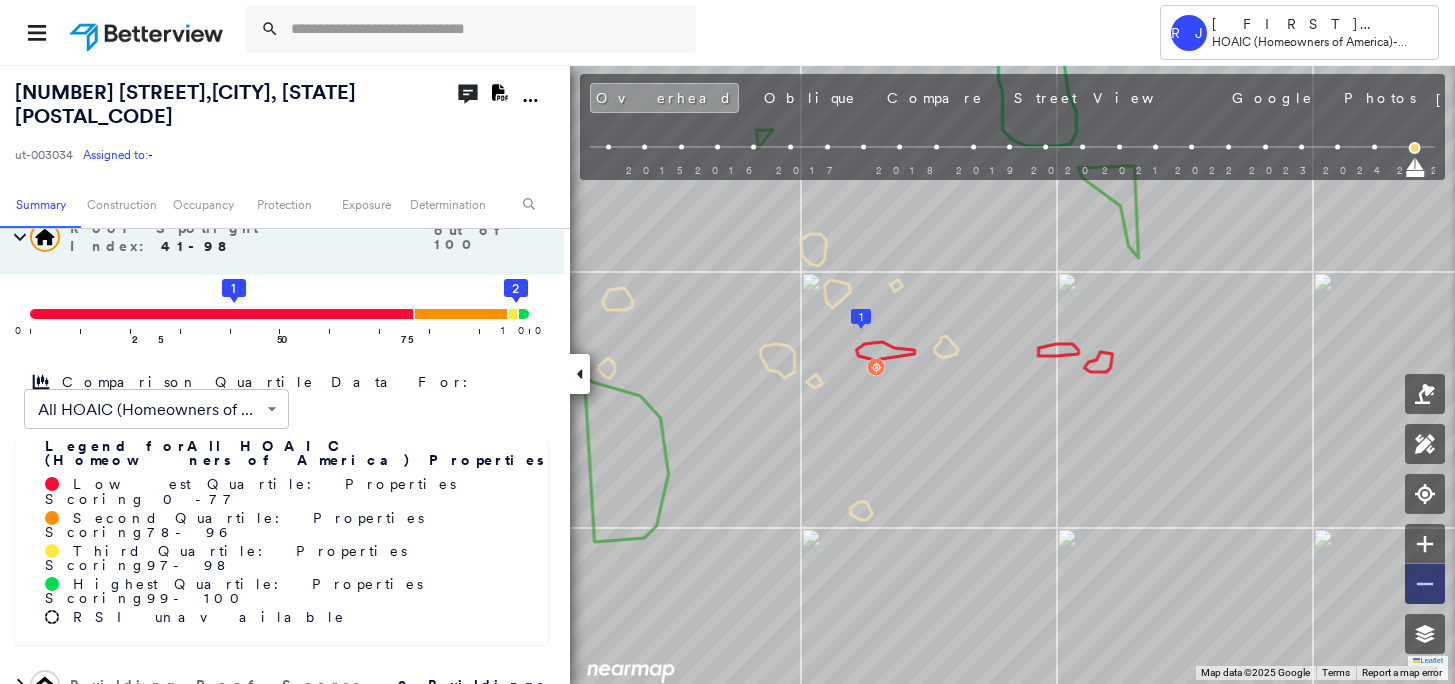 click 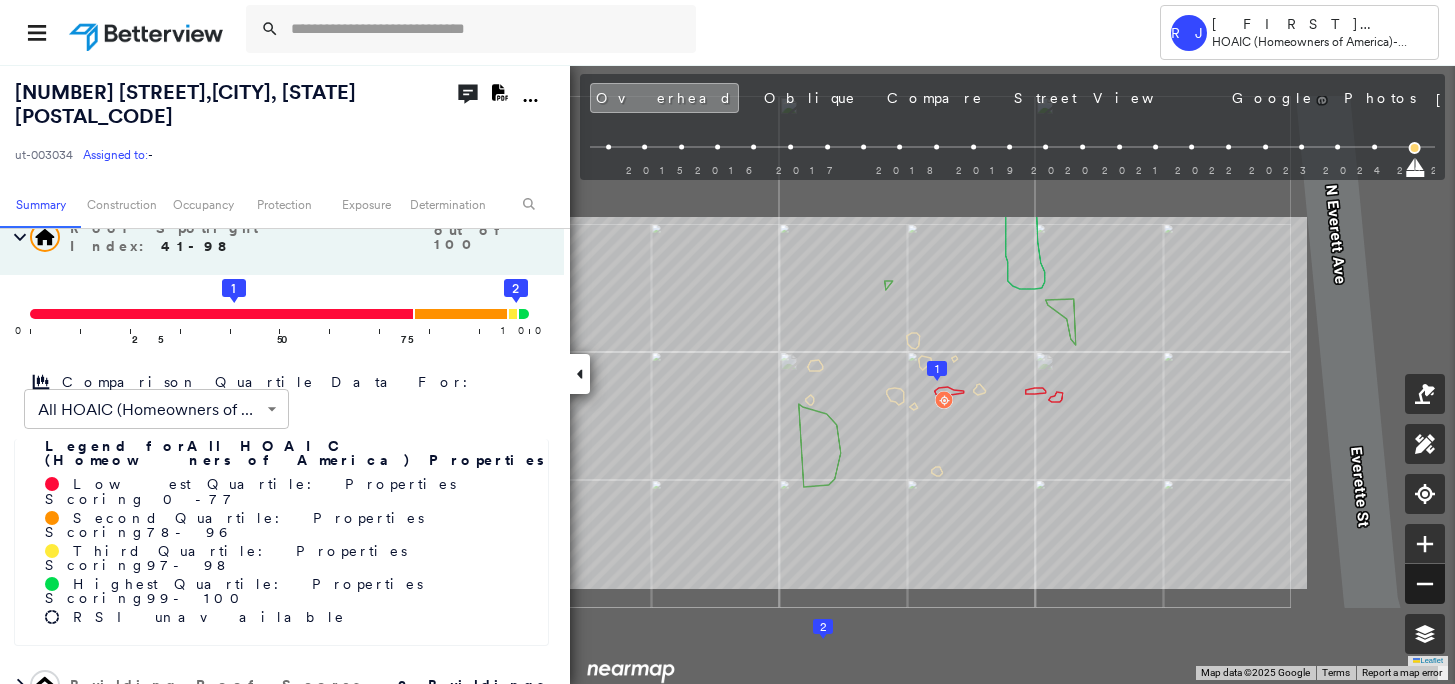 click 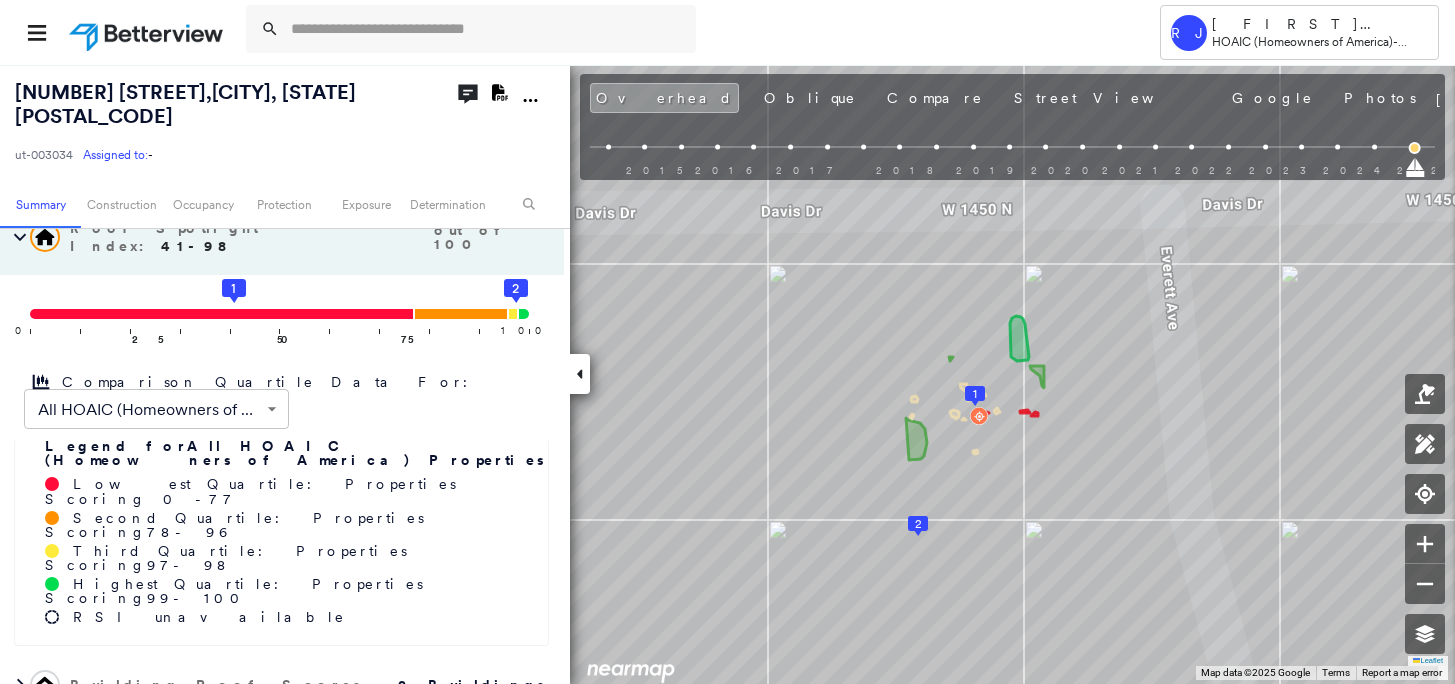 drag, startPoint x: 191, startPoint y: 656, endPoint x: 245, endPoint y: 632, distance: 59.093147 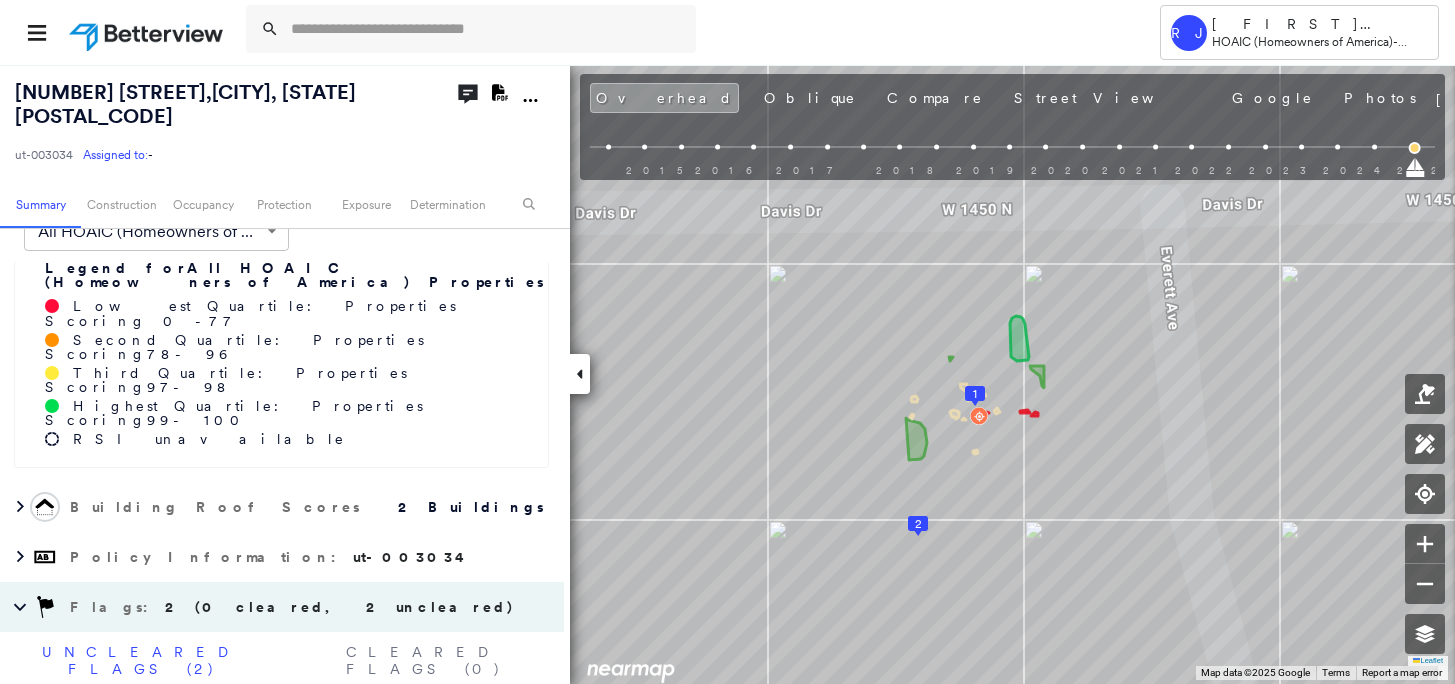 scroll, scrollTop: 420, scrollLeft: 0, axis: vertical 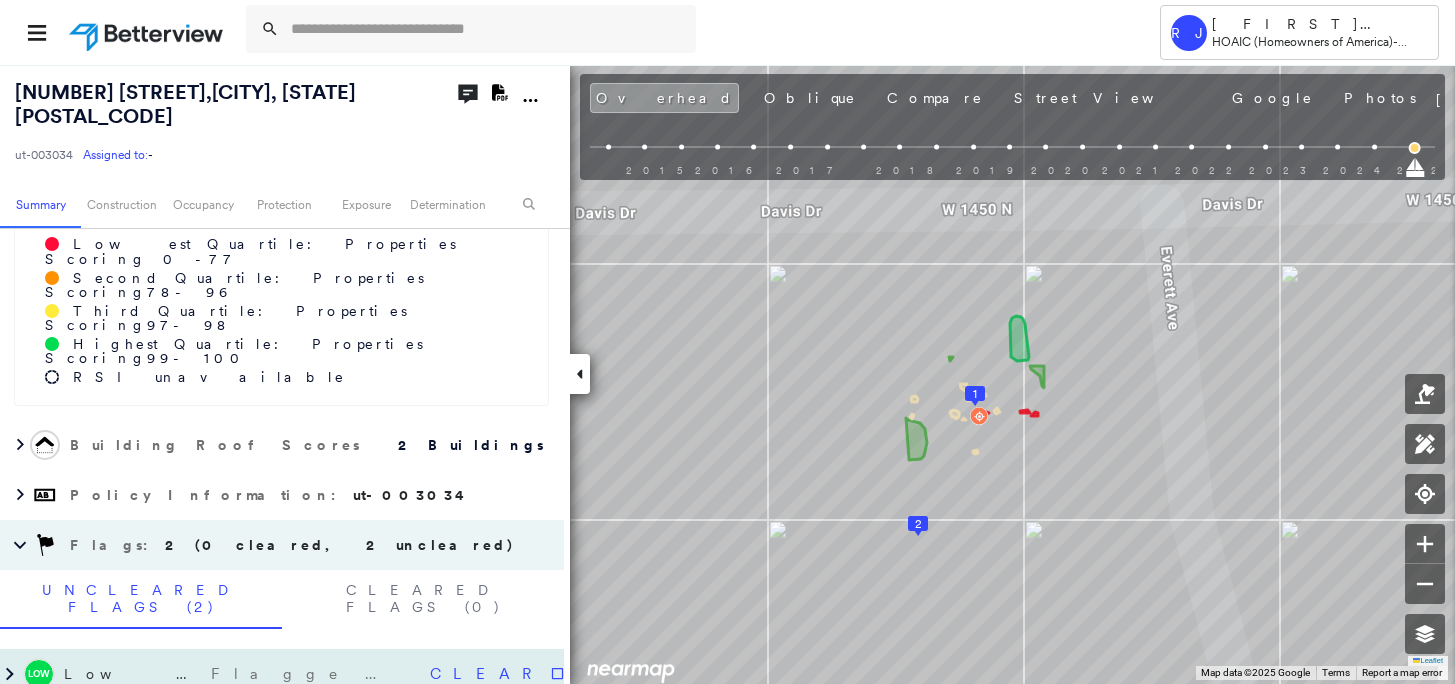 click on "Clear" at bounding box center (500, 673) 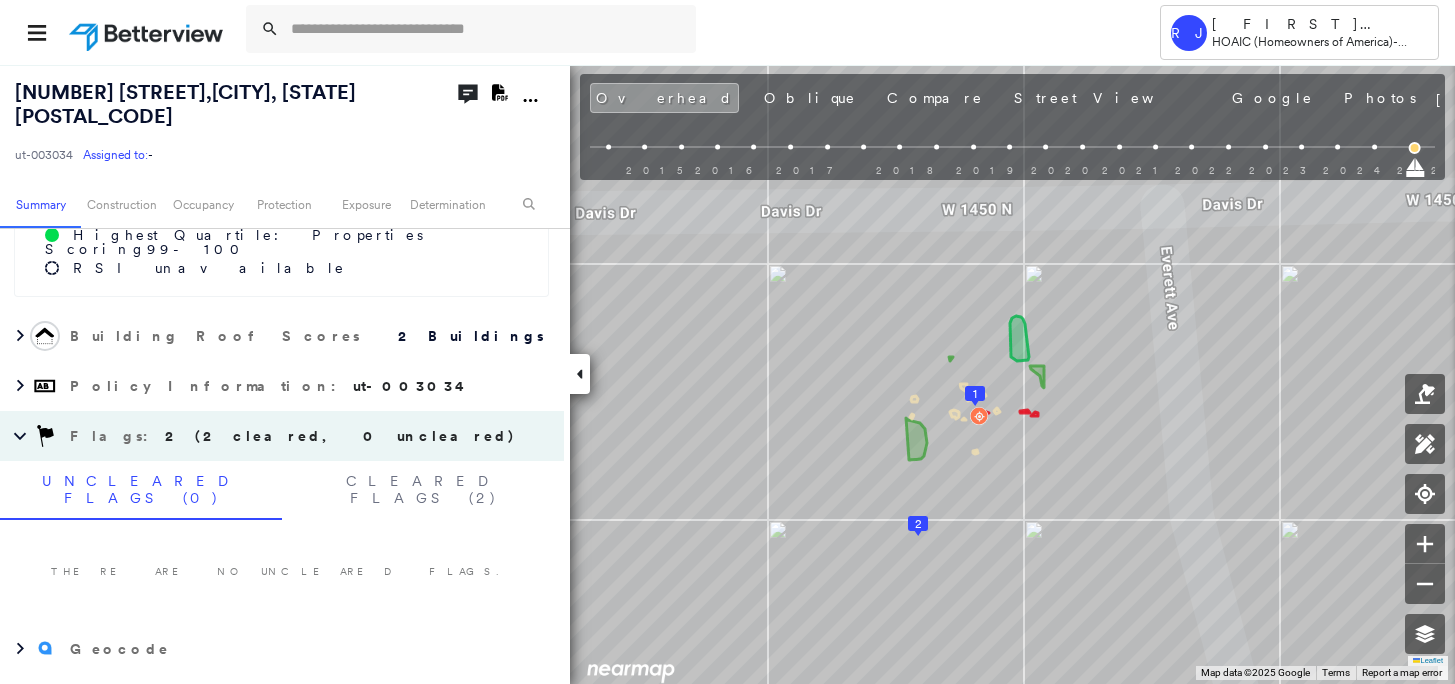 scroll, scrollTop: 503, scrollLeft: 0, axis: vertical 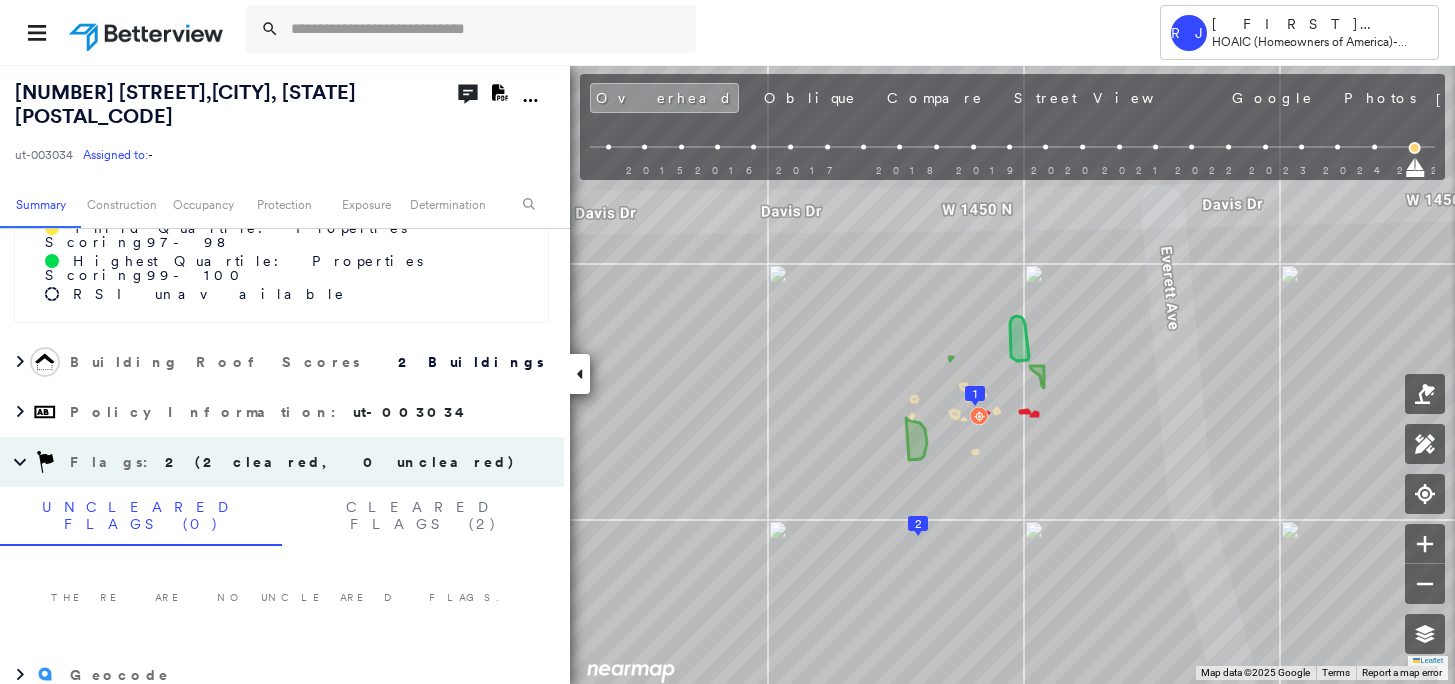 click at bounding box center (148, 32) 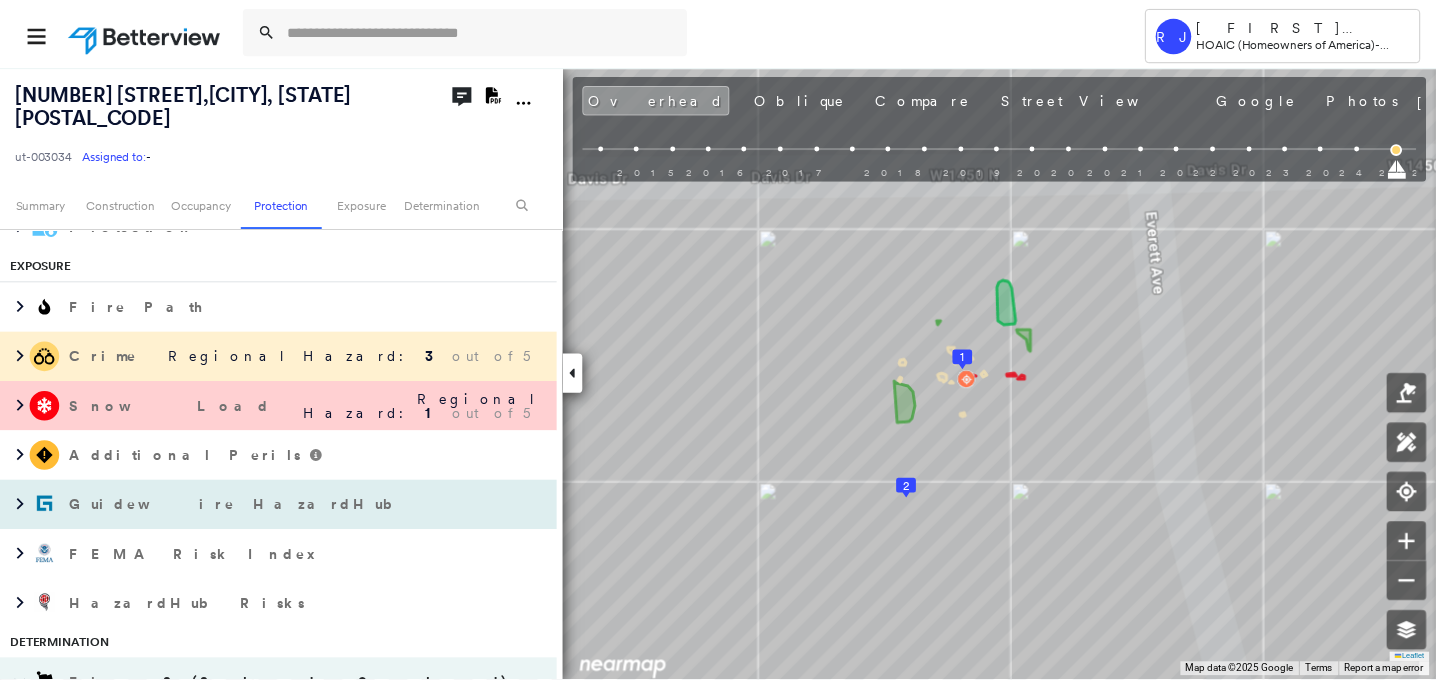 scroll, scrollTop: 1220, scrollLeft: 0, axis: vertical 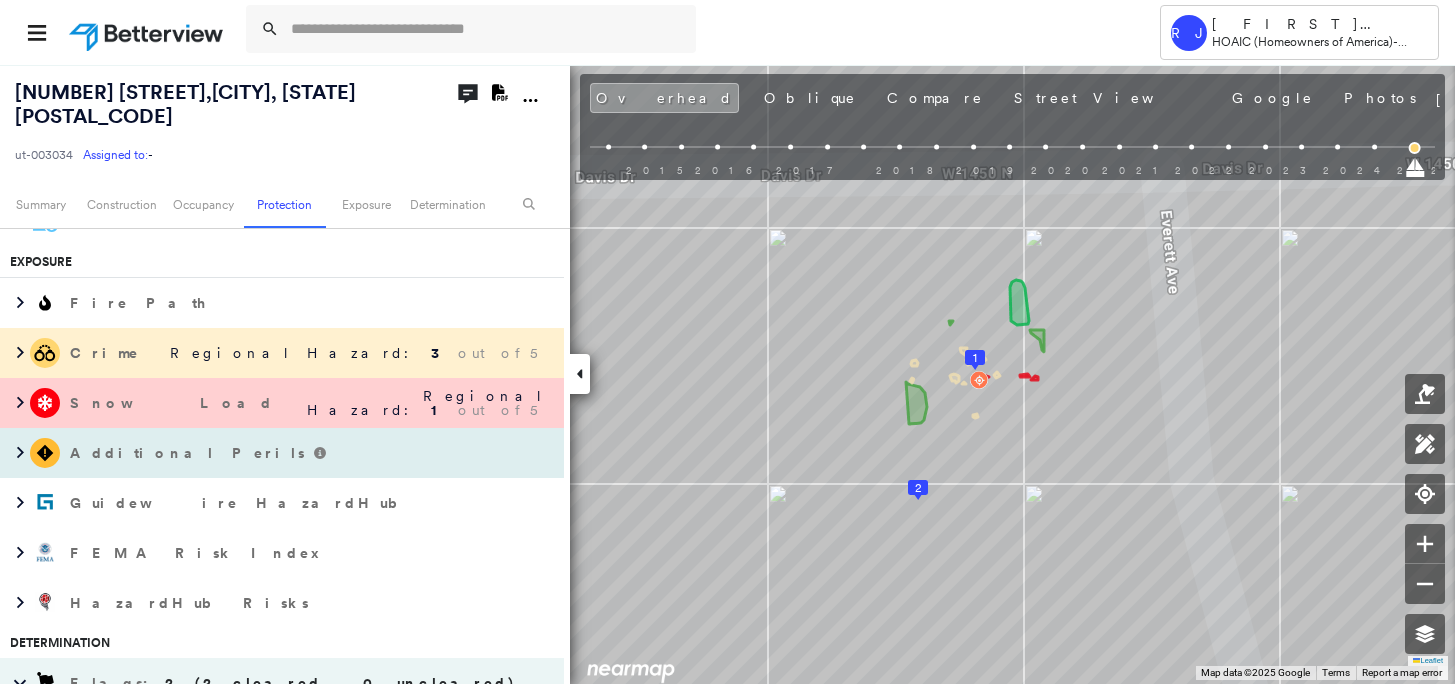 click on "Additional Perils" at bounding box center (189, 453) 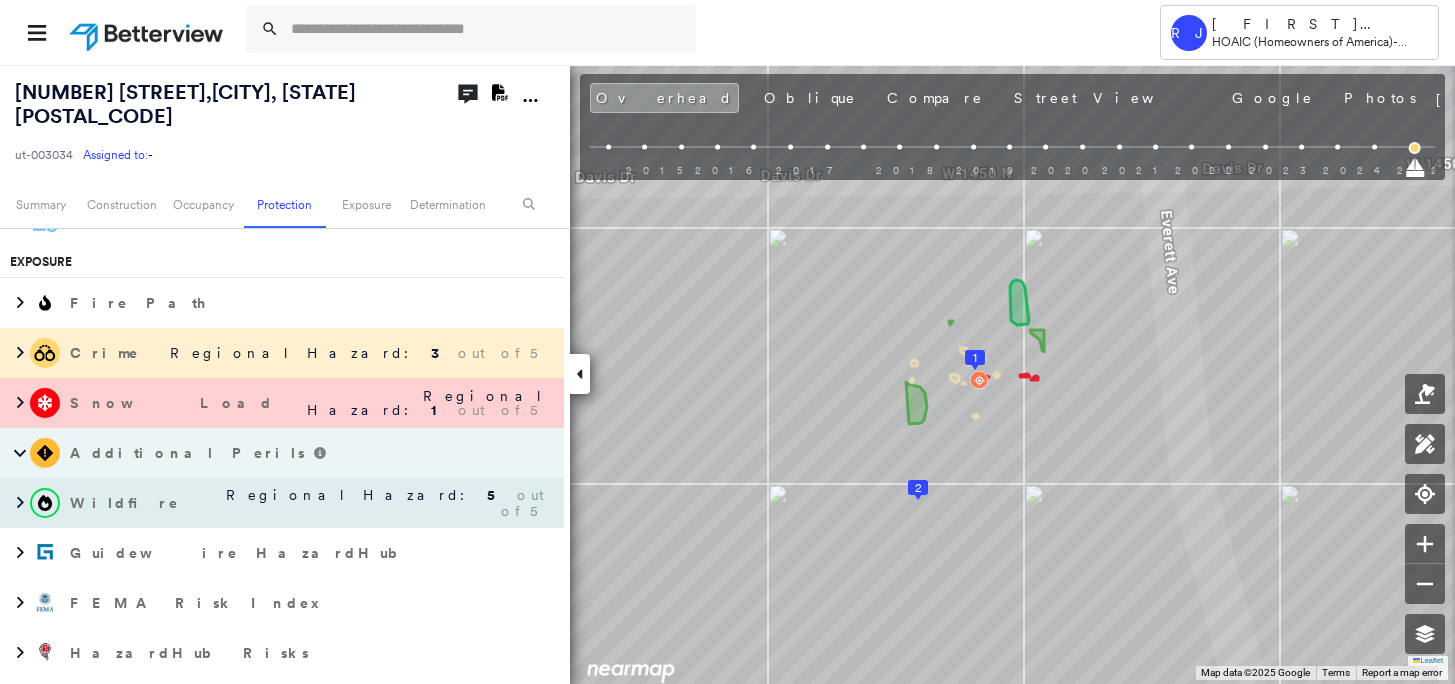 click on "Regional Hazard:" at bounding box center [354, 495] 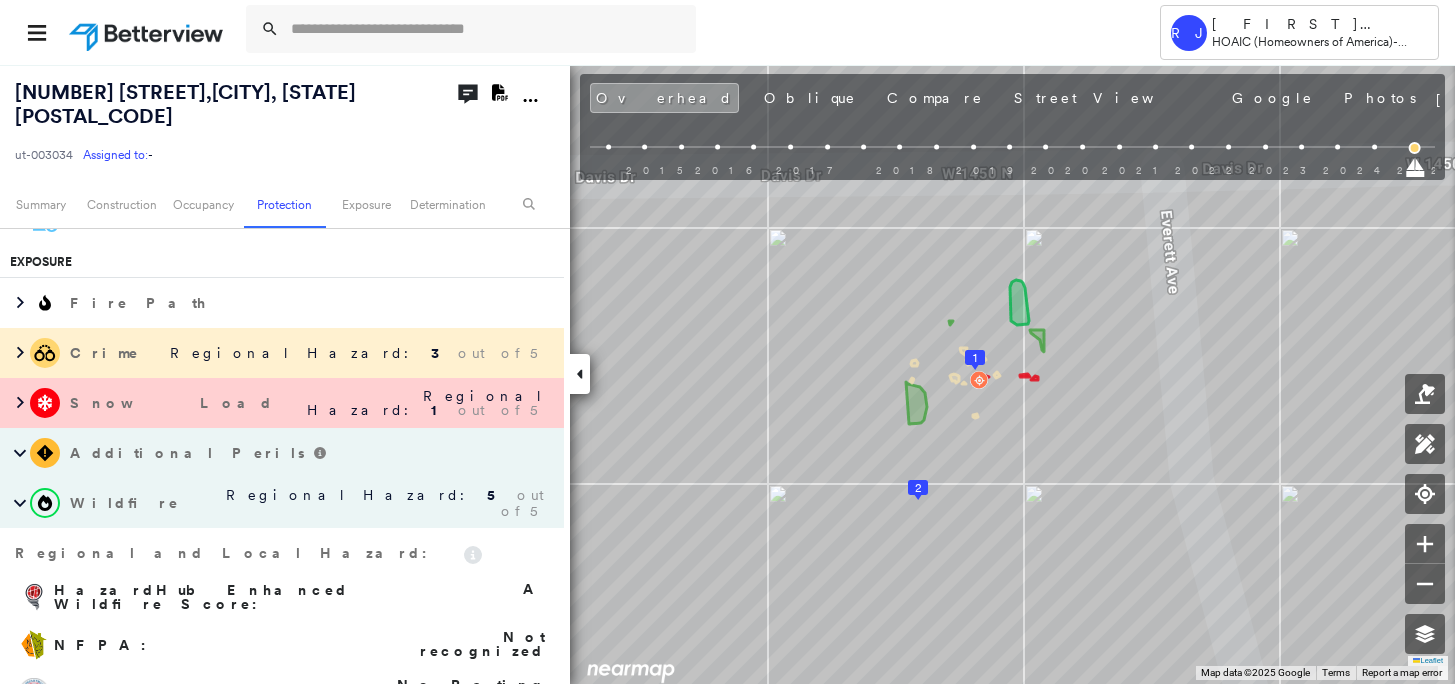 click at bounding box center (148, 32) 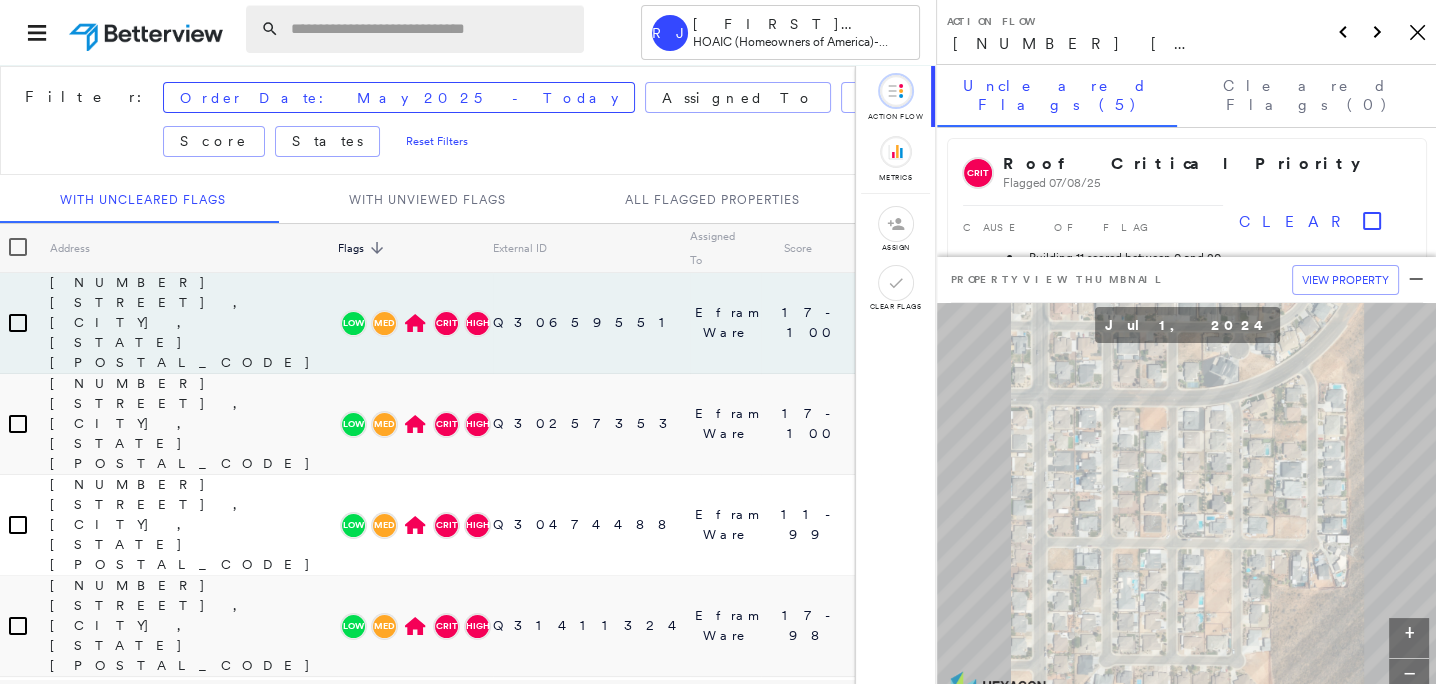 click at bounding box center (431, 29) 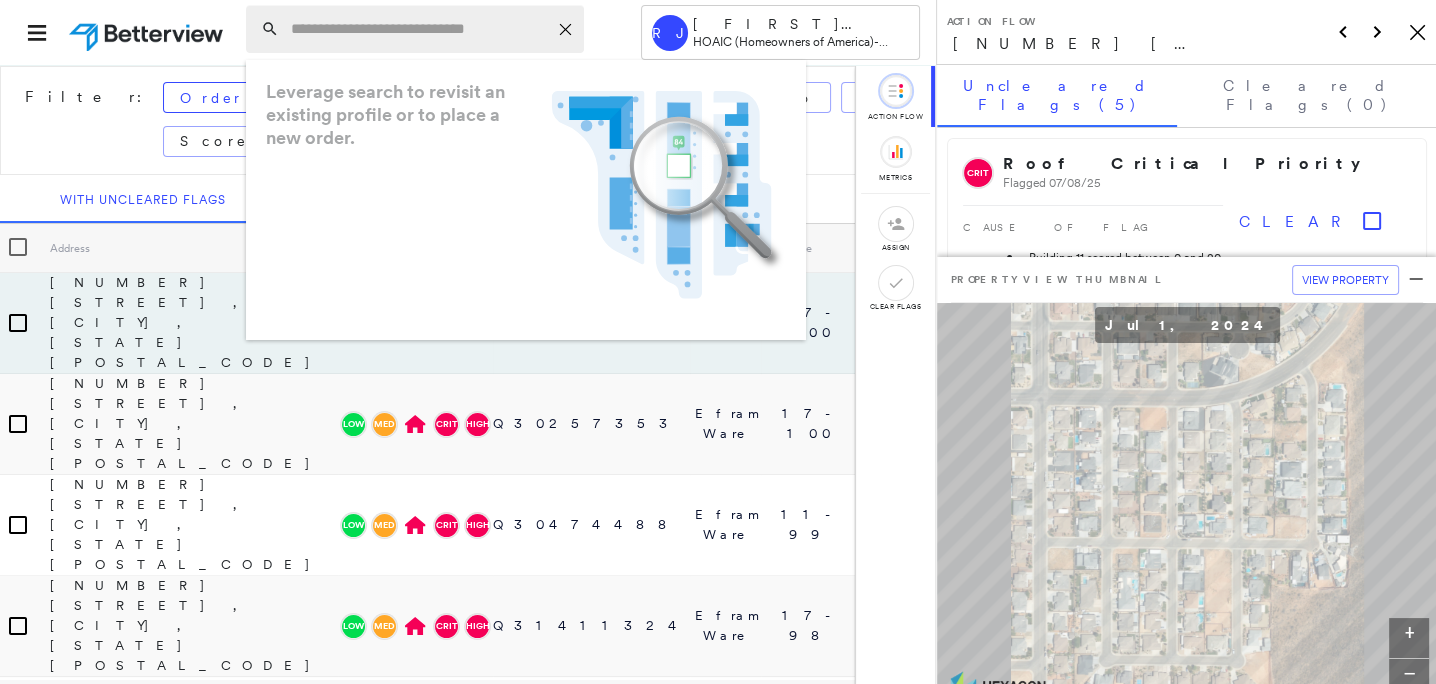 paste on "**********" 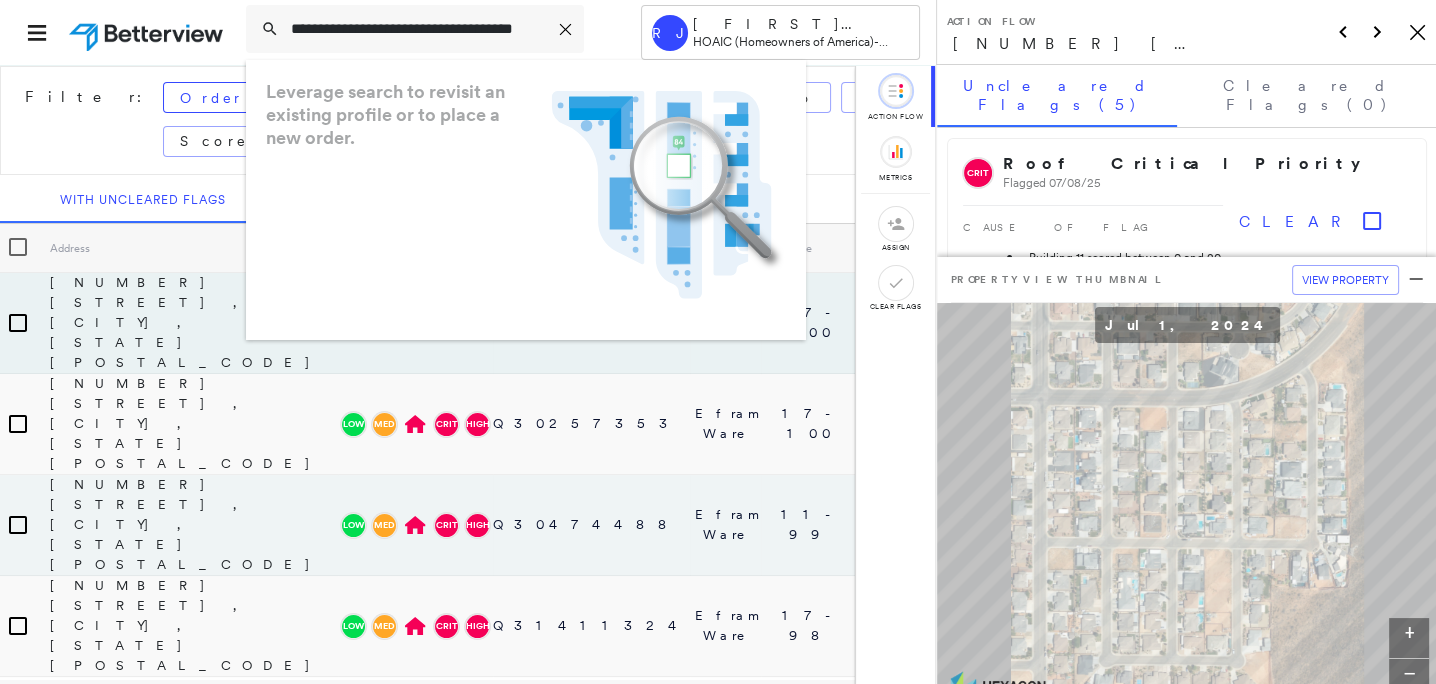 scroll, scrollTop: 0, scrollLeft: 52, axis: horizontal 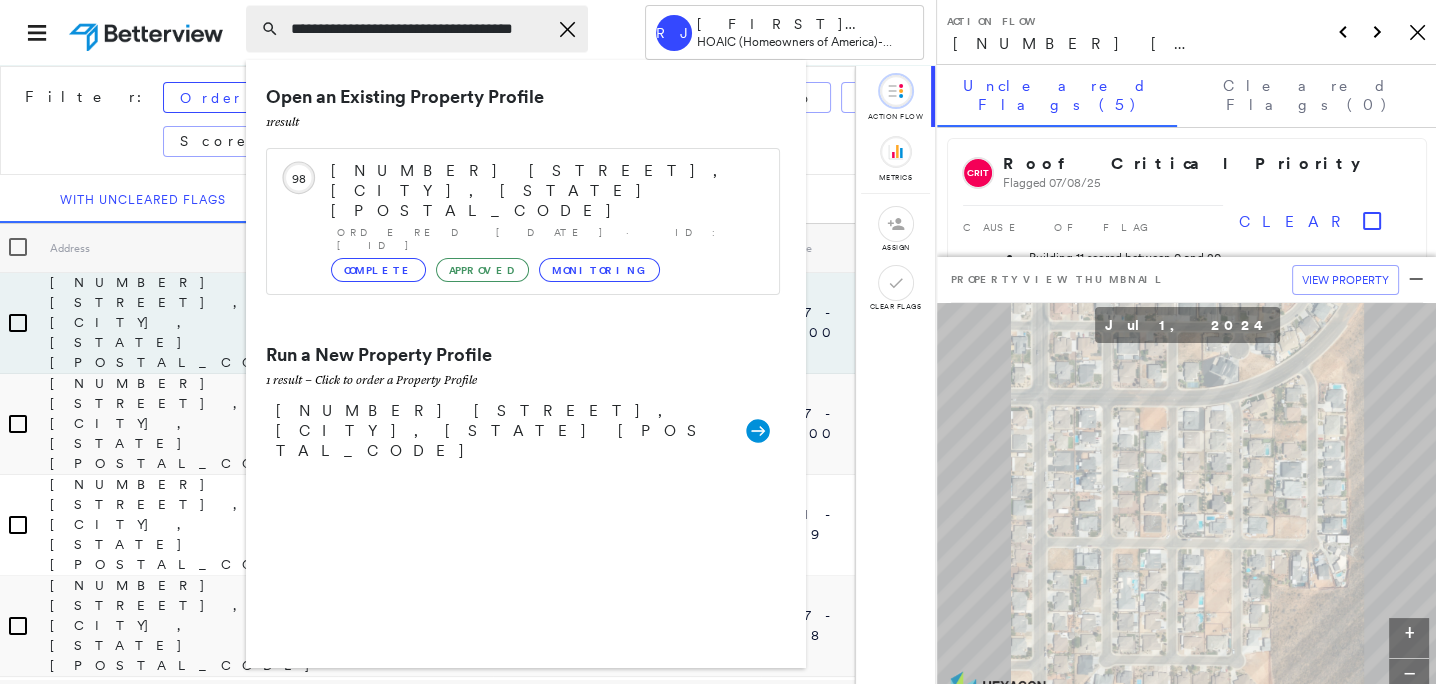 type on "**********" 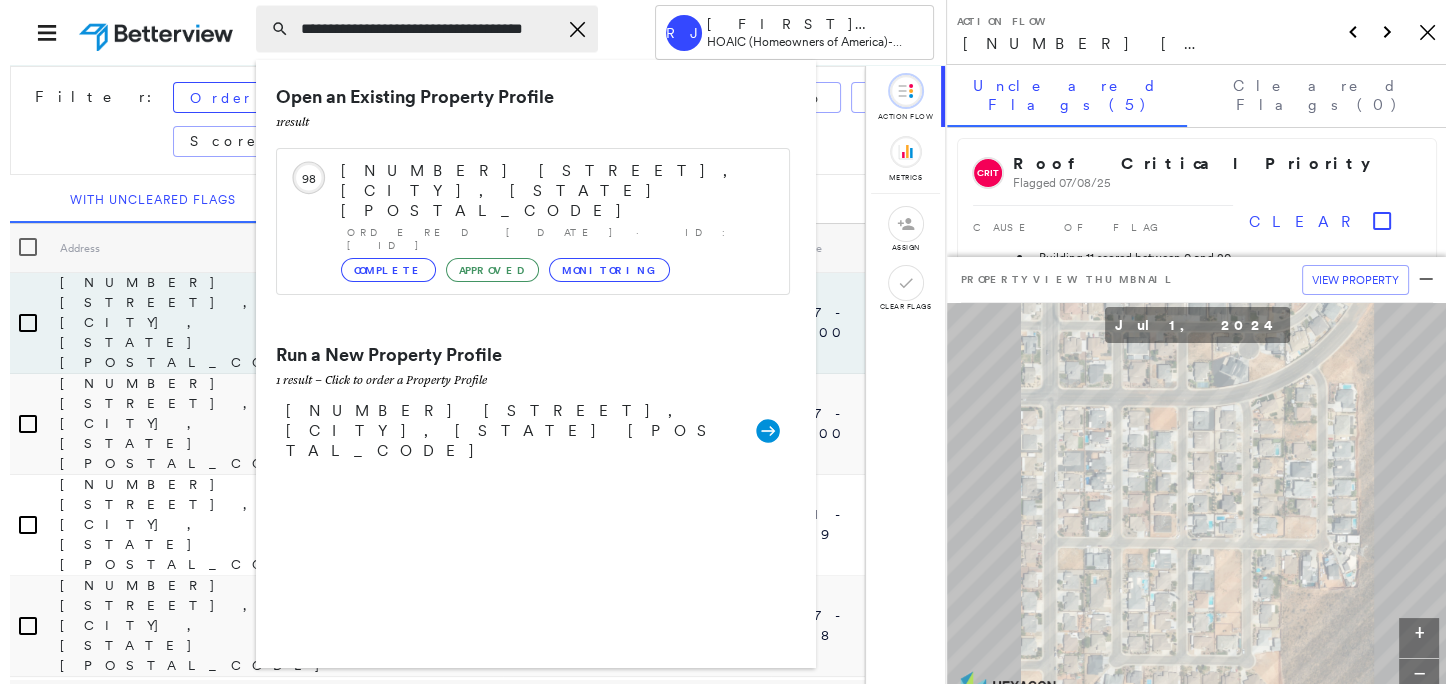 scroll, scrollTop: 0, scrollLeft: 0, axis: both 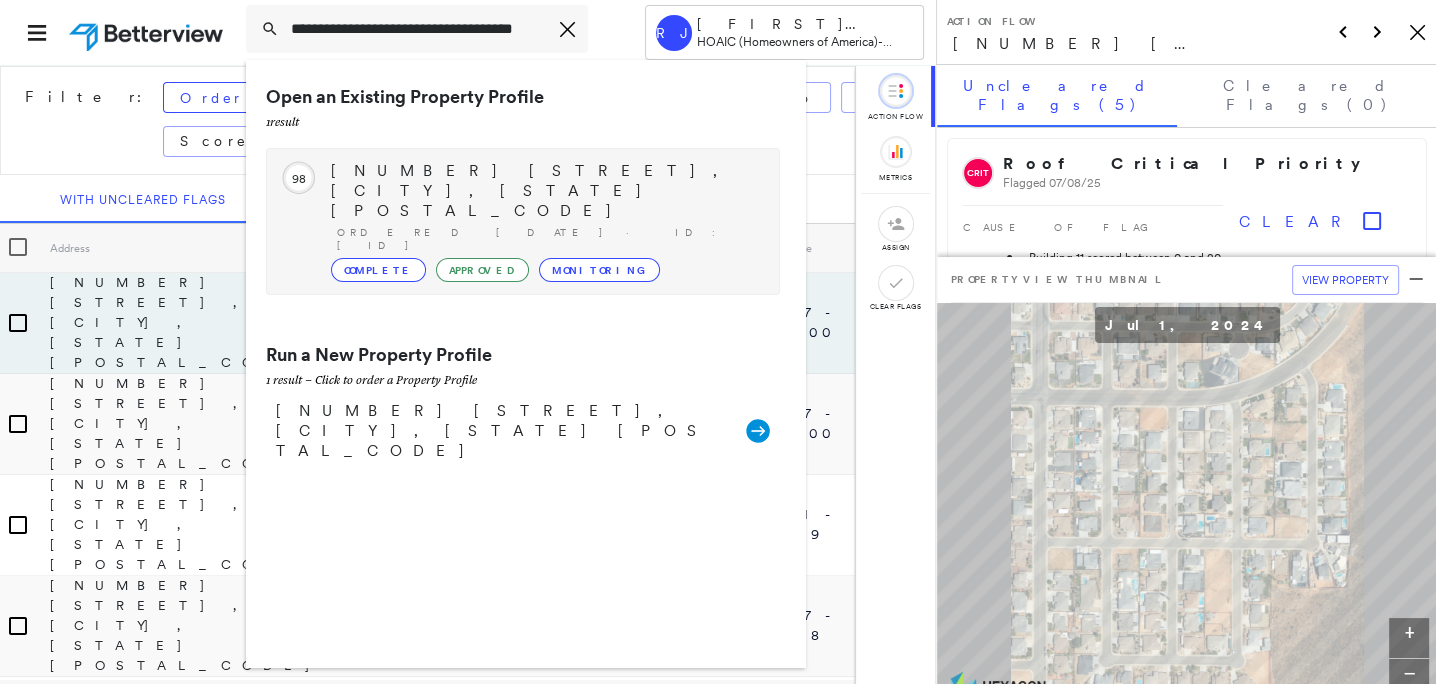 click on "230  Lakeview , Stansbury Park, UT 84074 Ordered 07/22/25 · ID: q31929042 Complete Approved Monitoring" at bounding box center (545, 221) 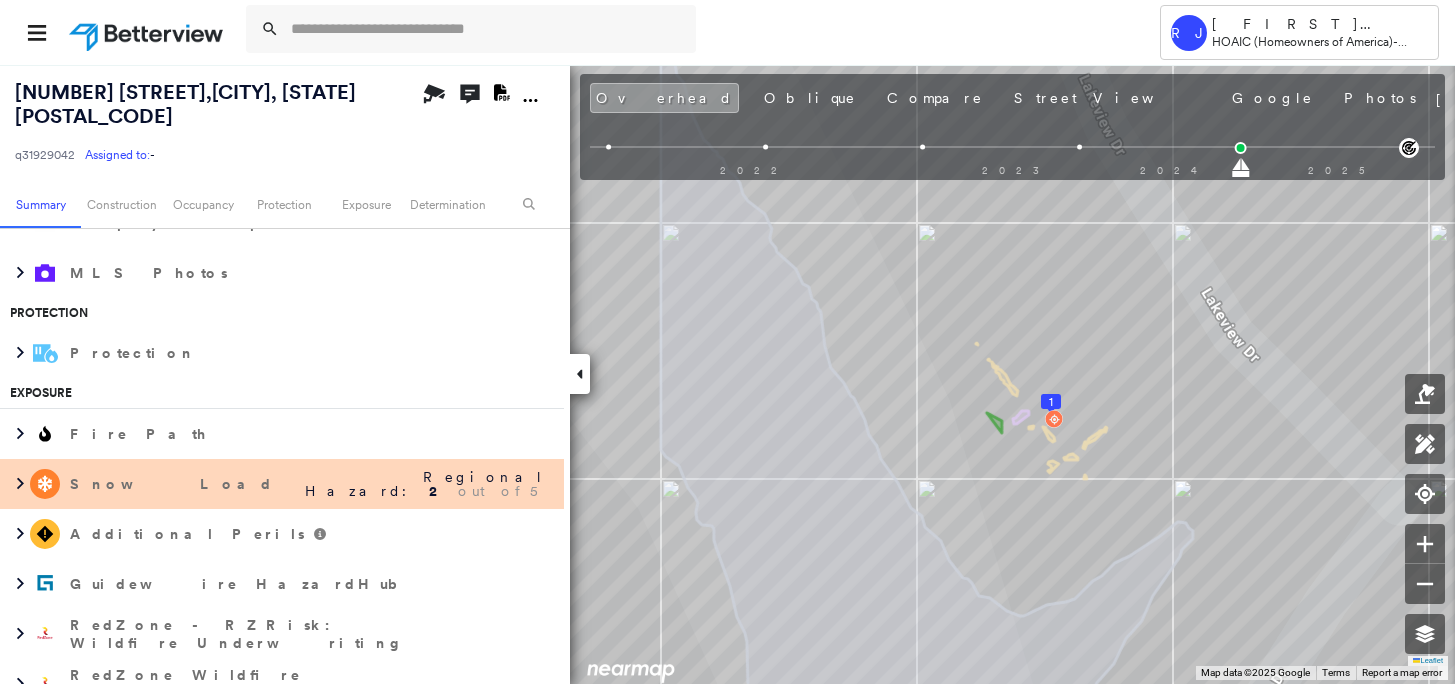 scroll, scrollTop: 1081, scrollLeft: 0, axis: vertical 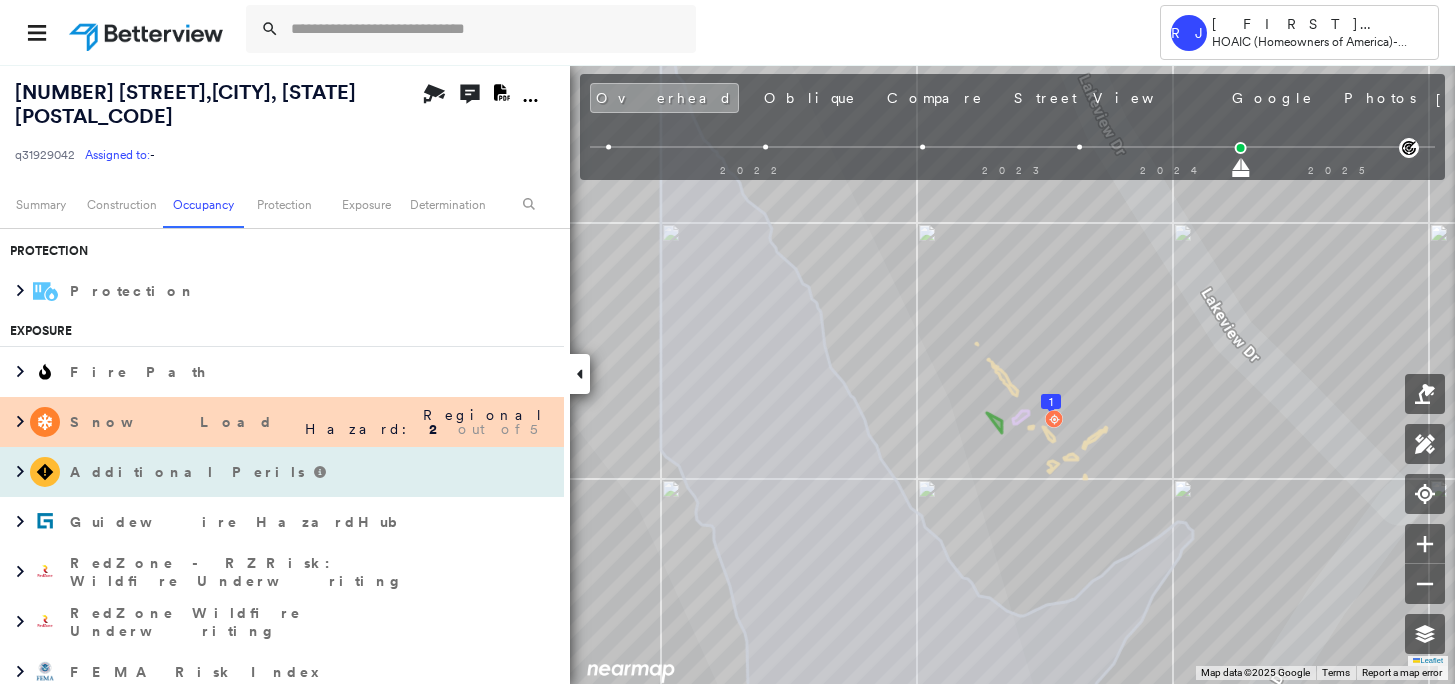 click on "Additional Perils" at bounding box center [198, 472] 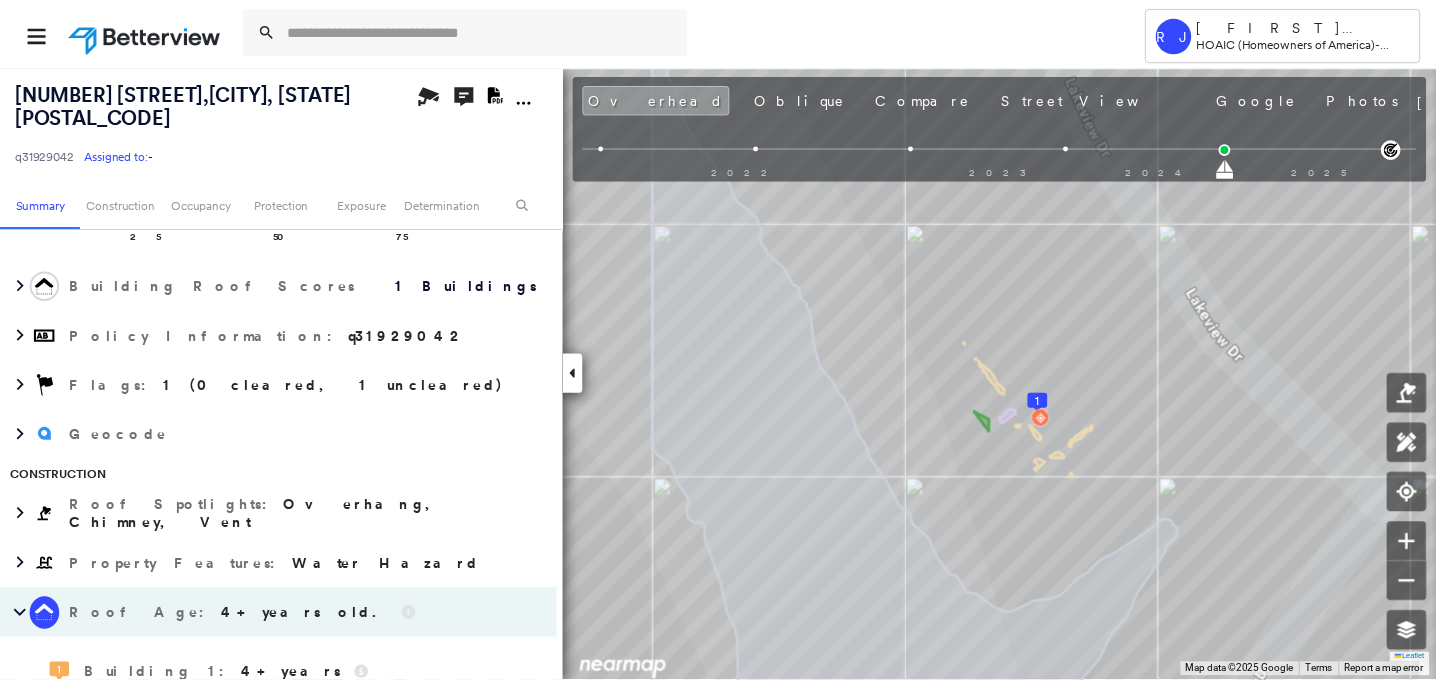 scroll, scrollTop: 273, scrollLeft: 0, axis: vertical 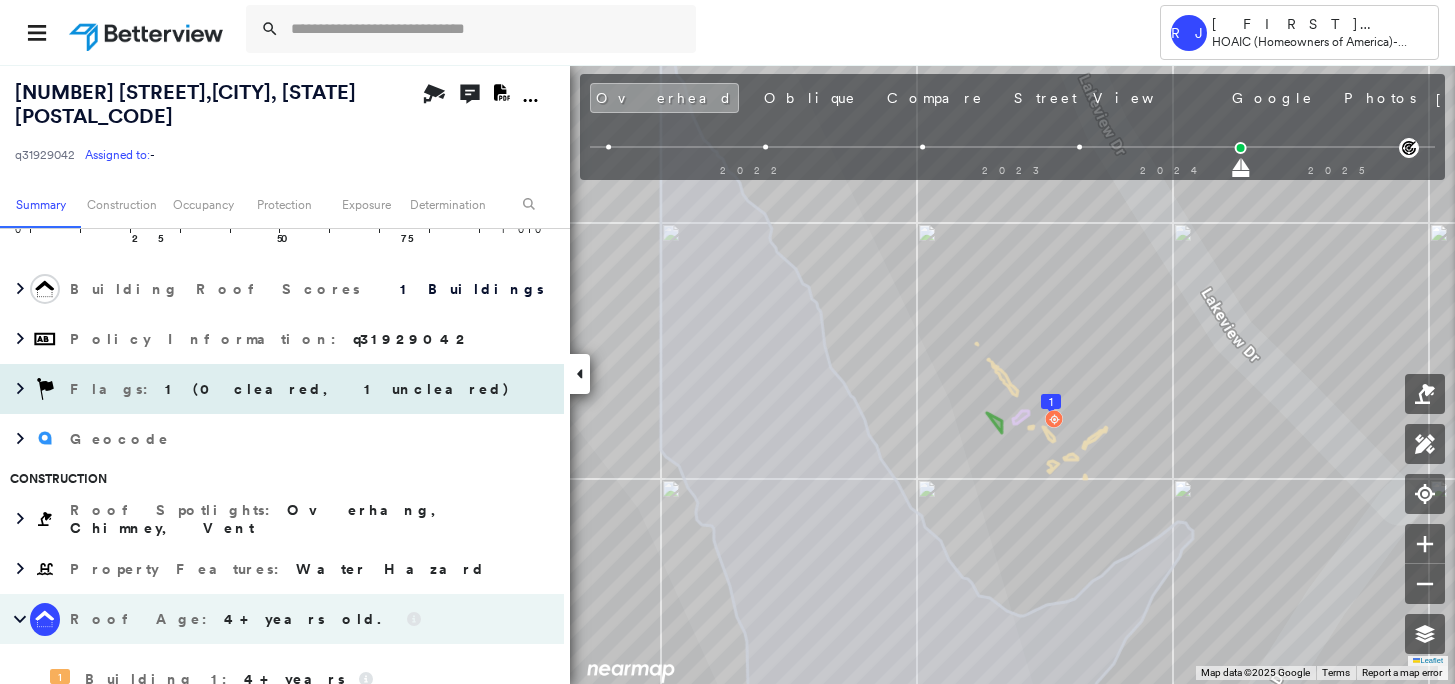 click on "1 (0 cleared, 1 uncleared)" at bounding box center [338, 389] 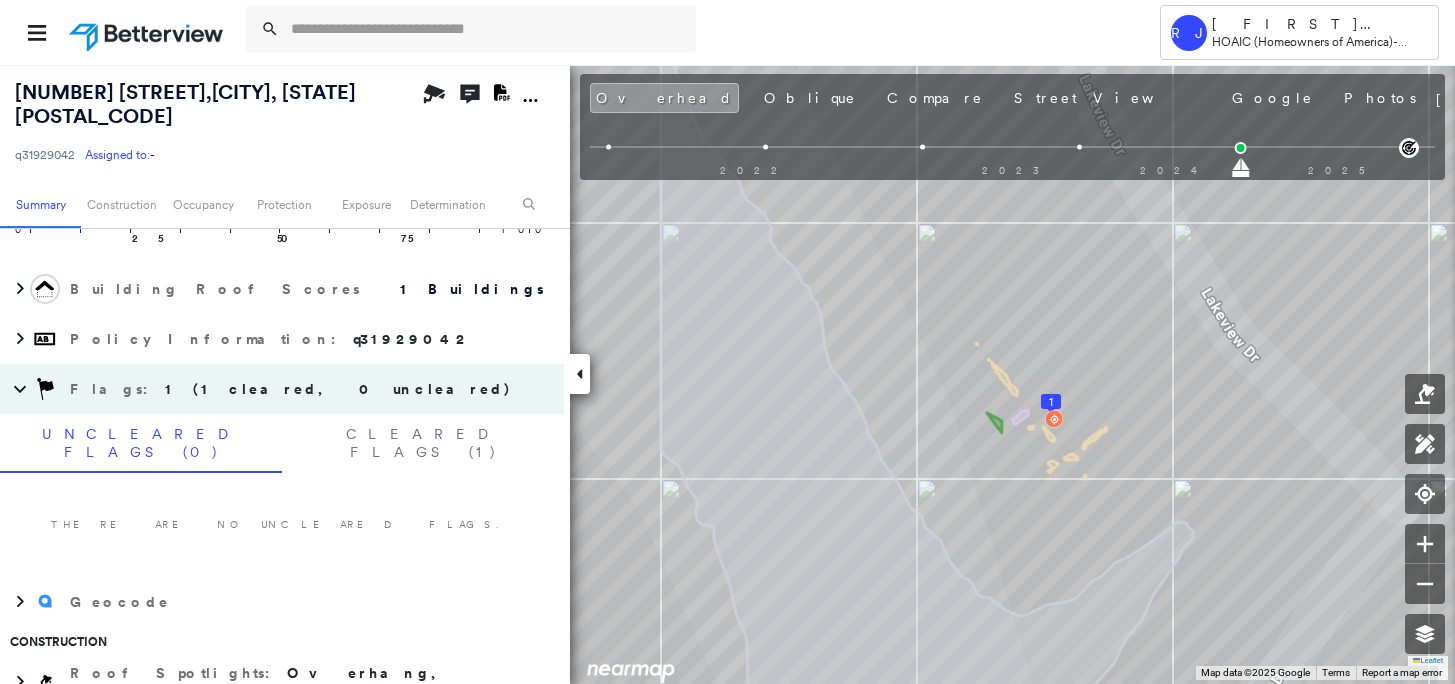 click at bounding box center [148, 32] 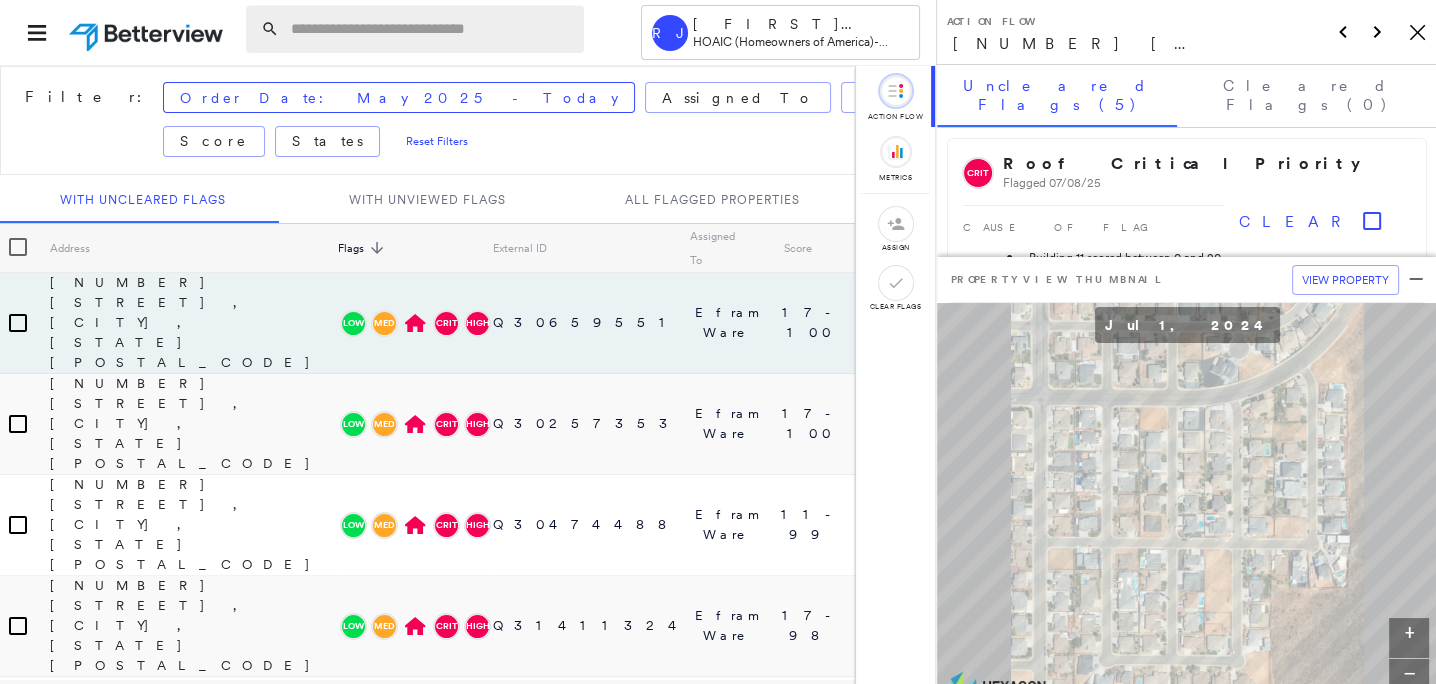 click at bounding box center [431, 29] 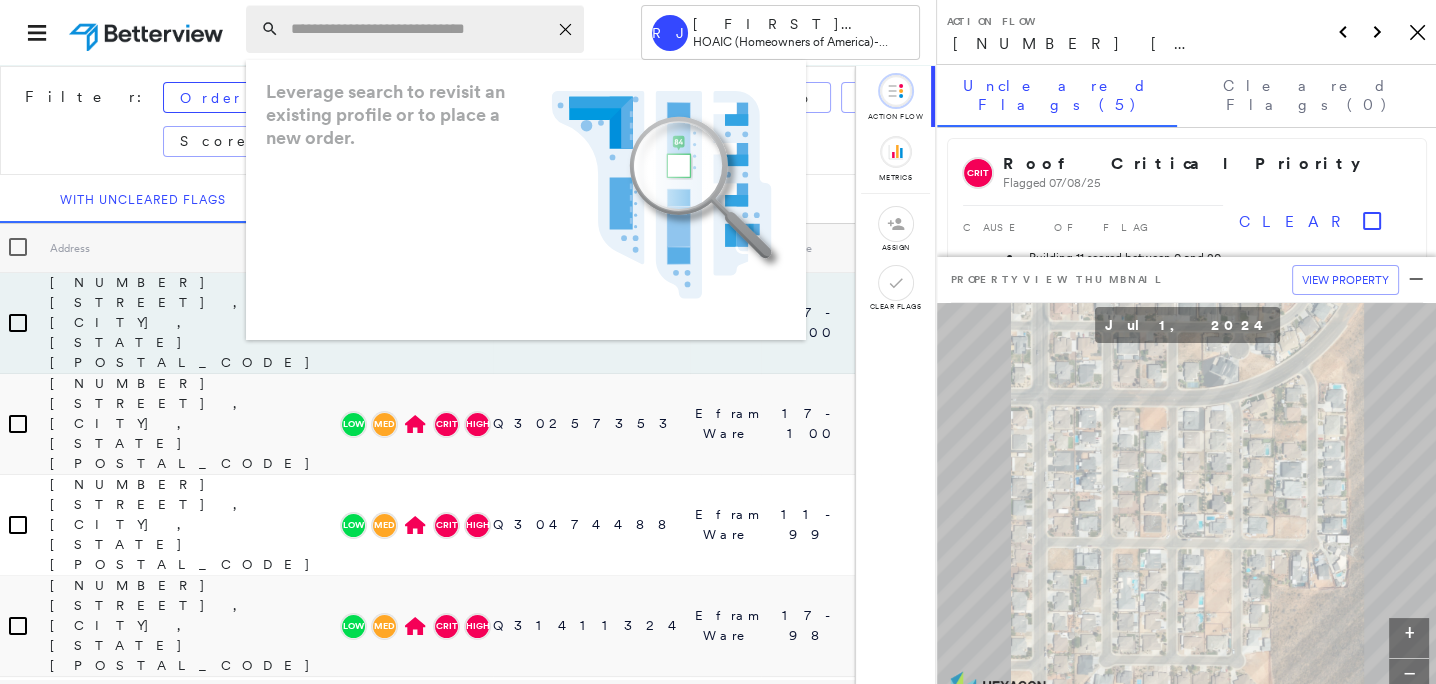paste on "**********" 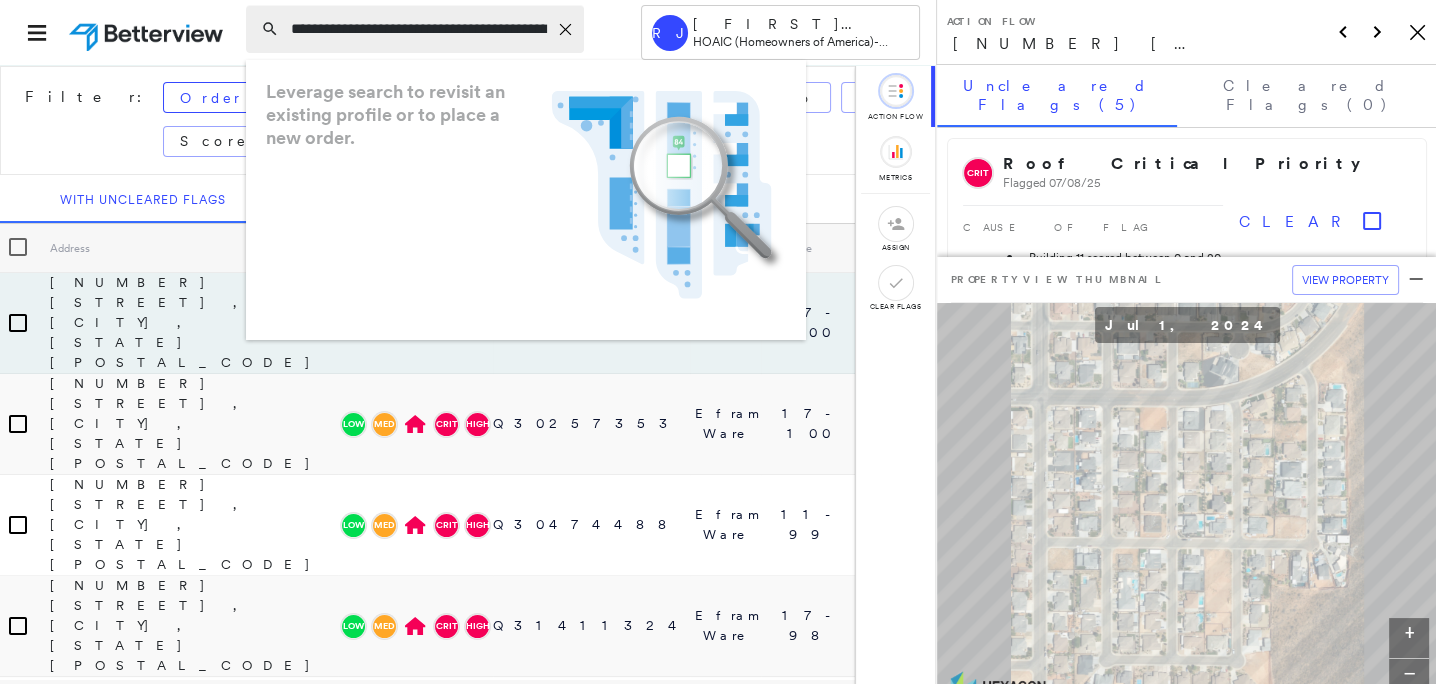 scroll, scrollTop: 0, scrollLeft: 160, axis: horizontal 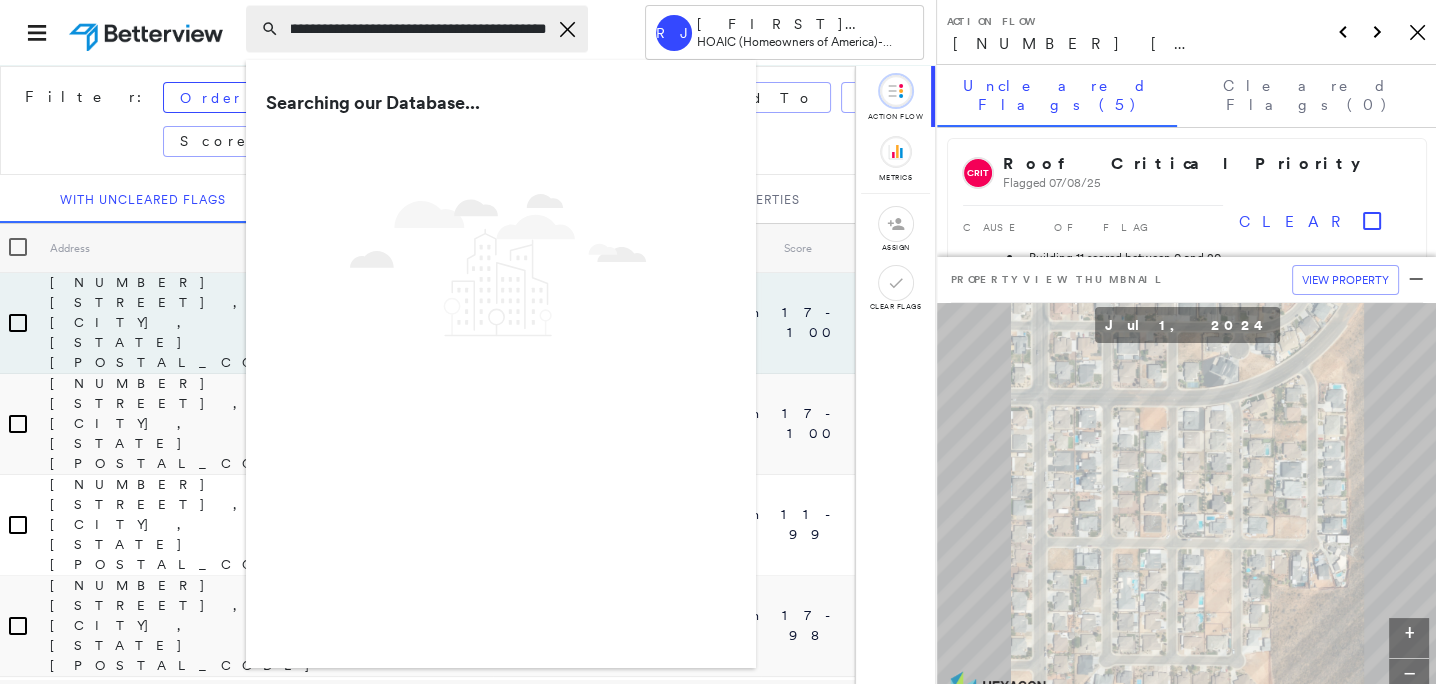 type on "**********" 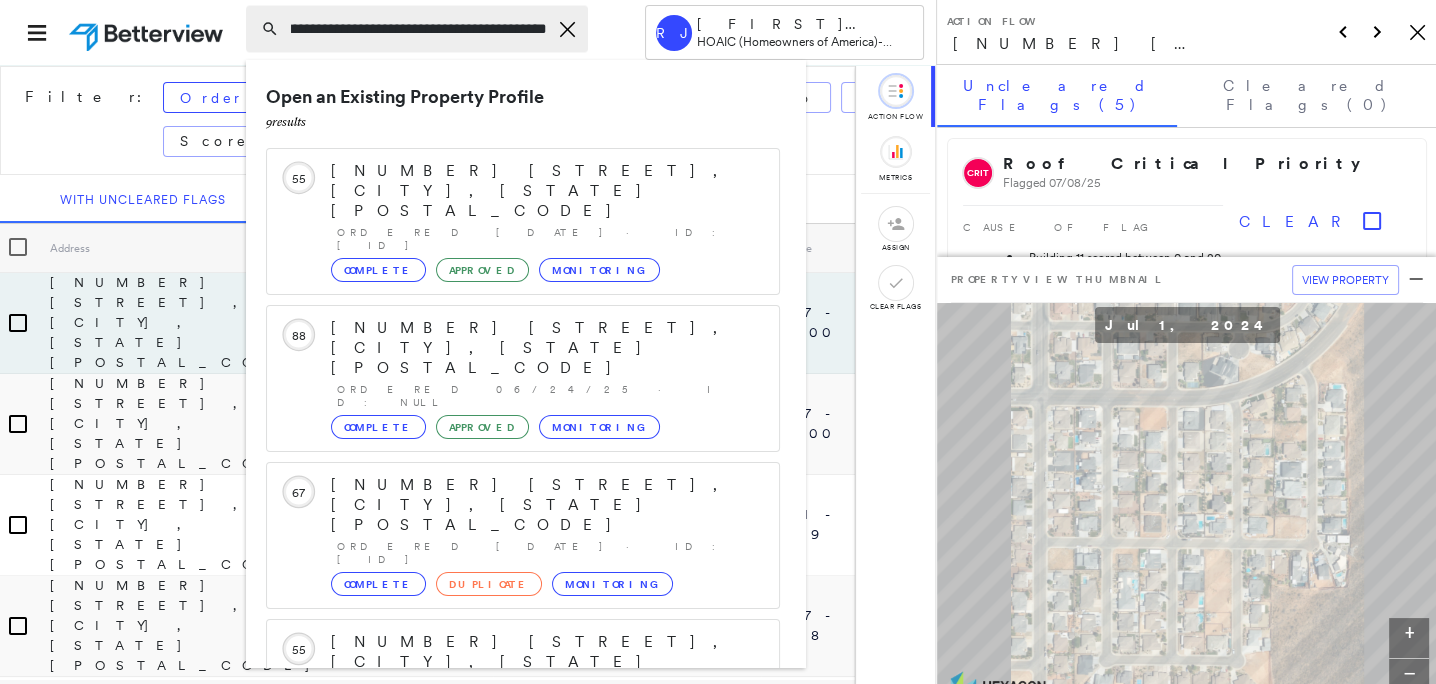 scroll, scrollTop: 0, scrollLeft: 0, axis: both 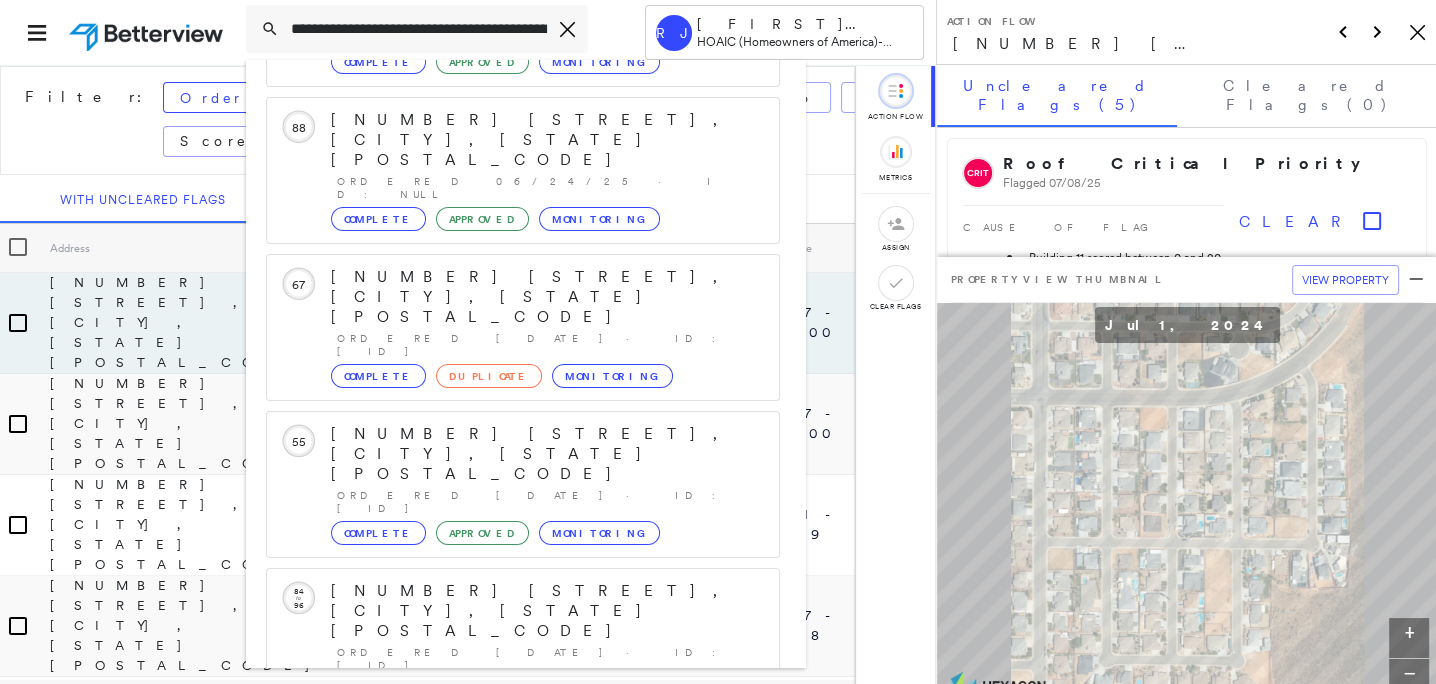 click on "4 Hawk Hill Rd, High Rolls Mountain Park, NM 88325 Group Created with Sketch." at bounding box center (523, 903) 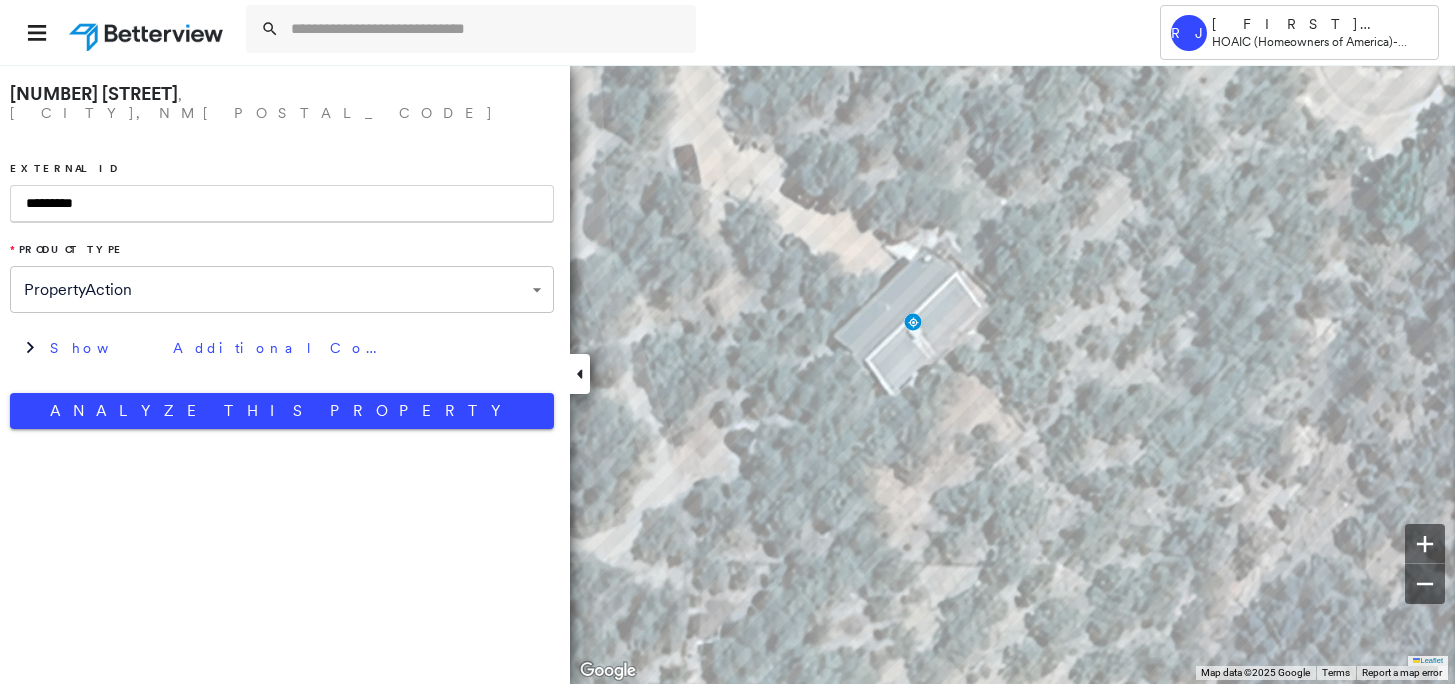 type on "*********" 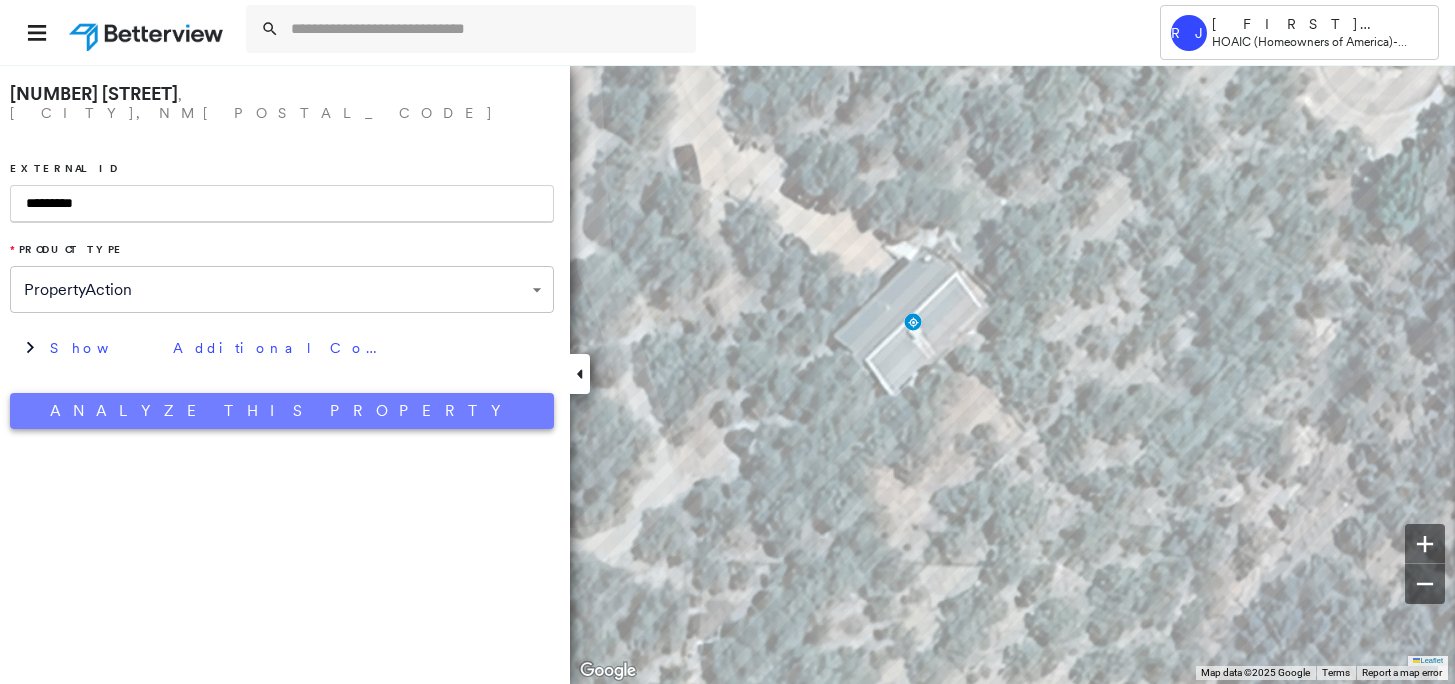 click on "Analyze This Property" at bounding box center [282, 411] 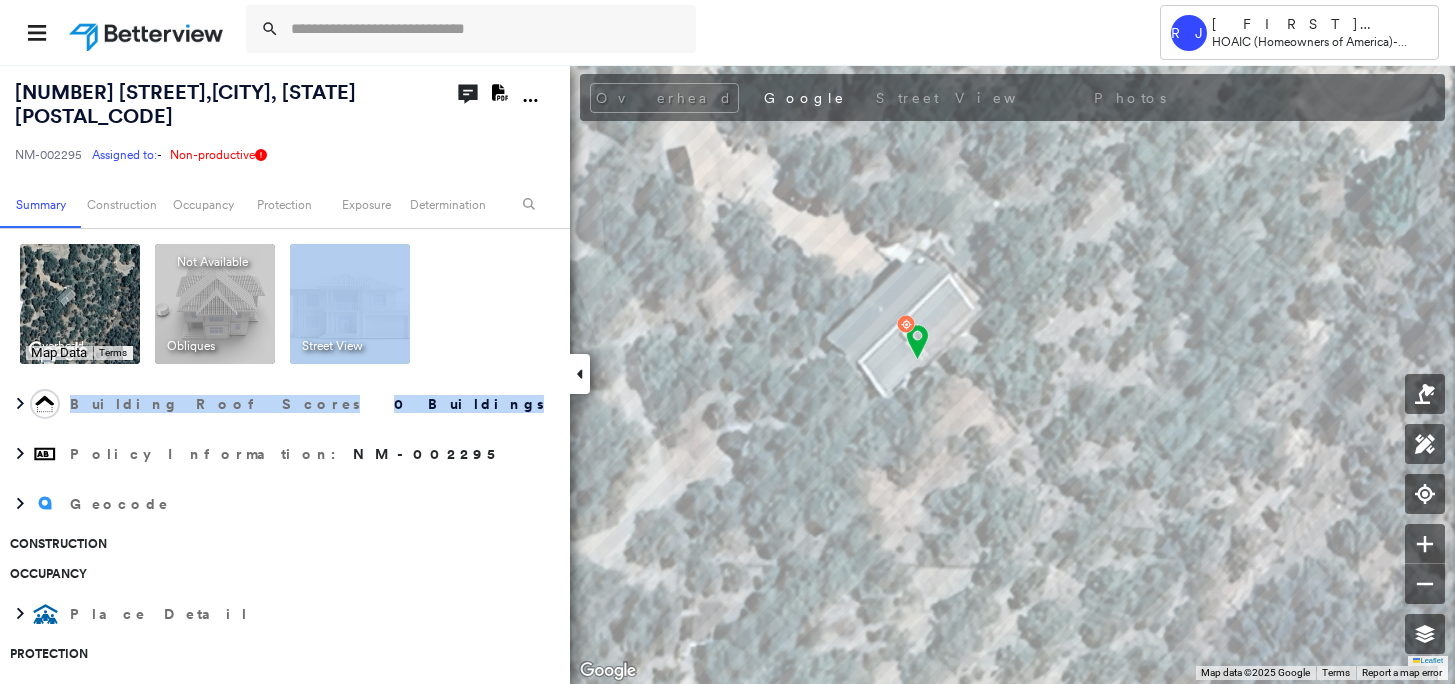 drag, startPoint x: 563, startPoint y: 279, endPoint x: 563, endPoint y: 345, distance: 66 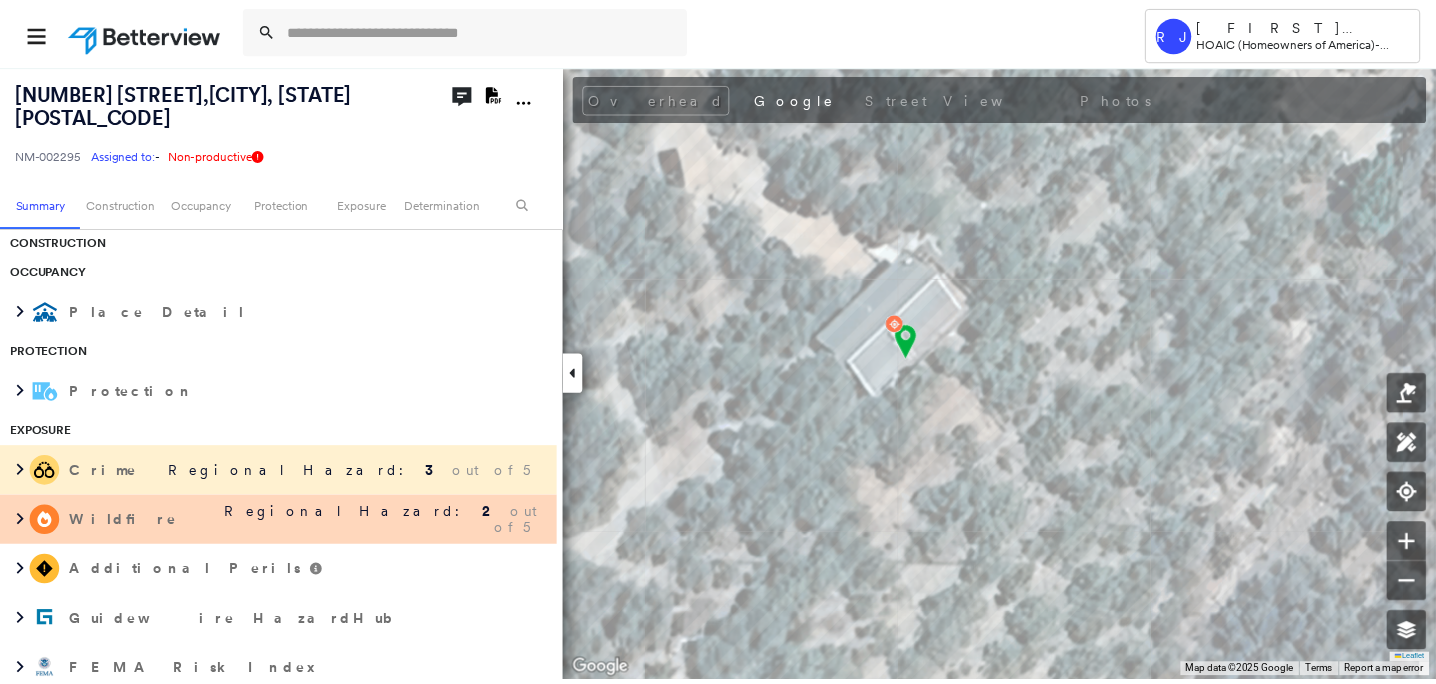 scroll, scrollTop: 317, scrollLeft: 0, axis: vertical 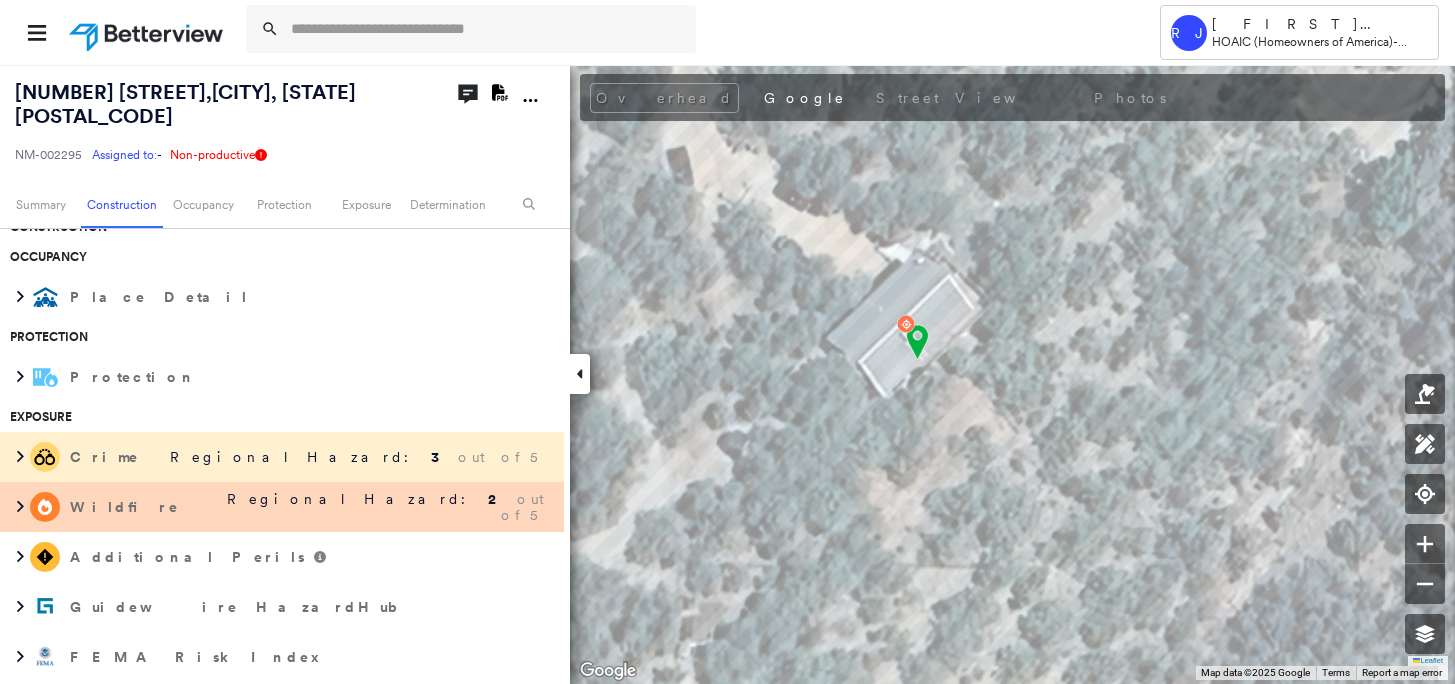 click on "Wildfire Regional Hazard: 2   out of  5" at bounding box center [282, 507] 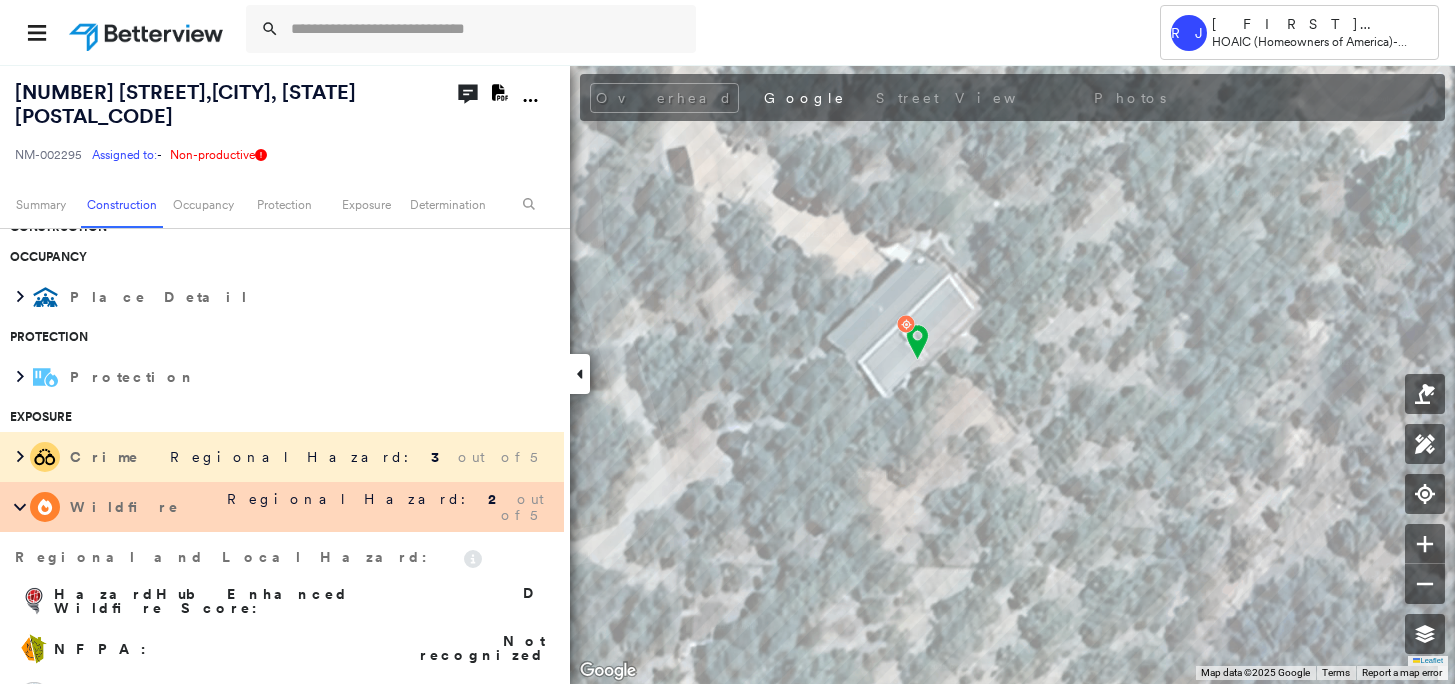 click at bounding box center [148, 32] 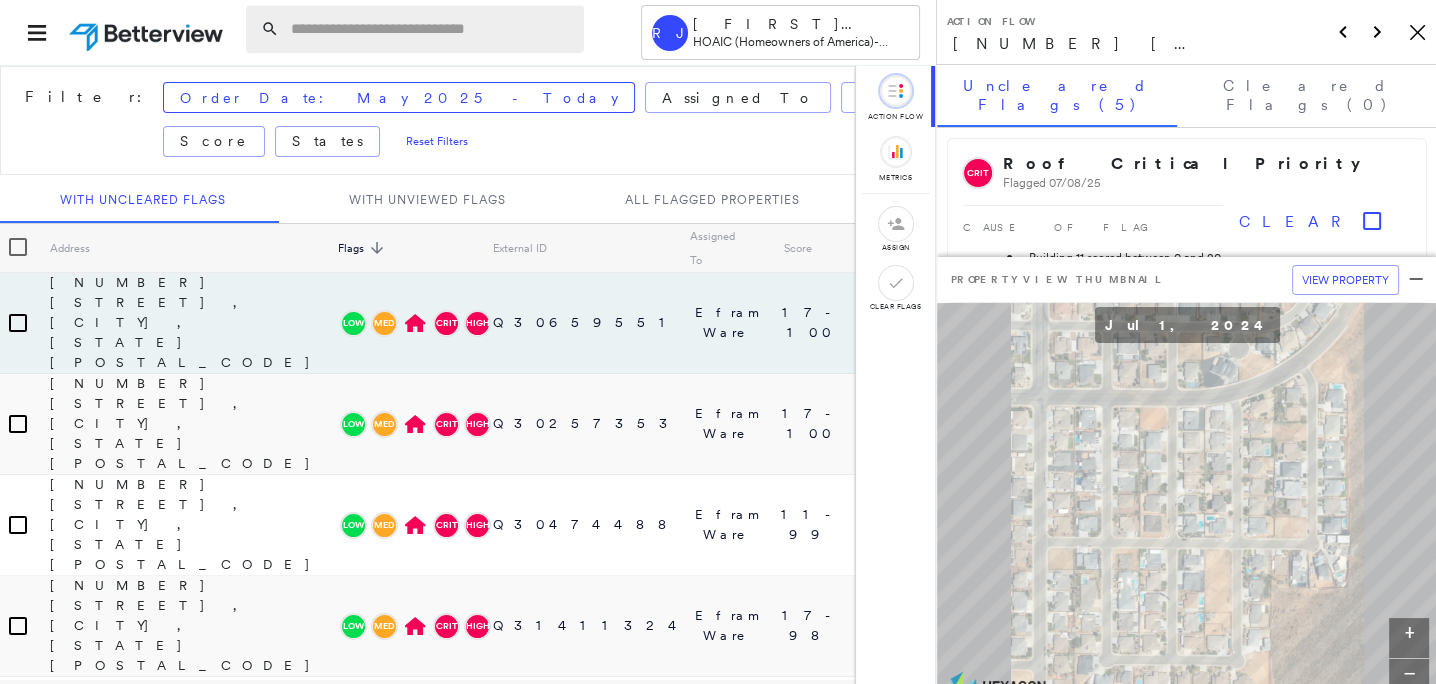 click at bounding box center [431, 29] 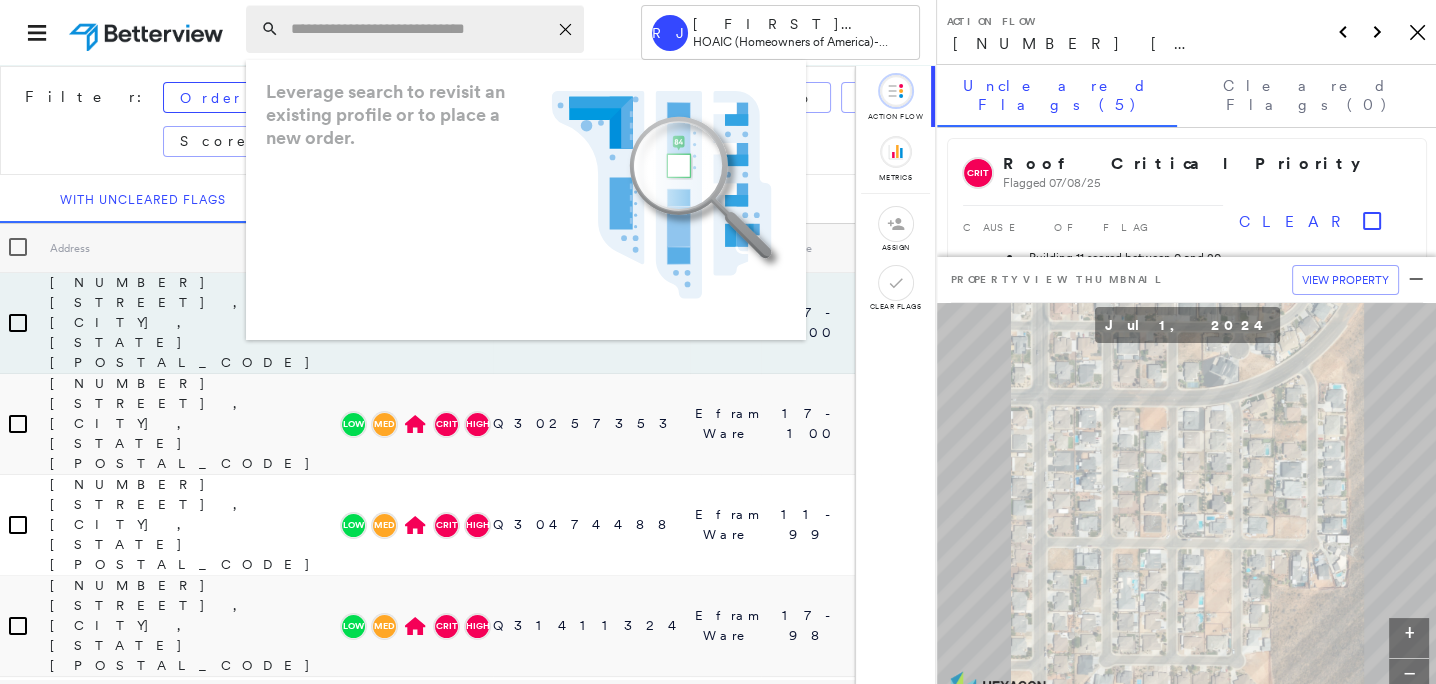 paste on "**********" 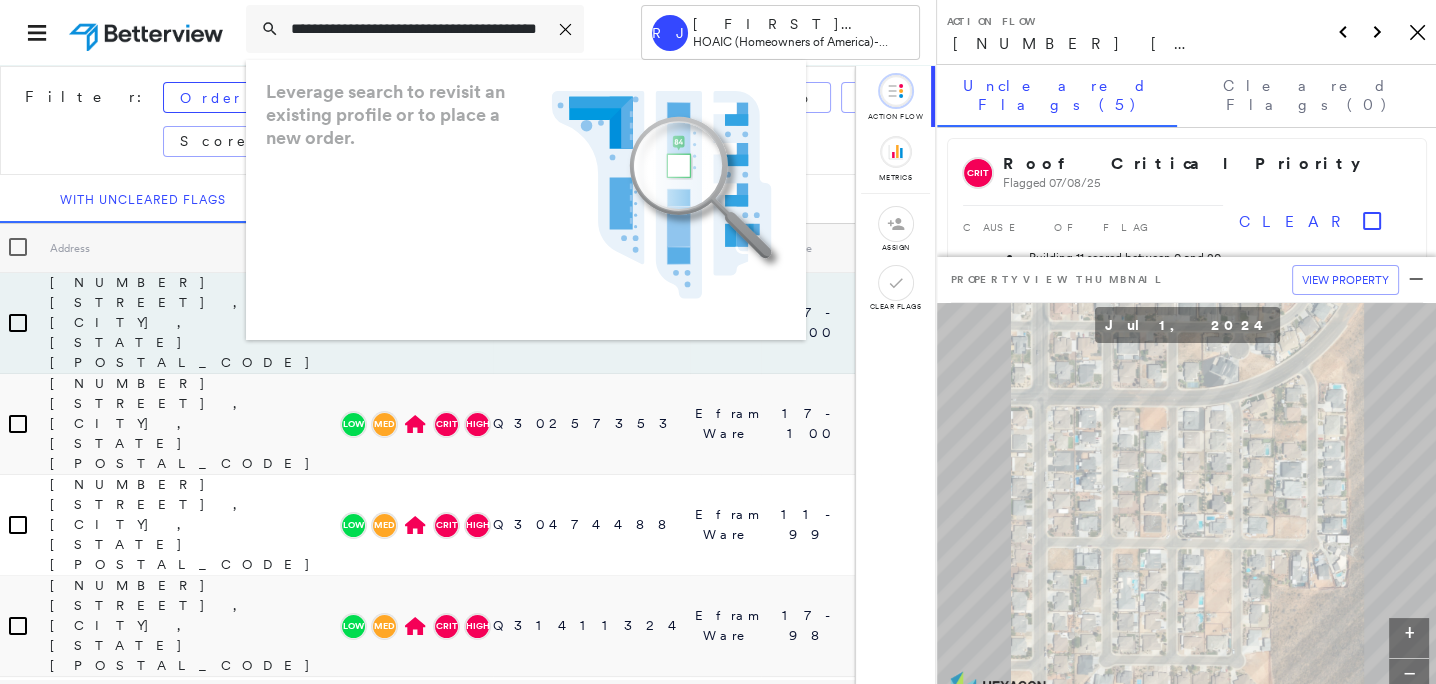 scroll, scrollTop: 0, scrollLeft: 93, axis: horizontal 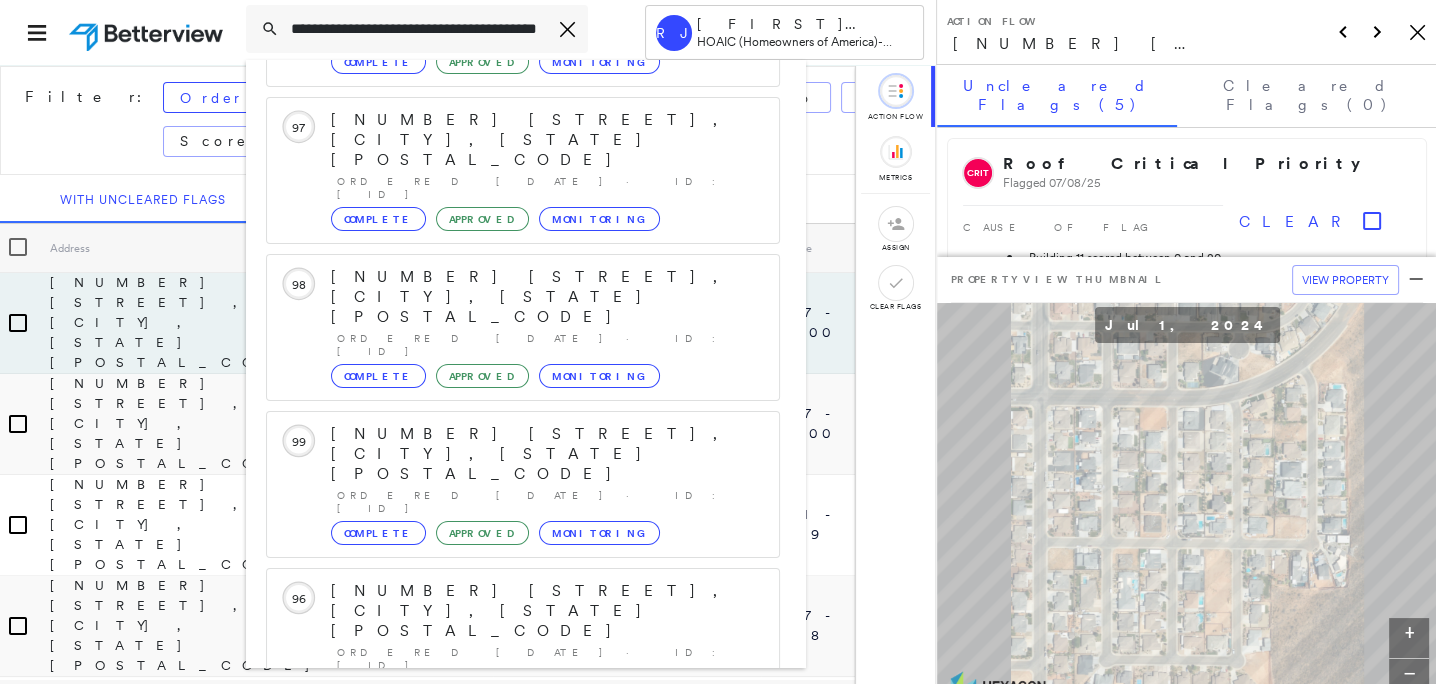 type on "**********" 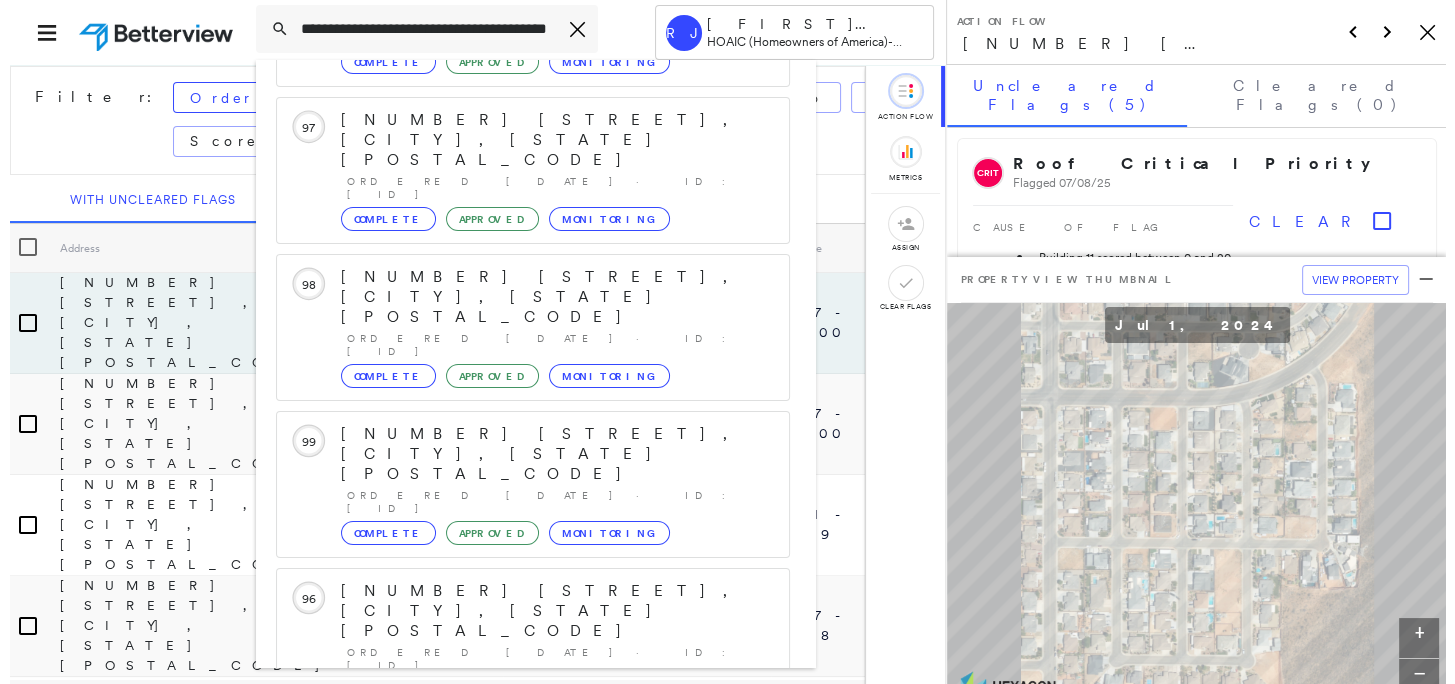 scroll, scrollTop: 0, scrollLeft: 0, axis: both 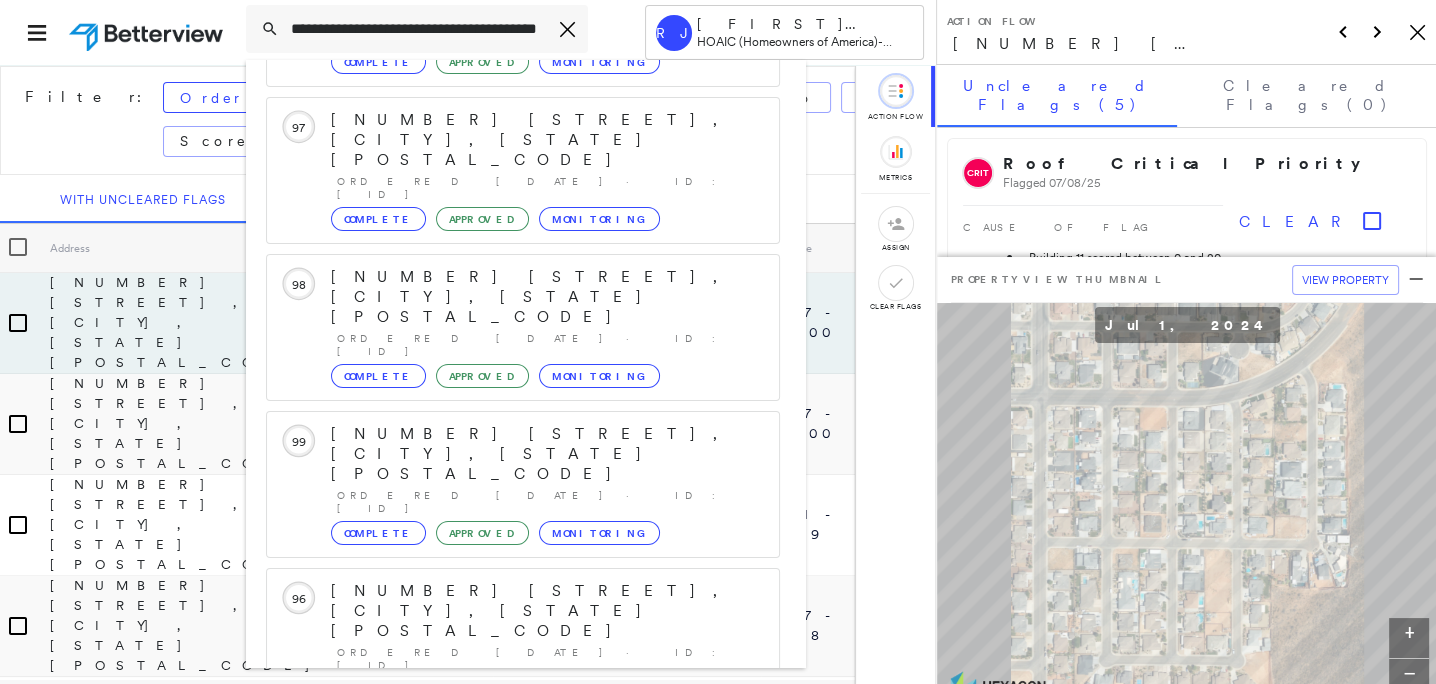 click on "8116 Cayenne Dr NW, Albuquerque, NM 87120" at bounding box center [501, 903] 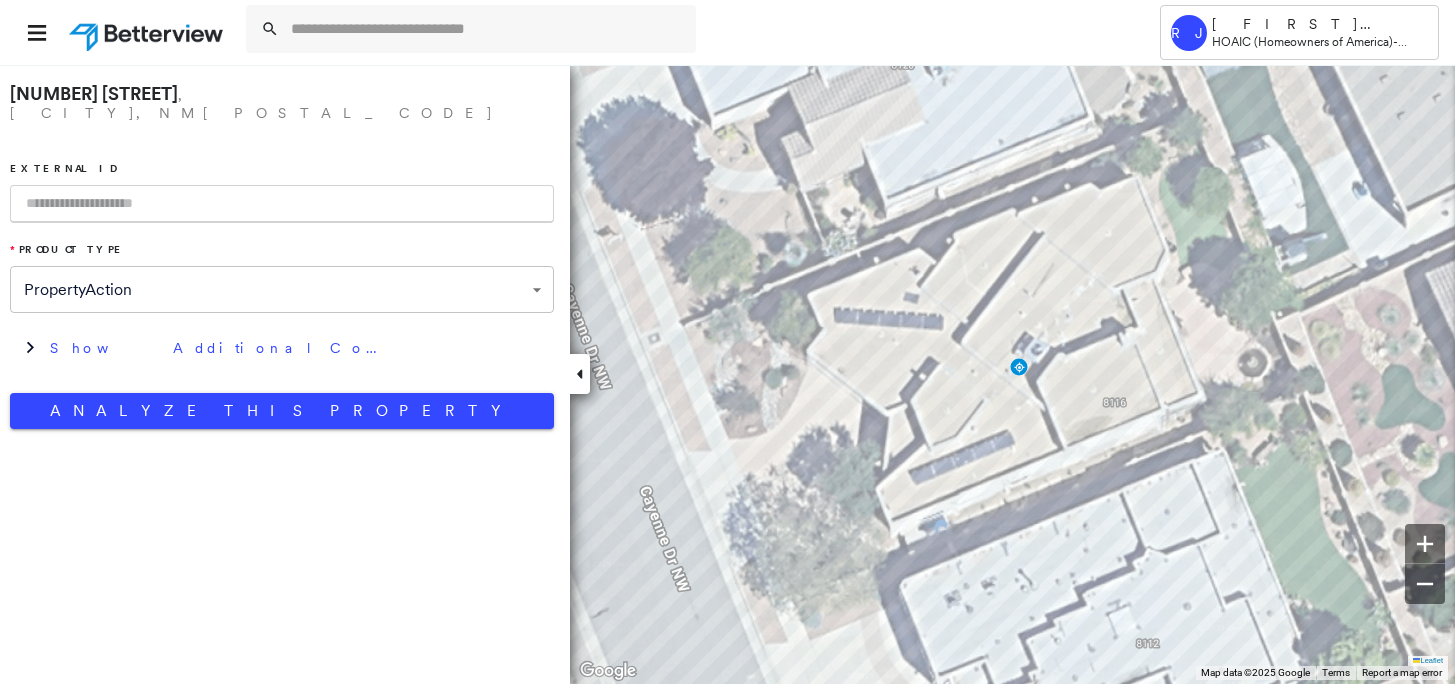 click at bounding box center [282, 204] 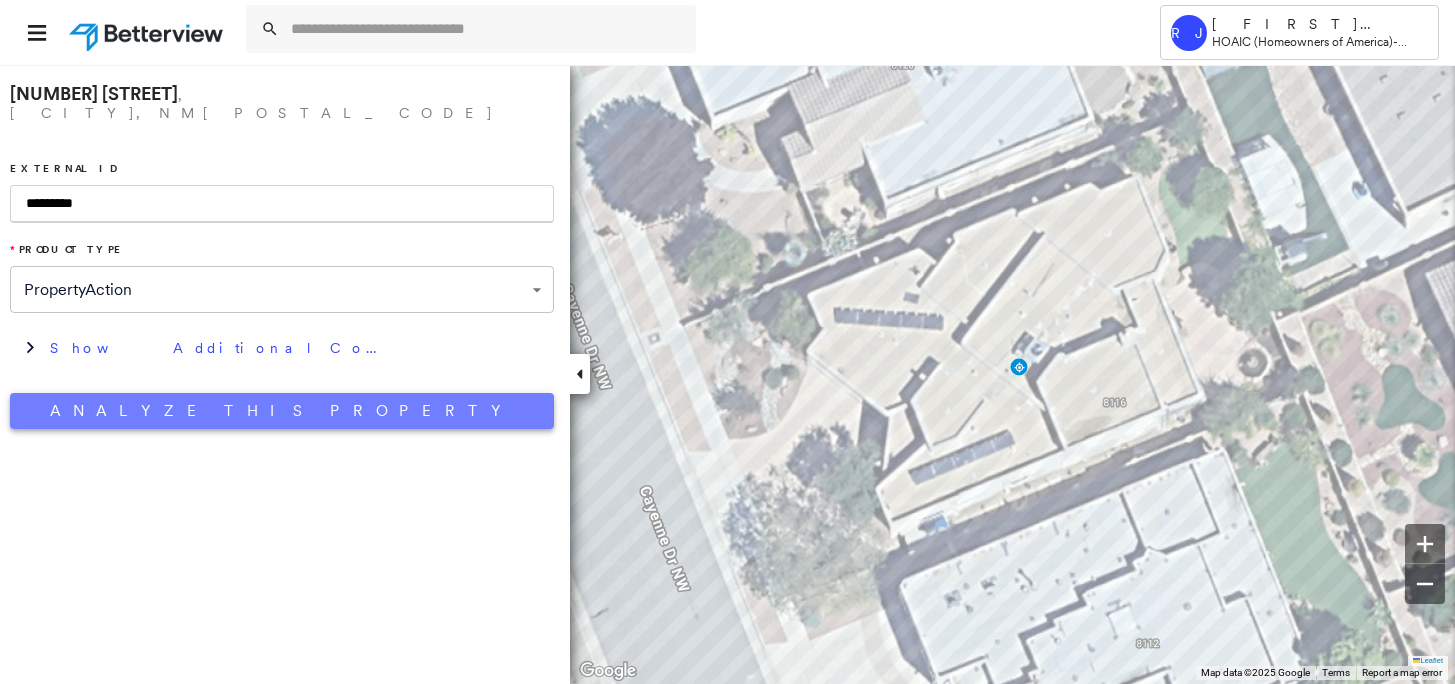 type on "*********" 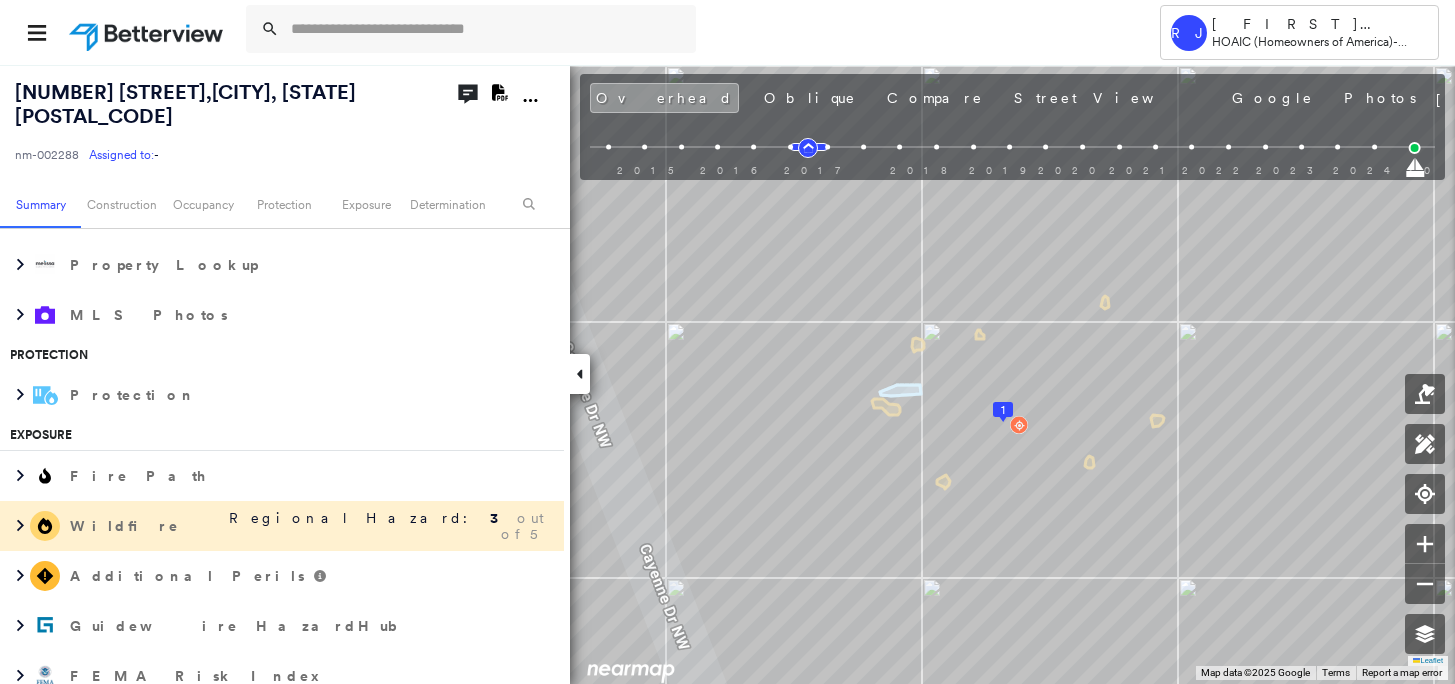 scroll, scrollTop: 1327, scrollLeft: 0, axis: vertical 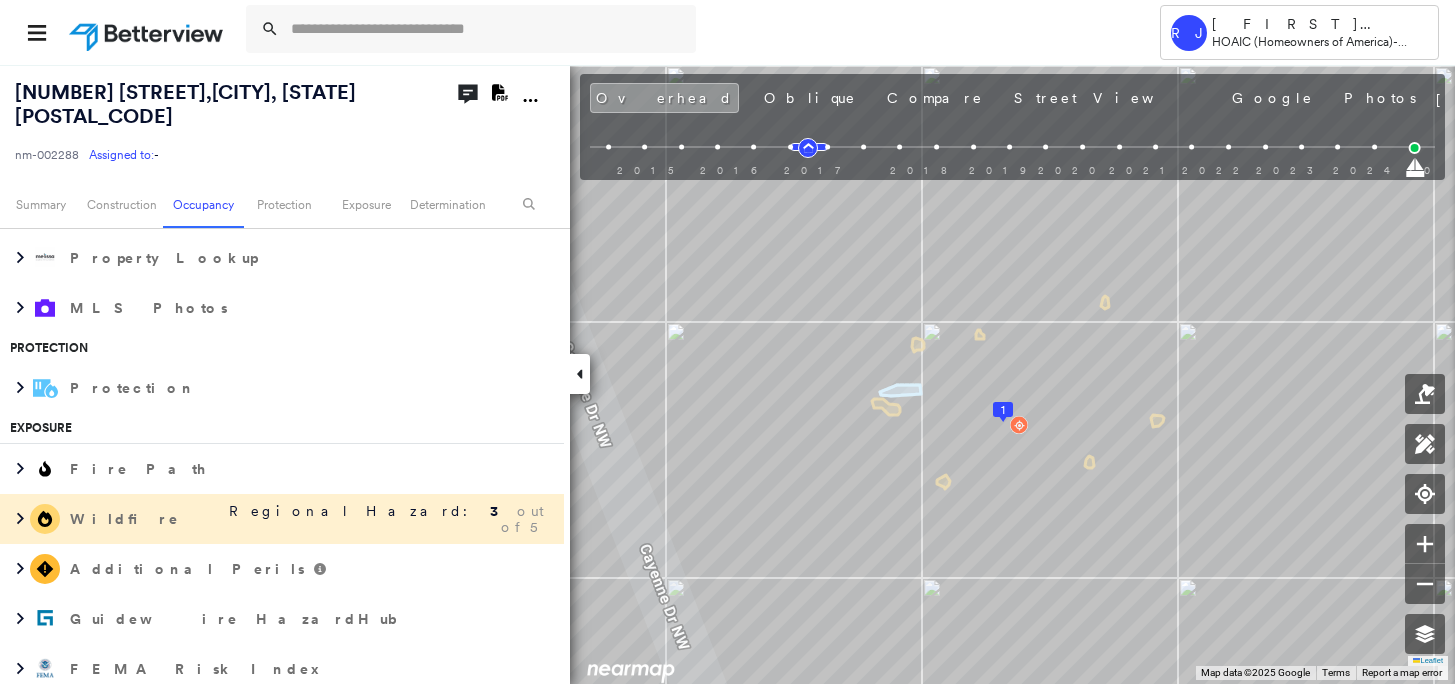 click on "Wildfire Regional Hazard: 3   out of  5" at bounding box center [282, 519] 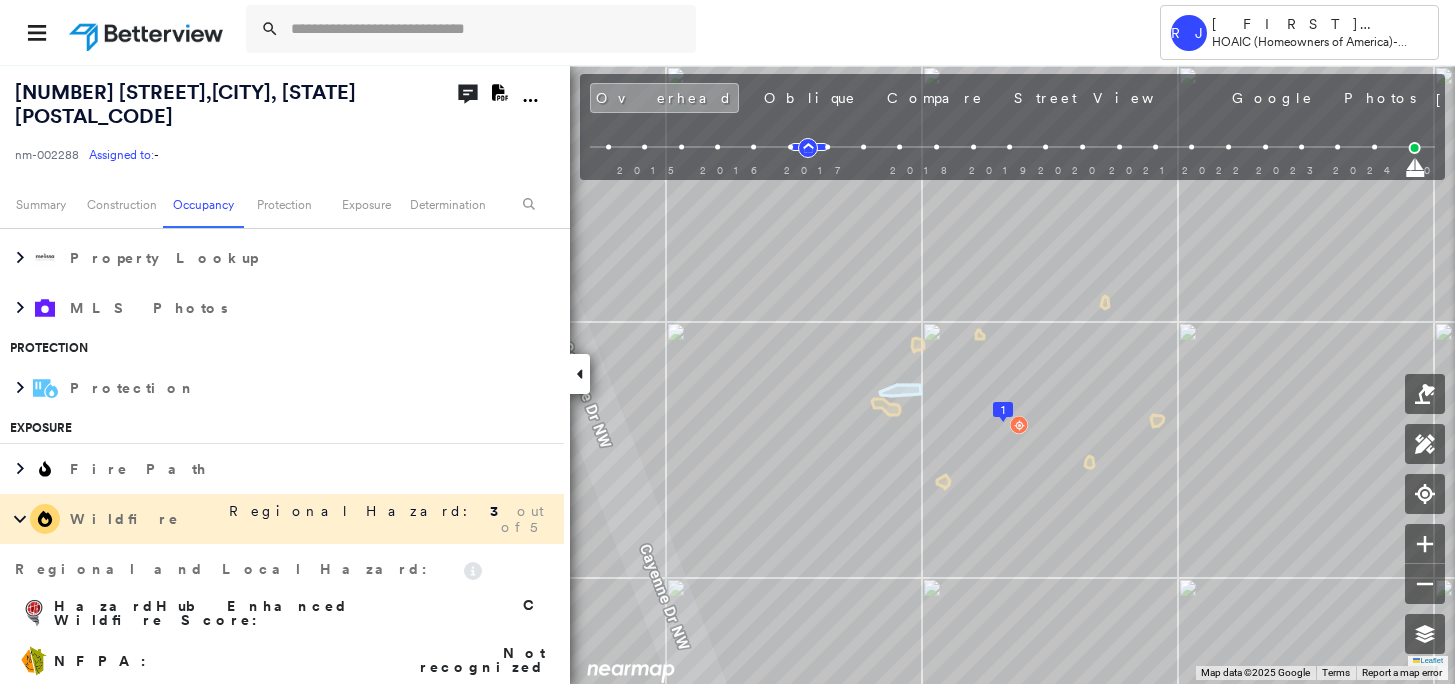 scroll, scrollTop: 1430, scrollLeft: 0, axis: vertical 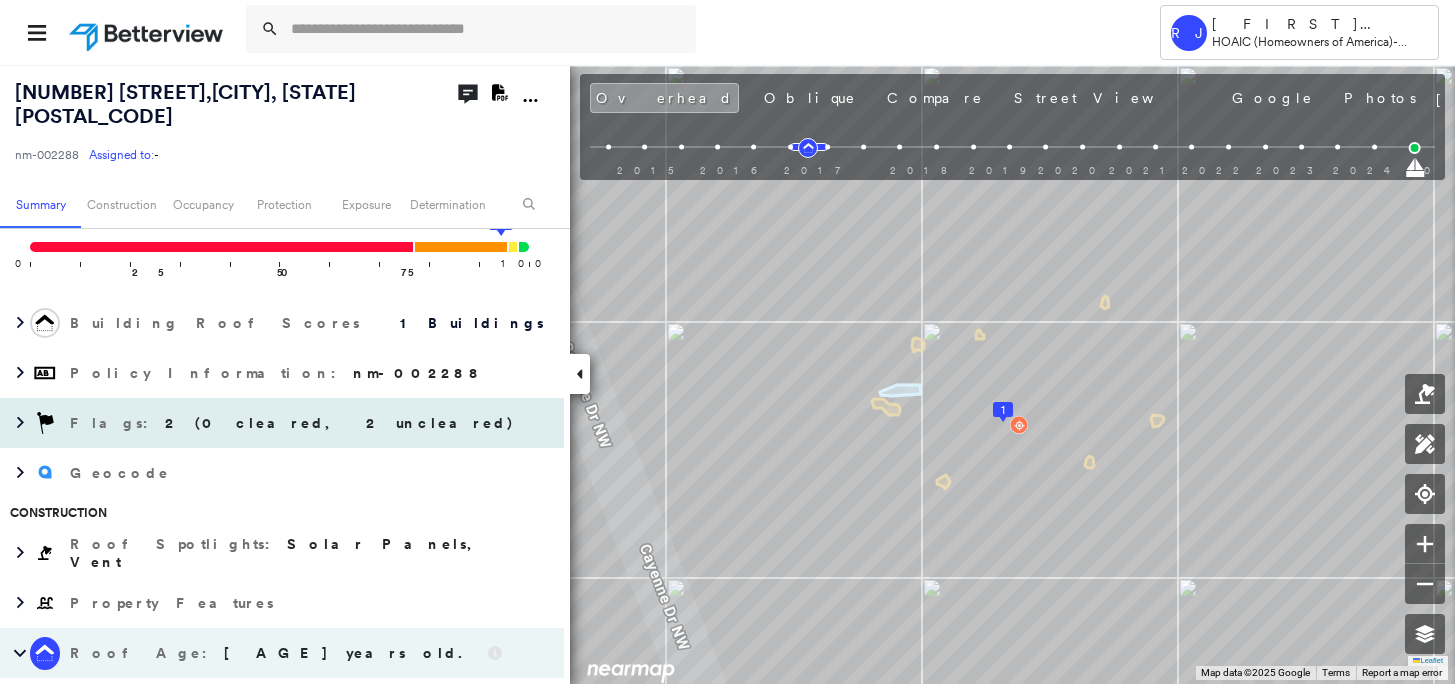 click on "Flags :  2 (0 cleared, 2 uncleared)" at bounding box center (294, 423) 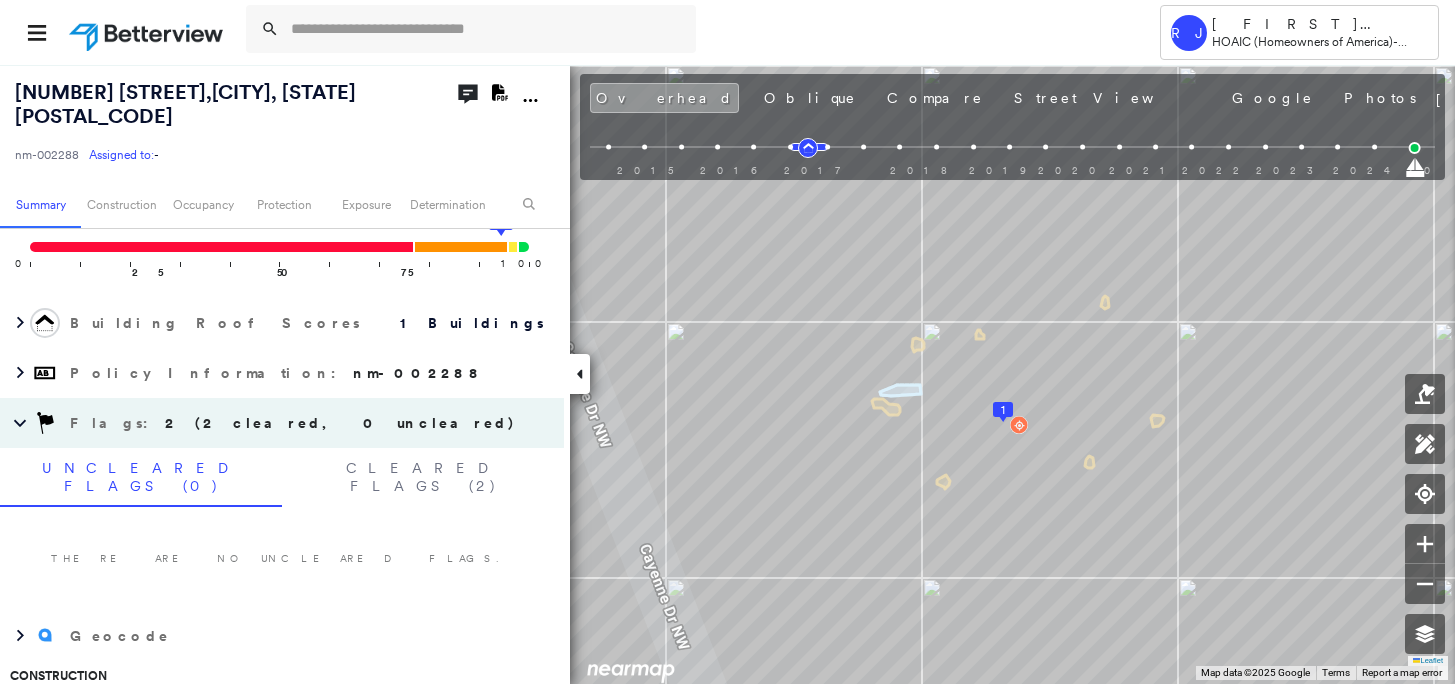 click at bounding box center (148, 33) 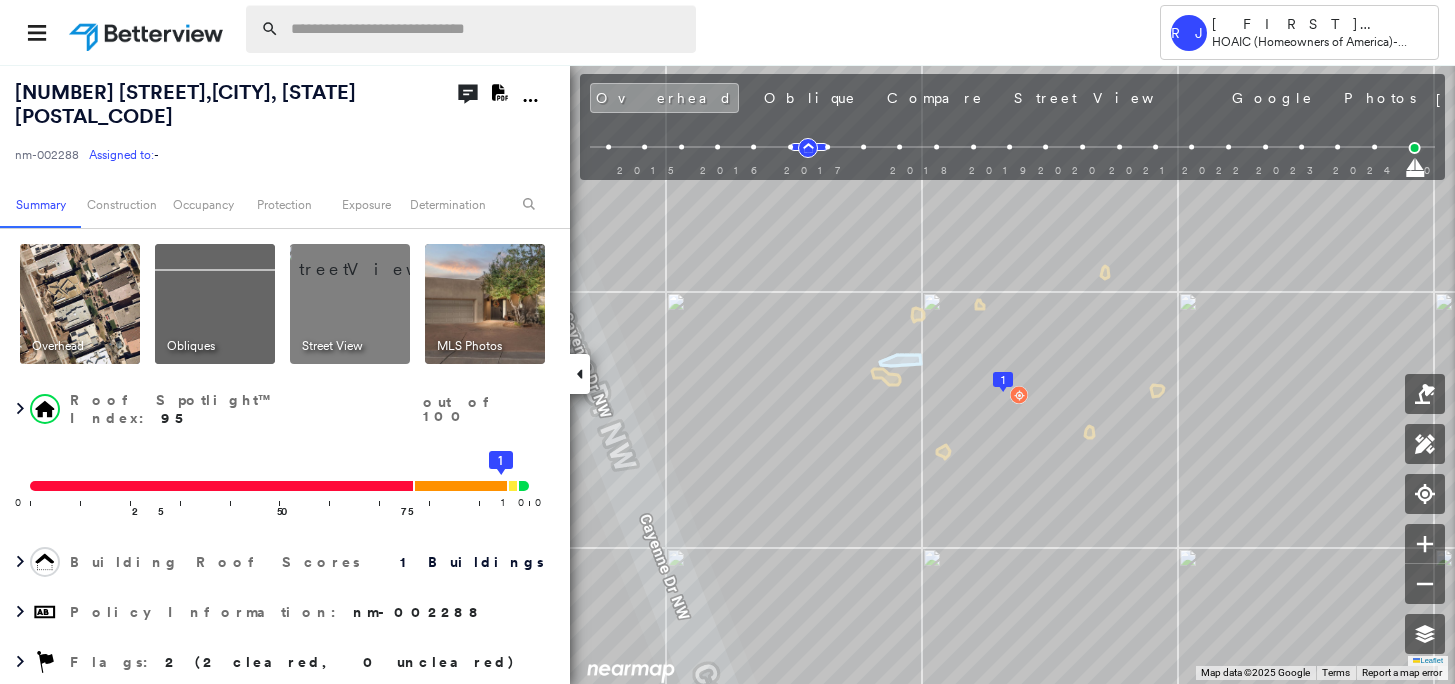 click at bounding box center (487, 29) 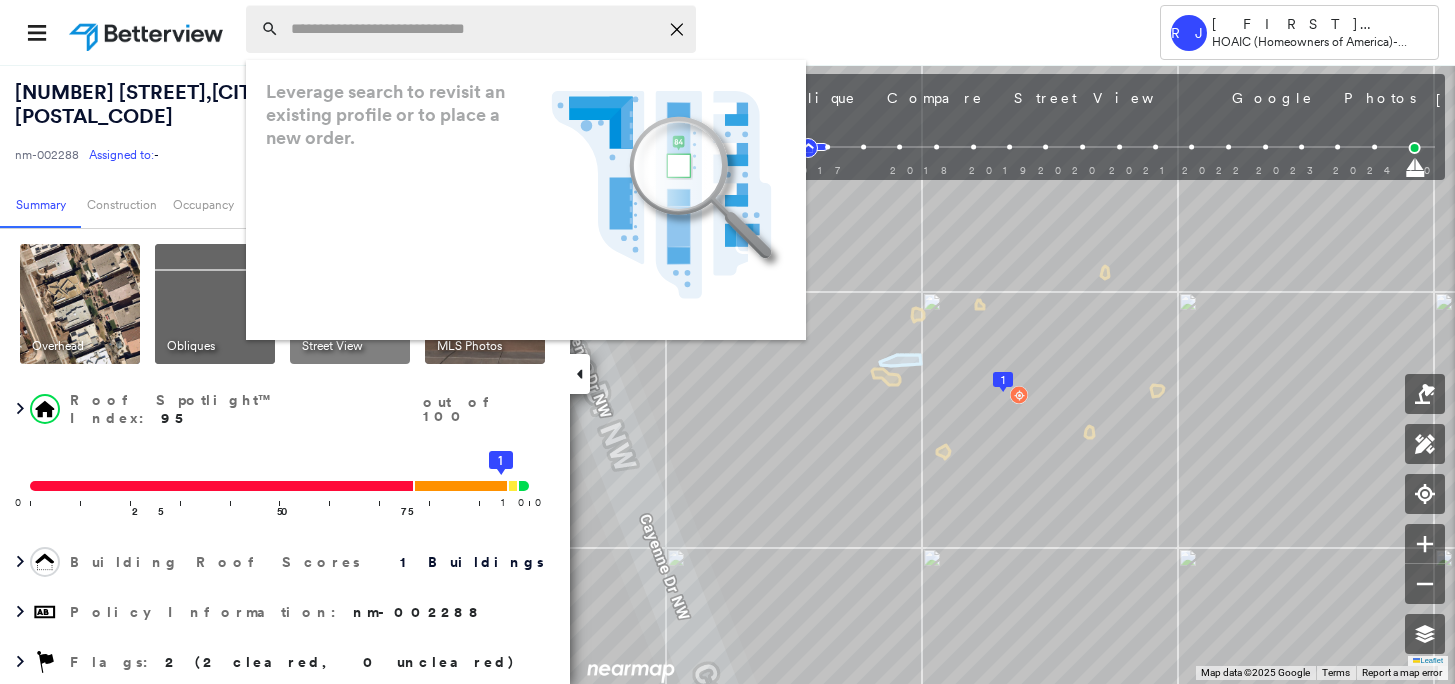 paste on "**********" 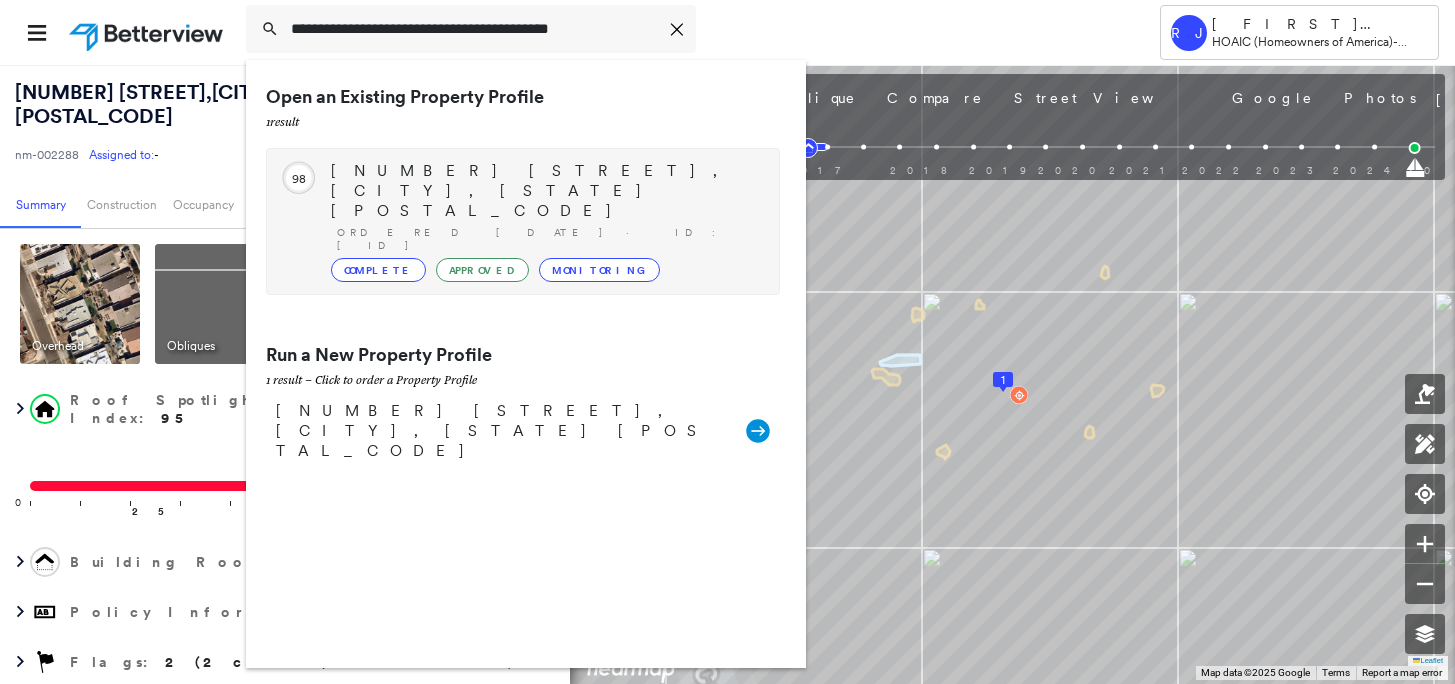 type on "**********" 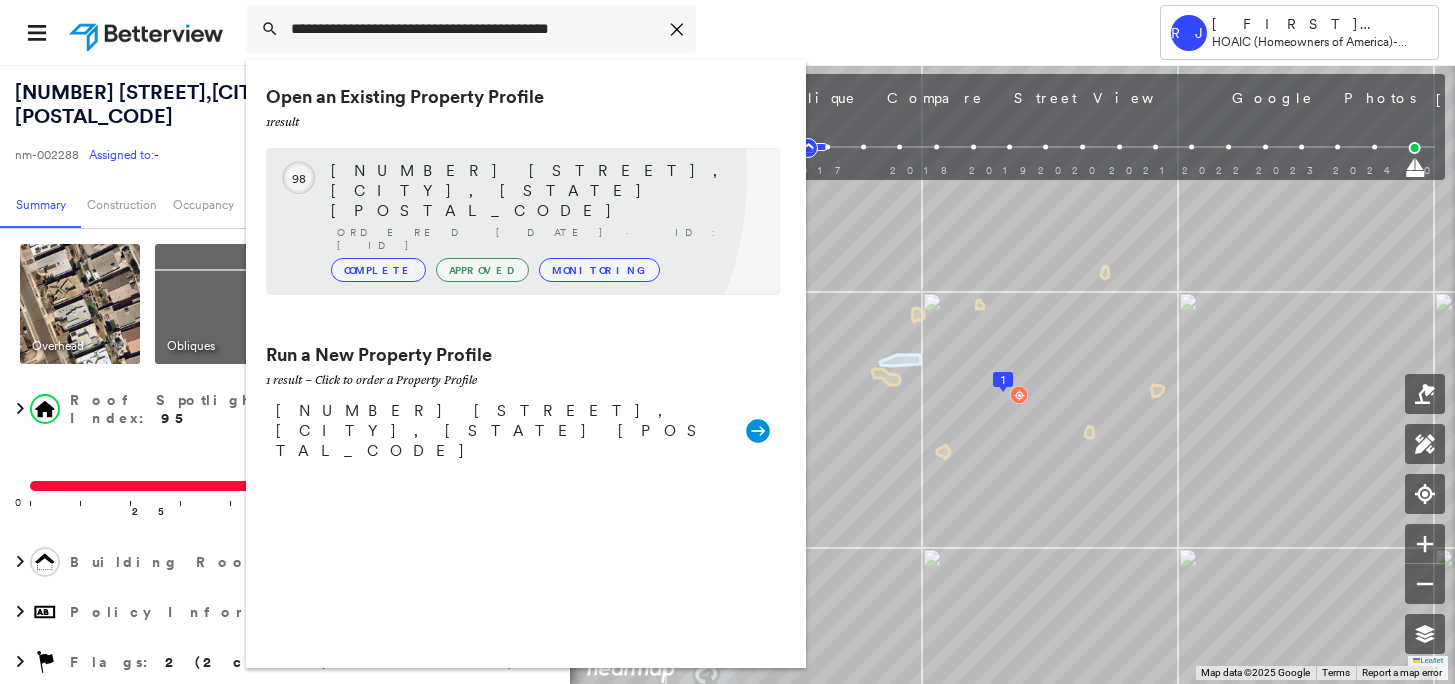 click on "7803  Galloping Hills St, Las Vegas, NV 89113" at bounding box center (545, 191) 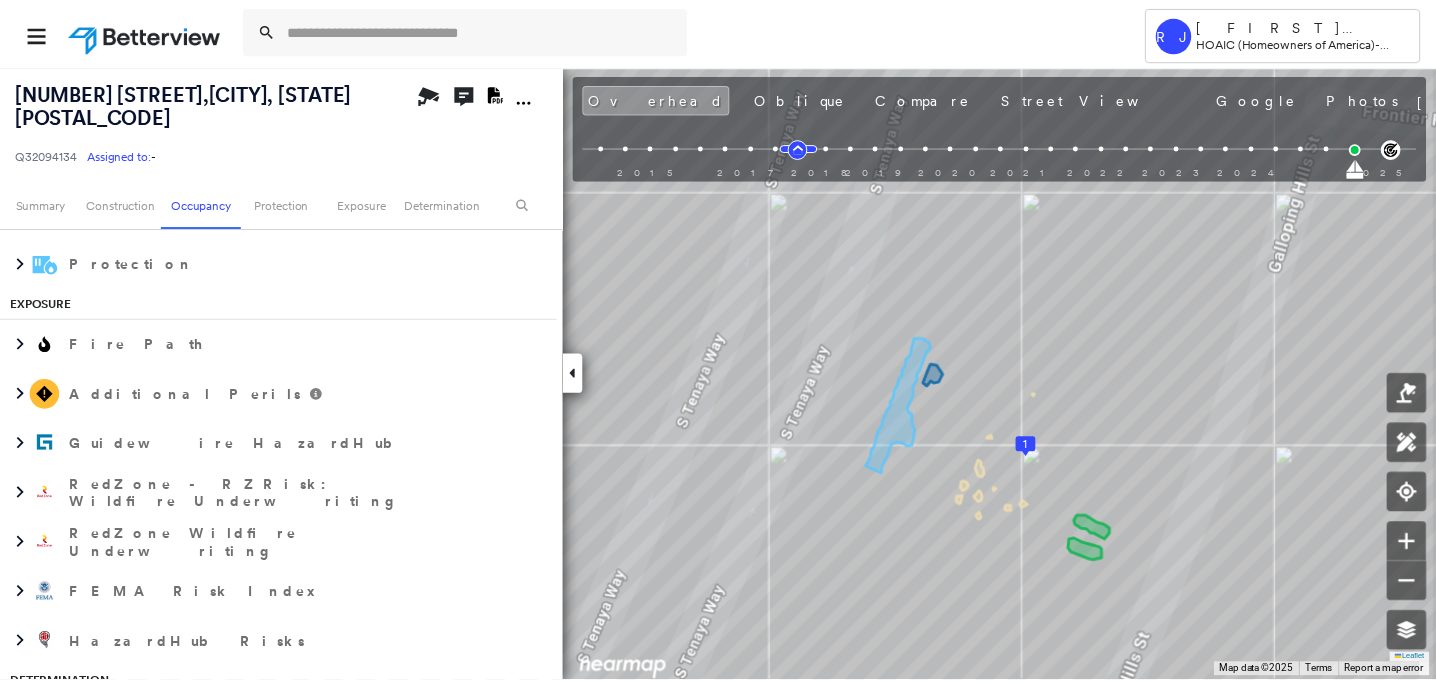 scroll, scrollTop: 1109, scrollLeft: 0, axis: vertical 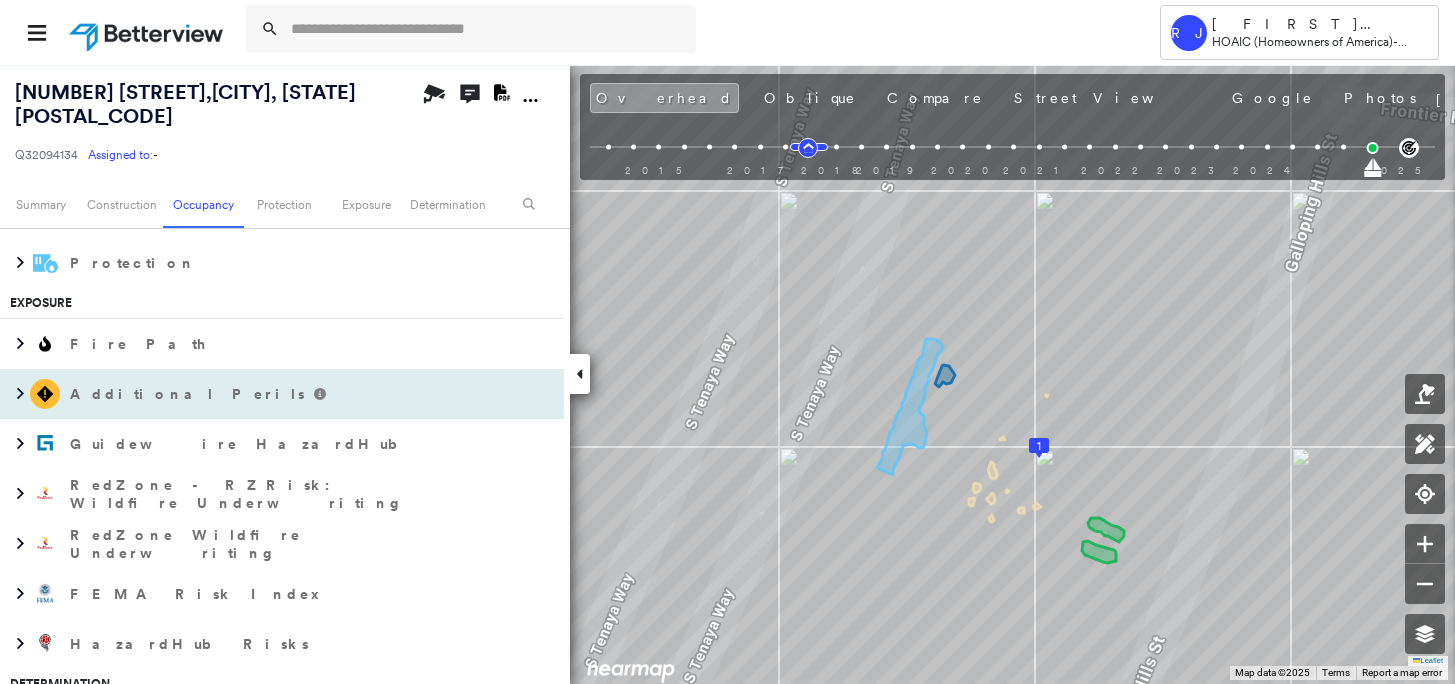 click on "Additional Perils" at bounding box center (189, 394) 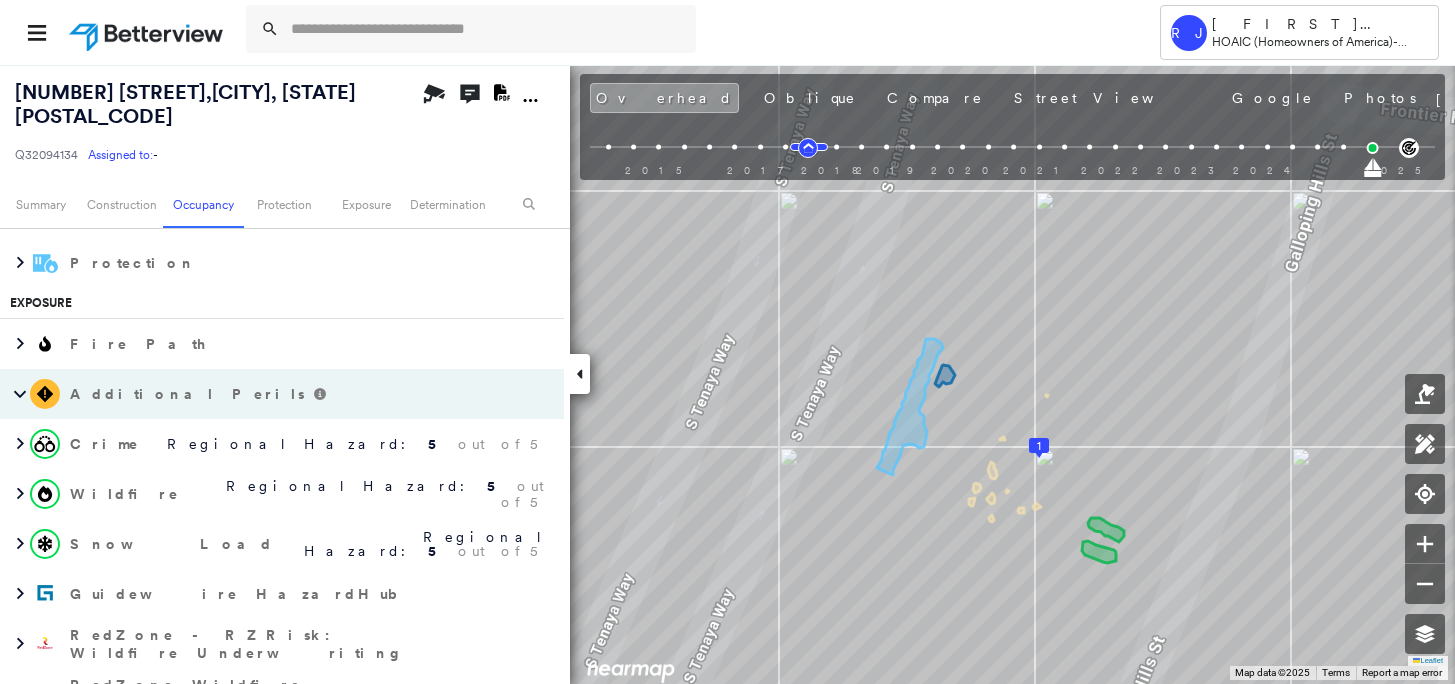click on "Additional Perils" at bounding box center (189, 394) 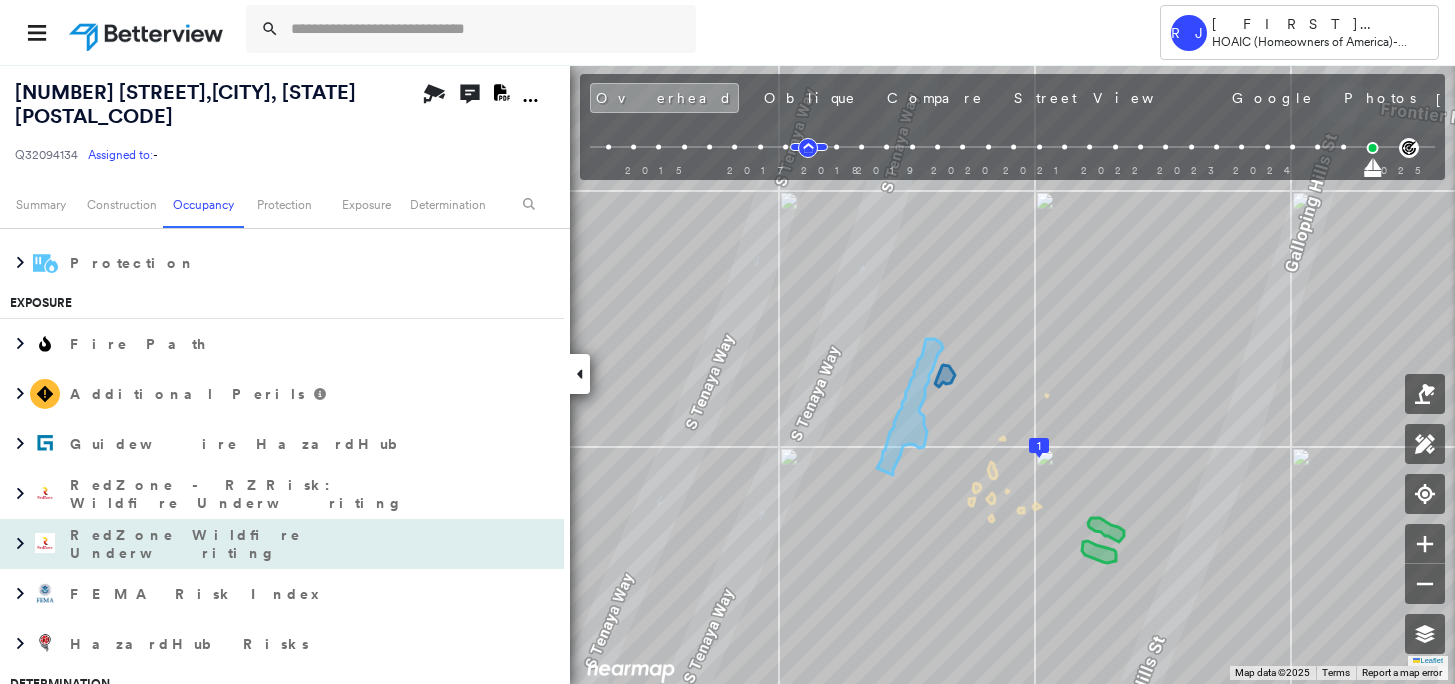 click on "RedZone Wildfire Underwriting" at bounding box center [262, 544] 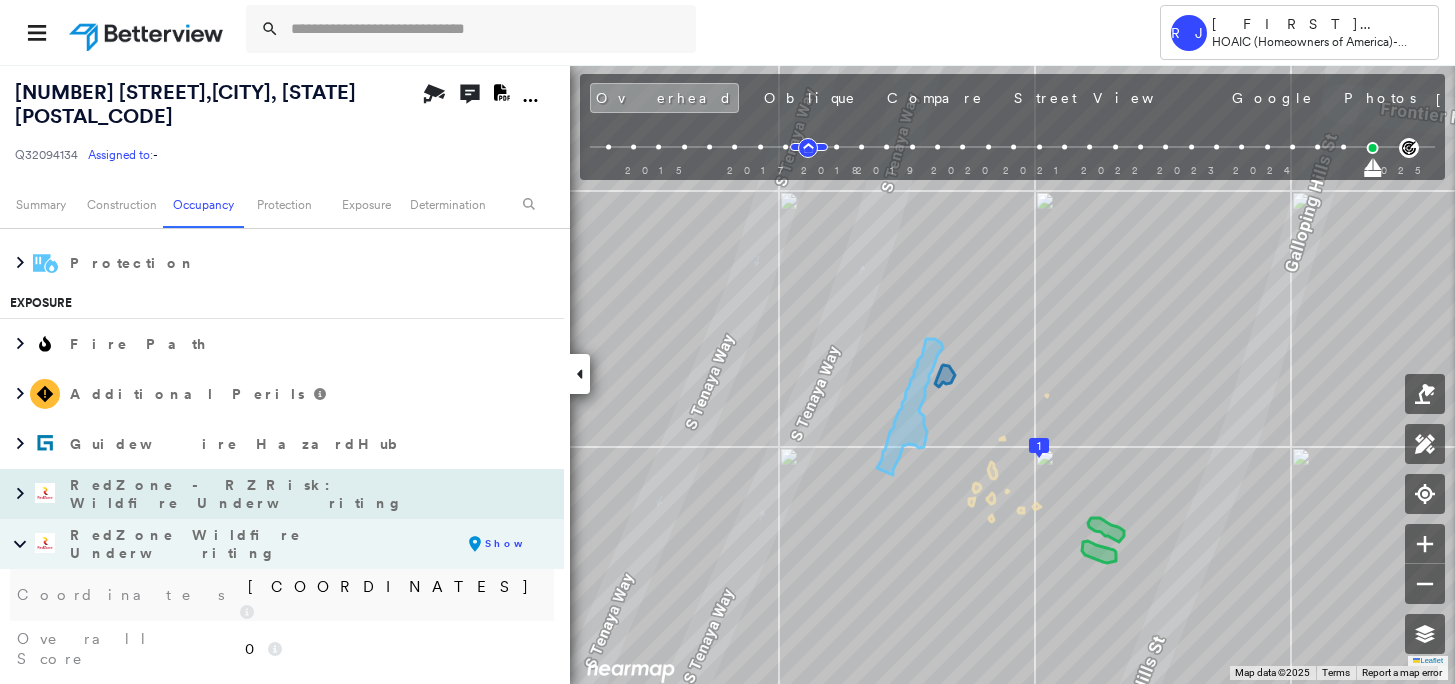 click on "RedZone - RZRisk: Wildfire Underwriting" at bounding box center (262, 494) 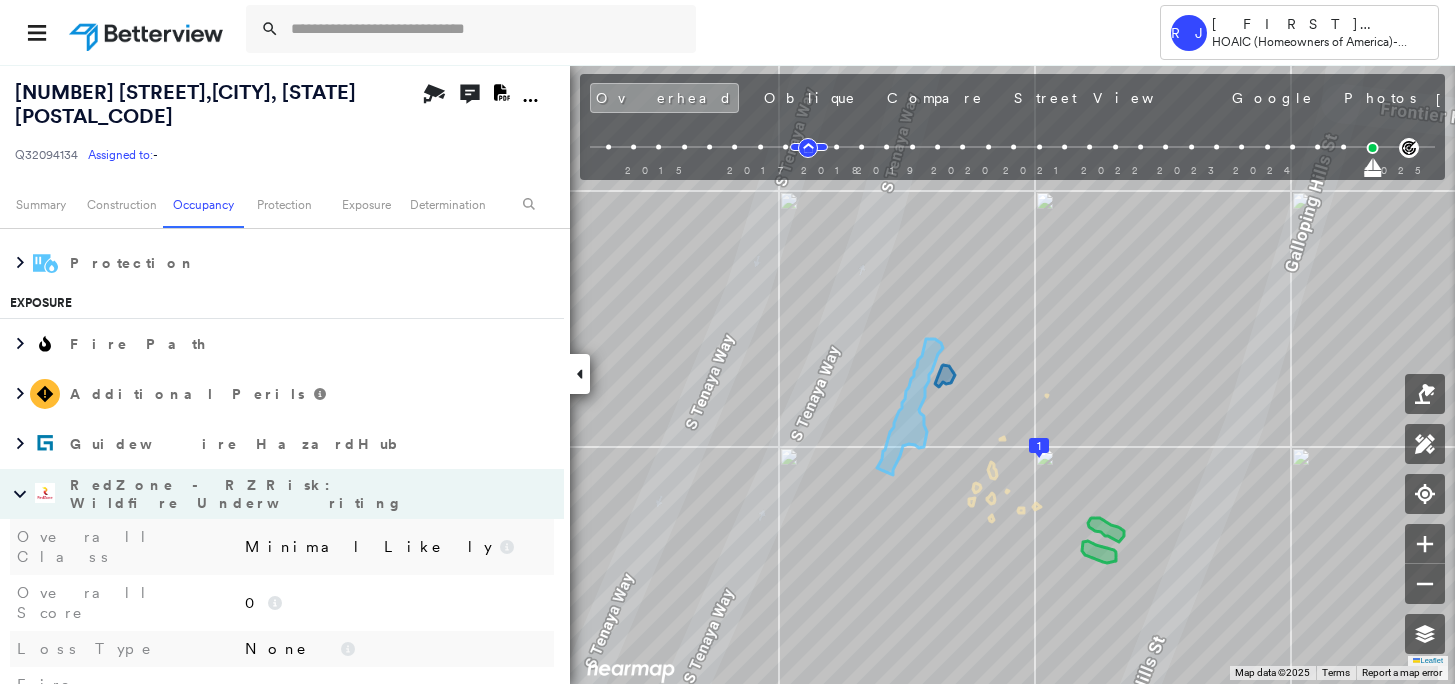click at bounding box center (148, 32) 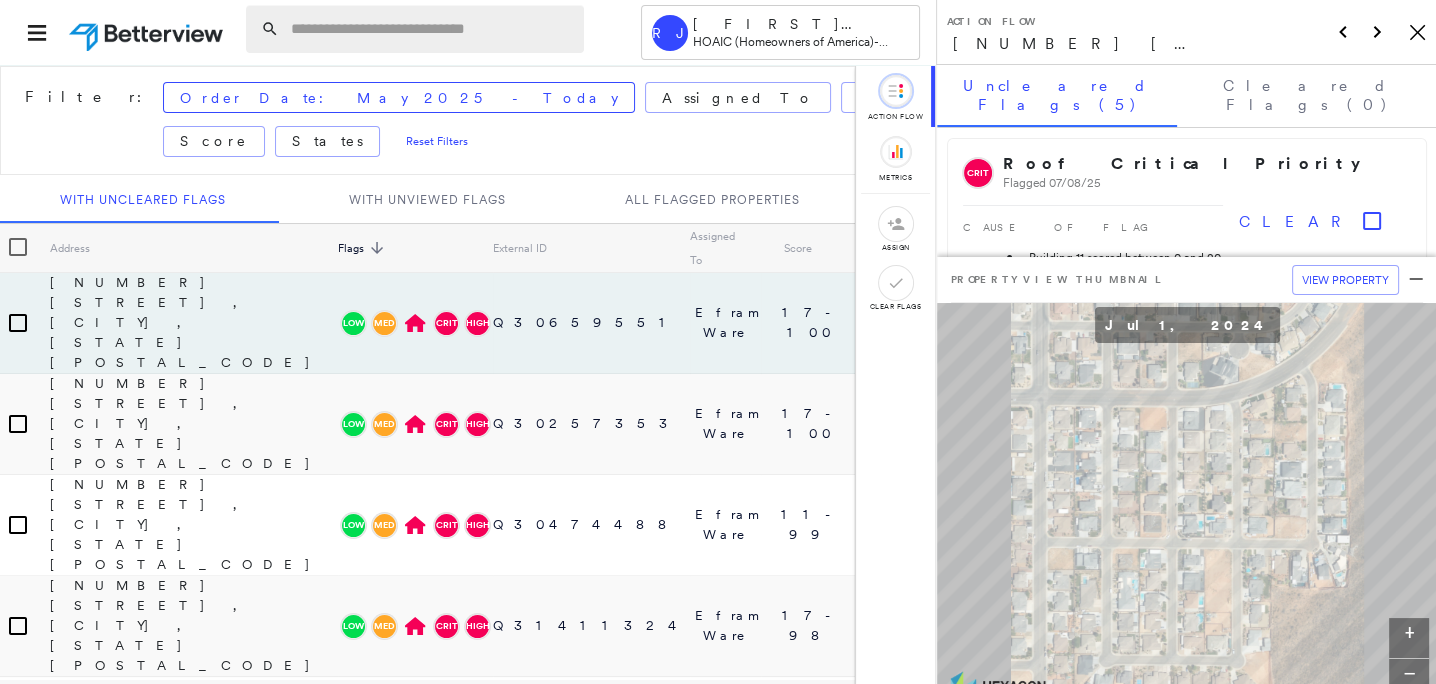 click at bounding box center (431, 29) 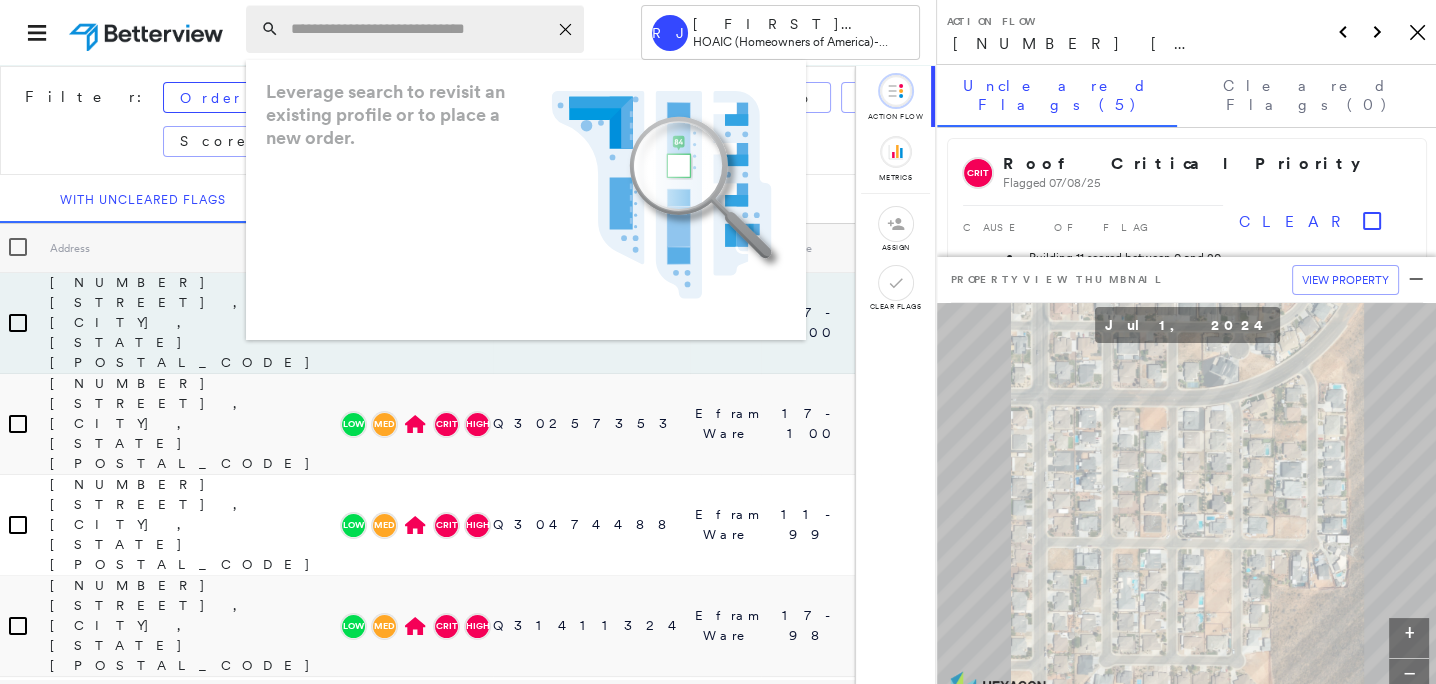 paste on "**********" 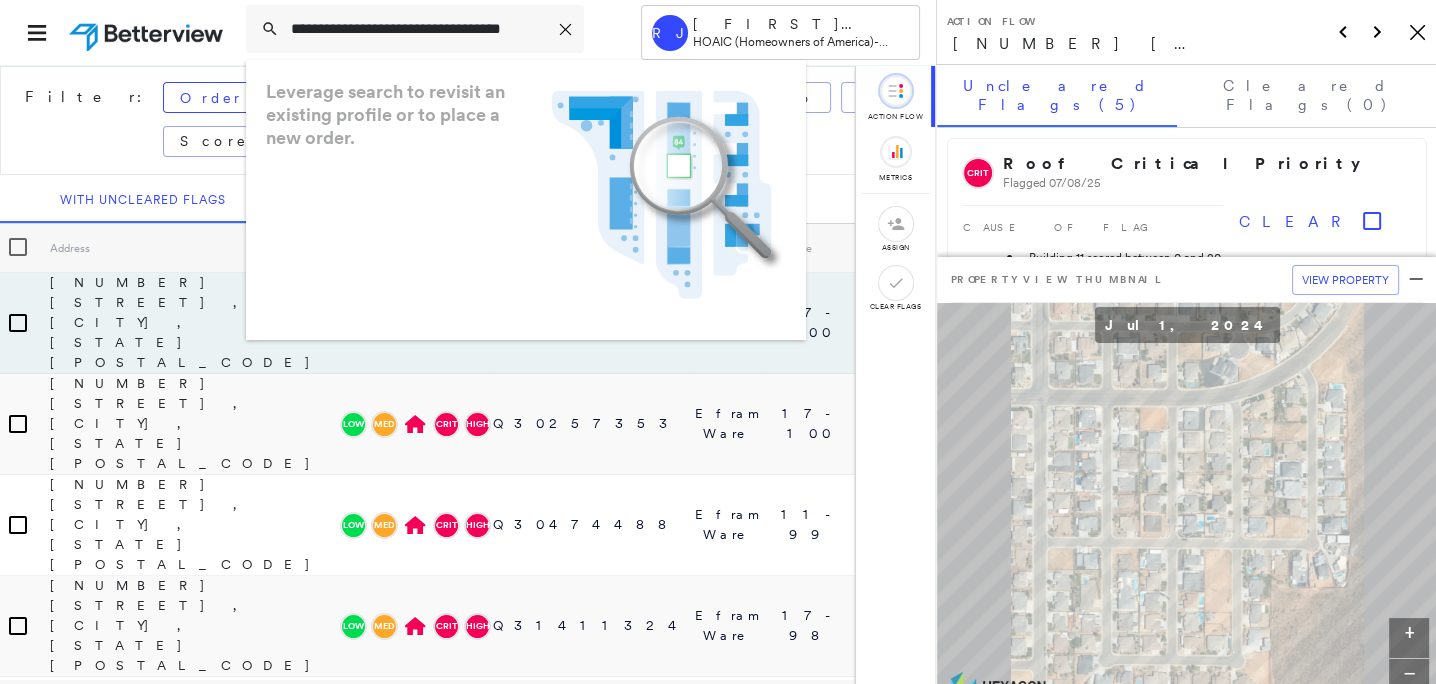 scroll, scrollTop: 0, scrollLeft: 40, axis: horizontal 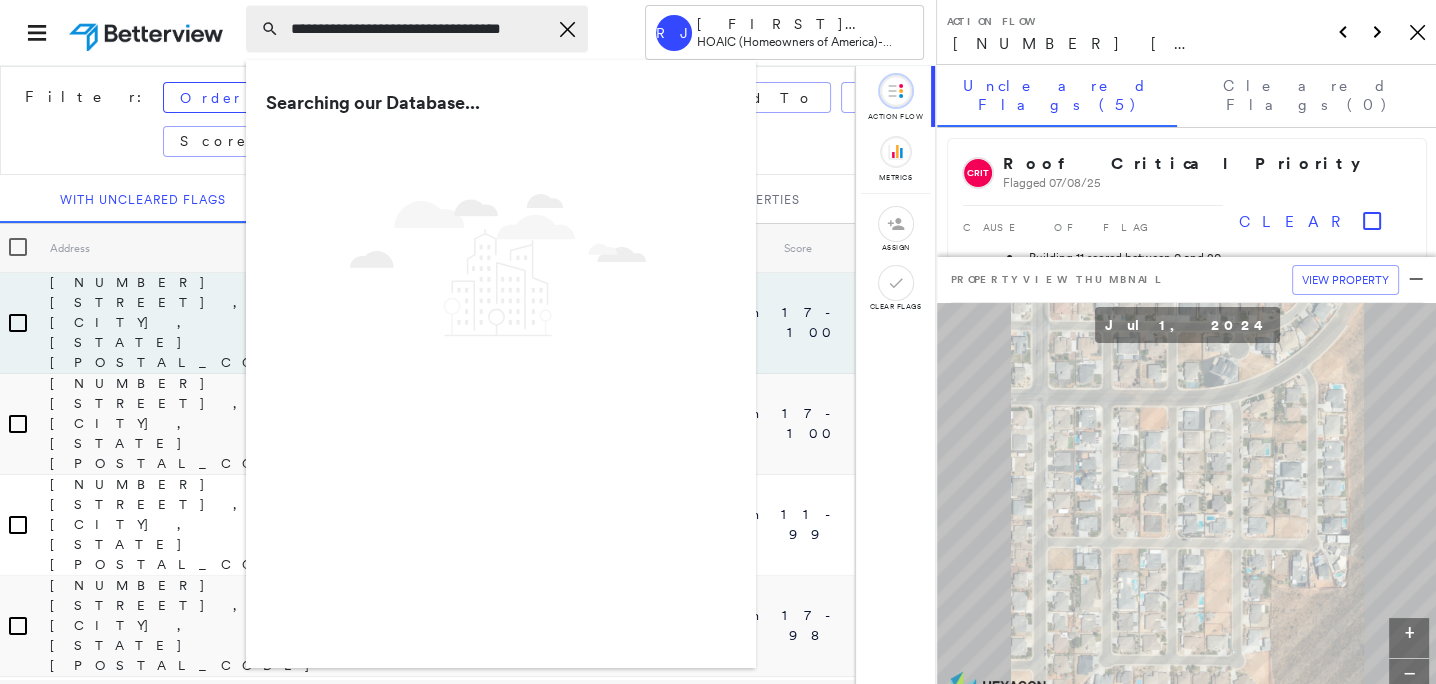 type on "**********" 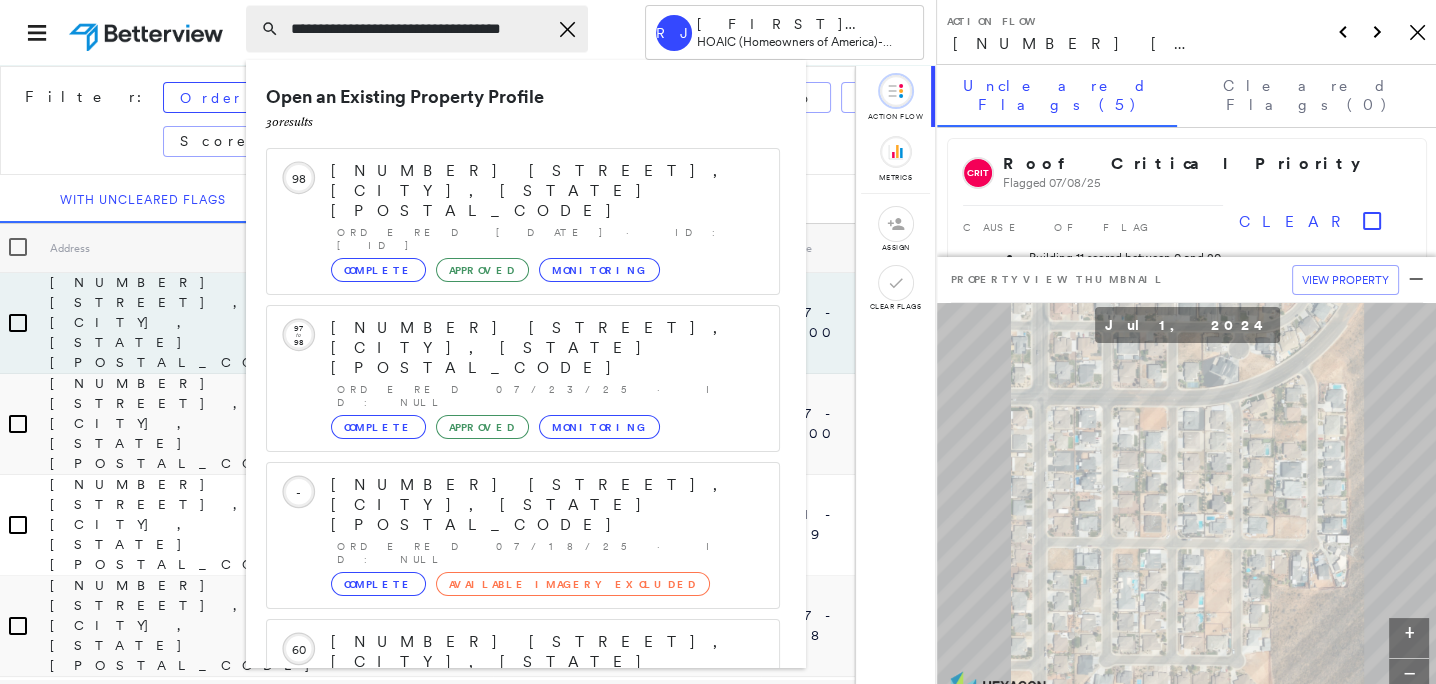 scroll, scrollTop: 0, scrollLeft: 0, axis: both 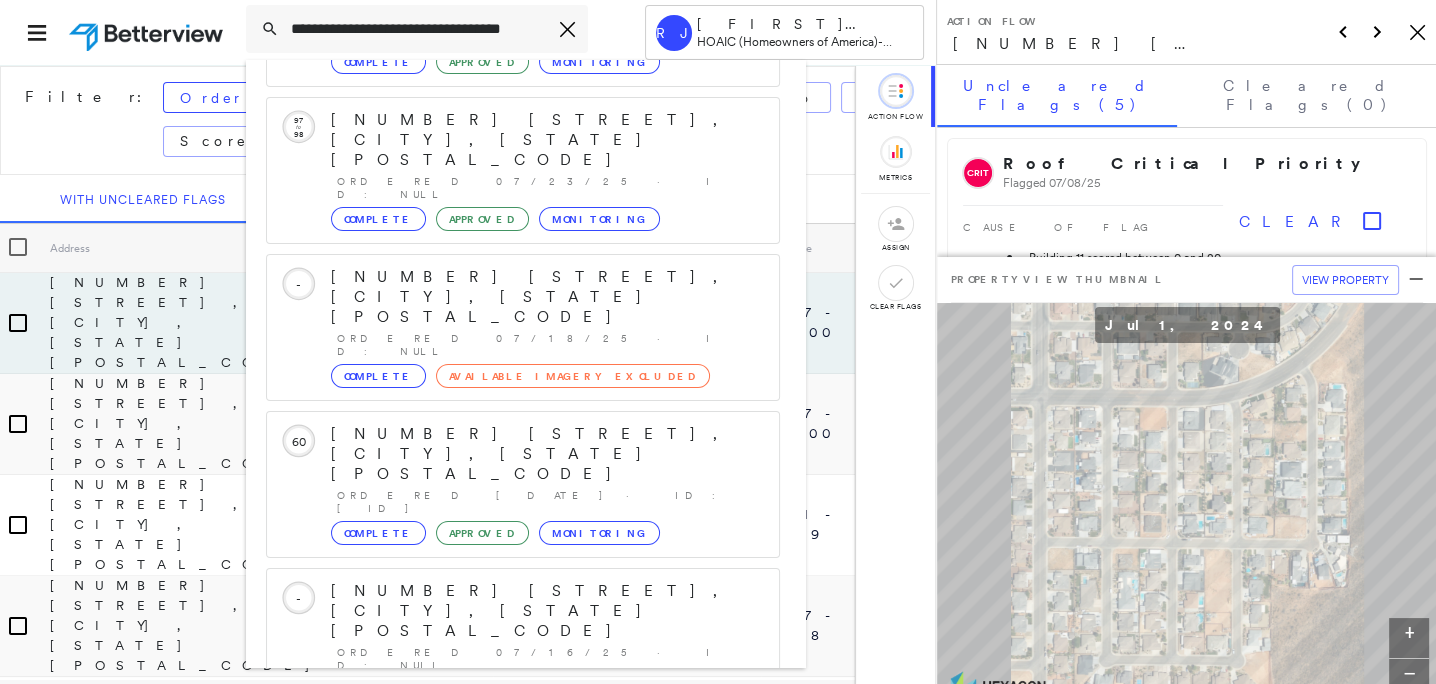 click on "Open an Existing Property Profile 30  result s Circled Text Icon 98 1104  Tipperary Ave, Friendswood, TX 77546 Ordered 07/29/25 · ID: 42-650359 Complete Approved Monitoring Circled Text Icon 97 to 98 546  Mill Creek Pkwy, Chesapeake, VA 23323 Ordered 07/23/25 · ID: null Complete Approved Monitoring Circled Text Icon - 113 E 4th St, Safford, AZ 85546 Ordered 07/18/25 · ID: null Complete Available Imagery Excluded Circled Text Icon 60 2316 Iron Ridge Lane, Friendswood, TX 77546 Ordered 07/18/25 · ID: 42-649049 Complete Approved Monitoring Circled Text Icon - 2429  County Road 46 , Berry, AL 35546 Ordered 07/16/25 · ID: null Complete No Imagery Coverage Show  5  more existing properties   Run a New Property Profile 1 result - Click to order a Property Profile 546 Tortuga Way, Mesquite, NV 89027 Group Created with Sketch." at bounding box center (526, 364) 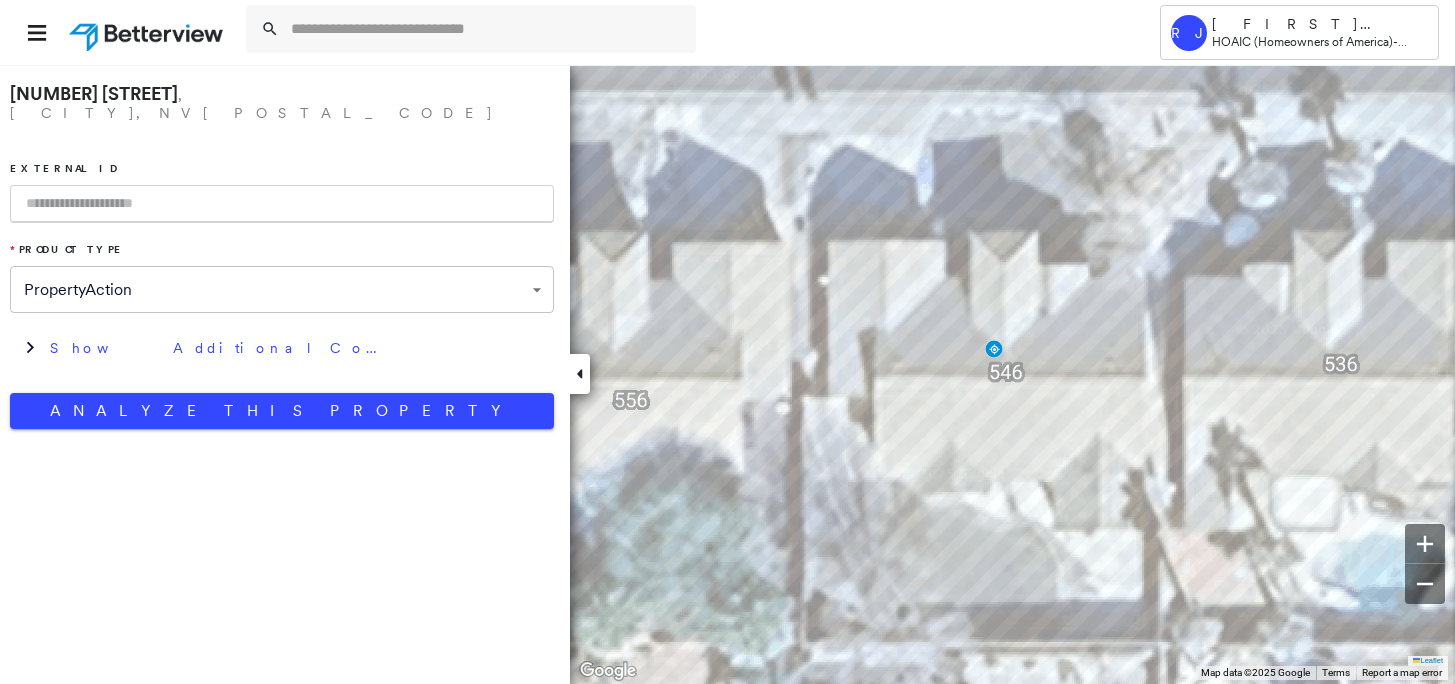 click at bounding box center [282, 204] 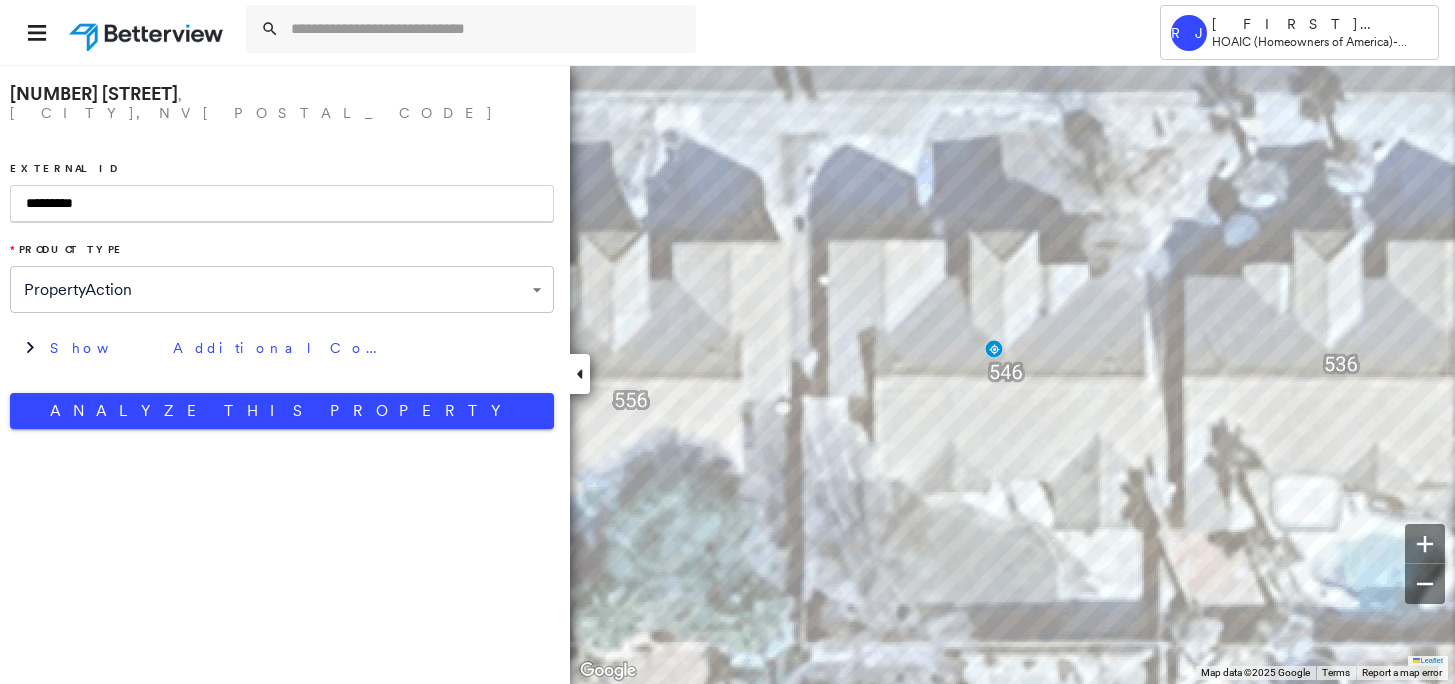type on "*********" 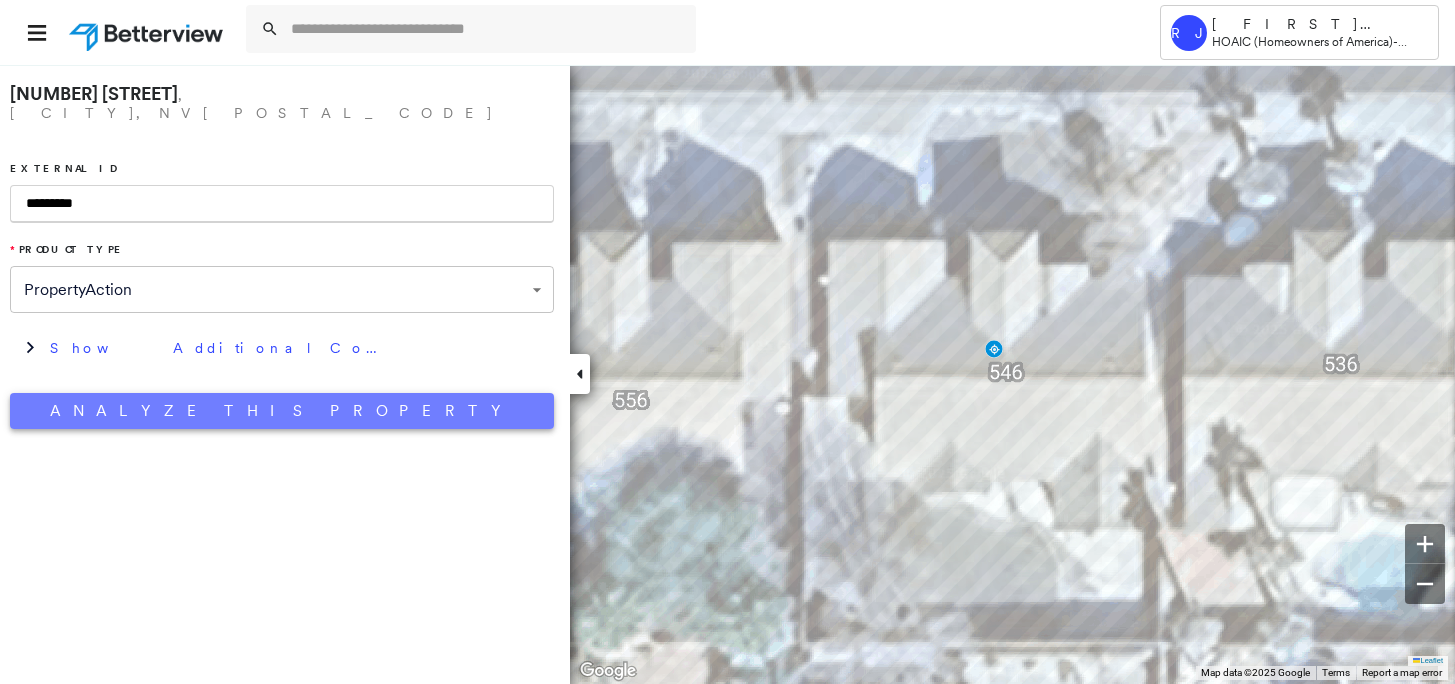 click on "Analyze This Property" at bounding box center [282, 411] 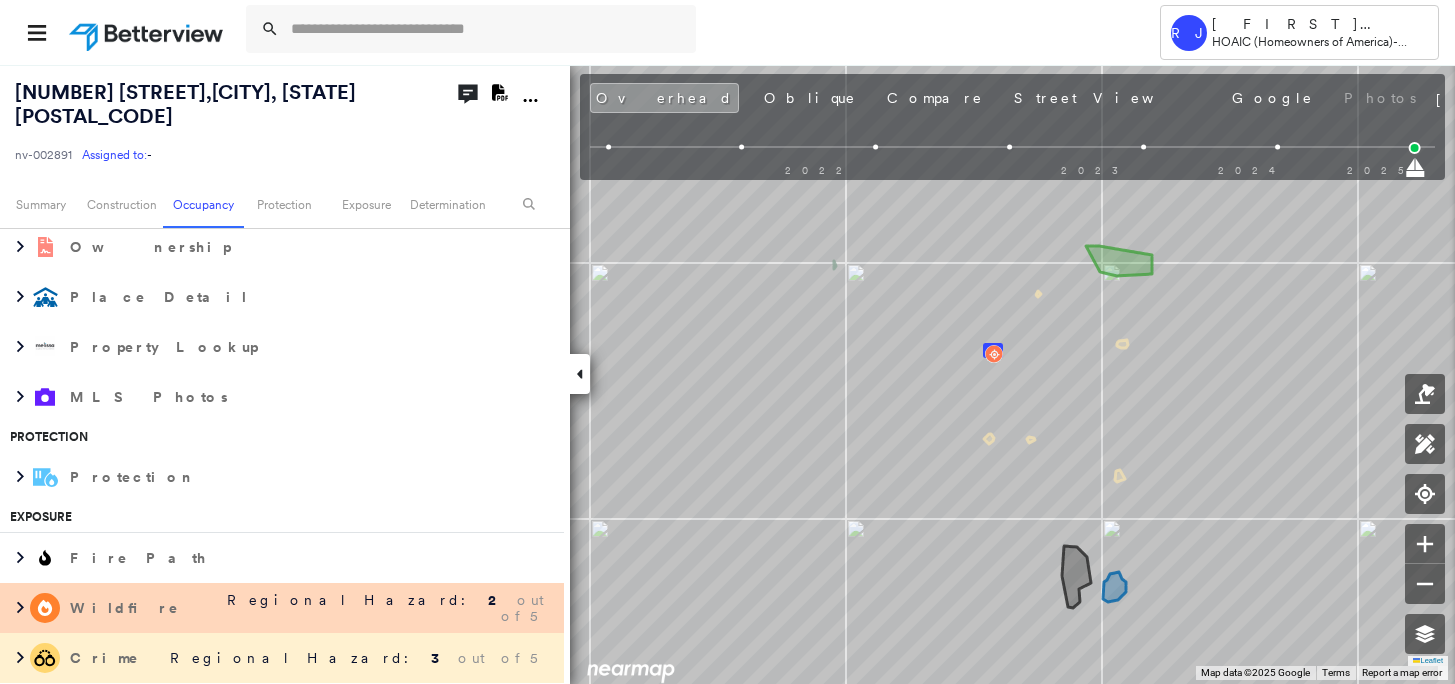 scroll, scrollTop: 896, scrollLeft: 0, axis: vertical 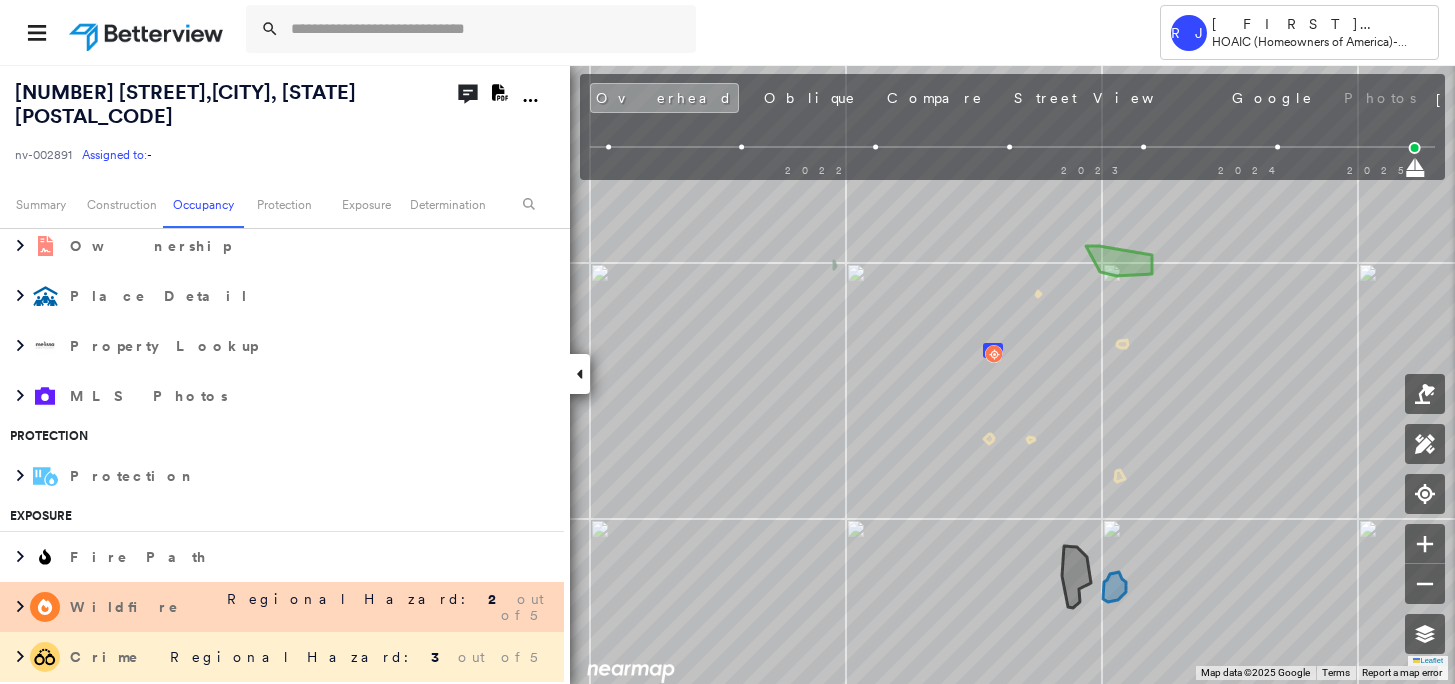 click on "Regional Hazard:" at bounding box center [355, 599] 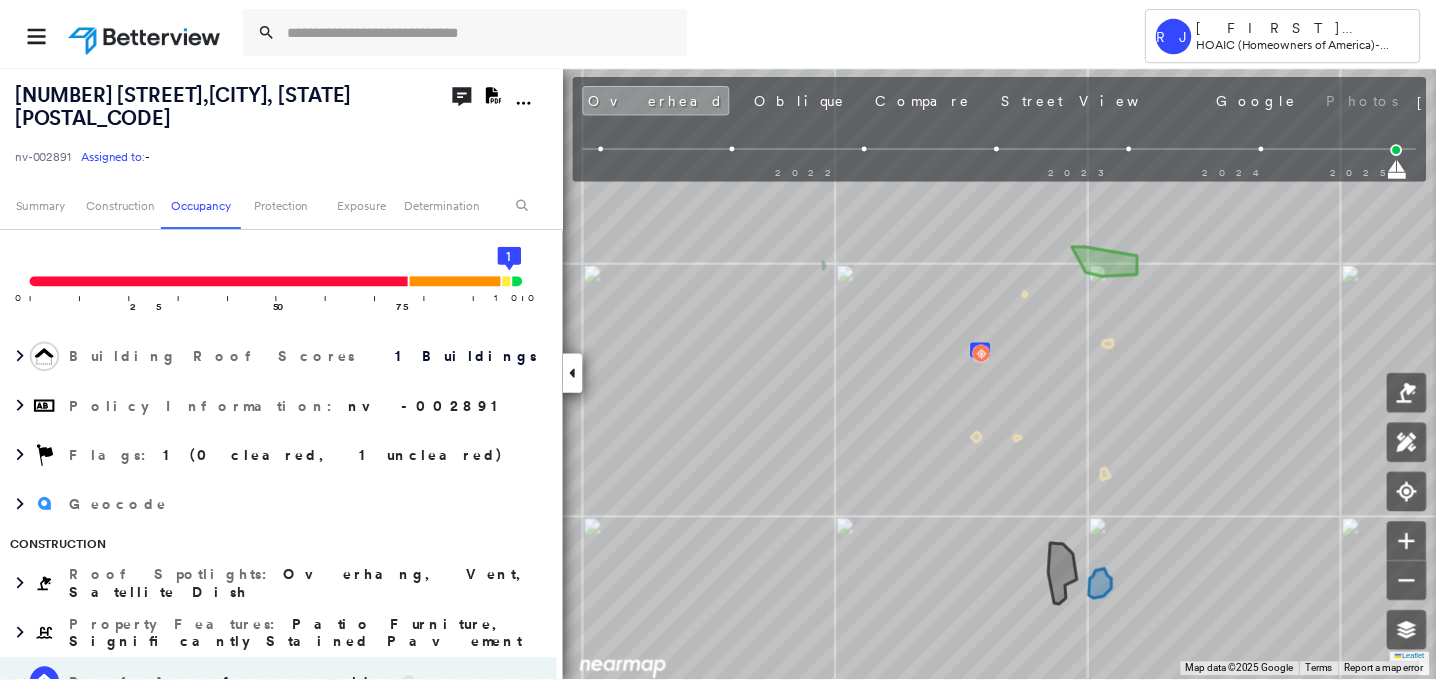 scroll, scrollTop: 194, scrollLeft: 0, axis: vertical 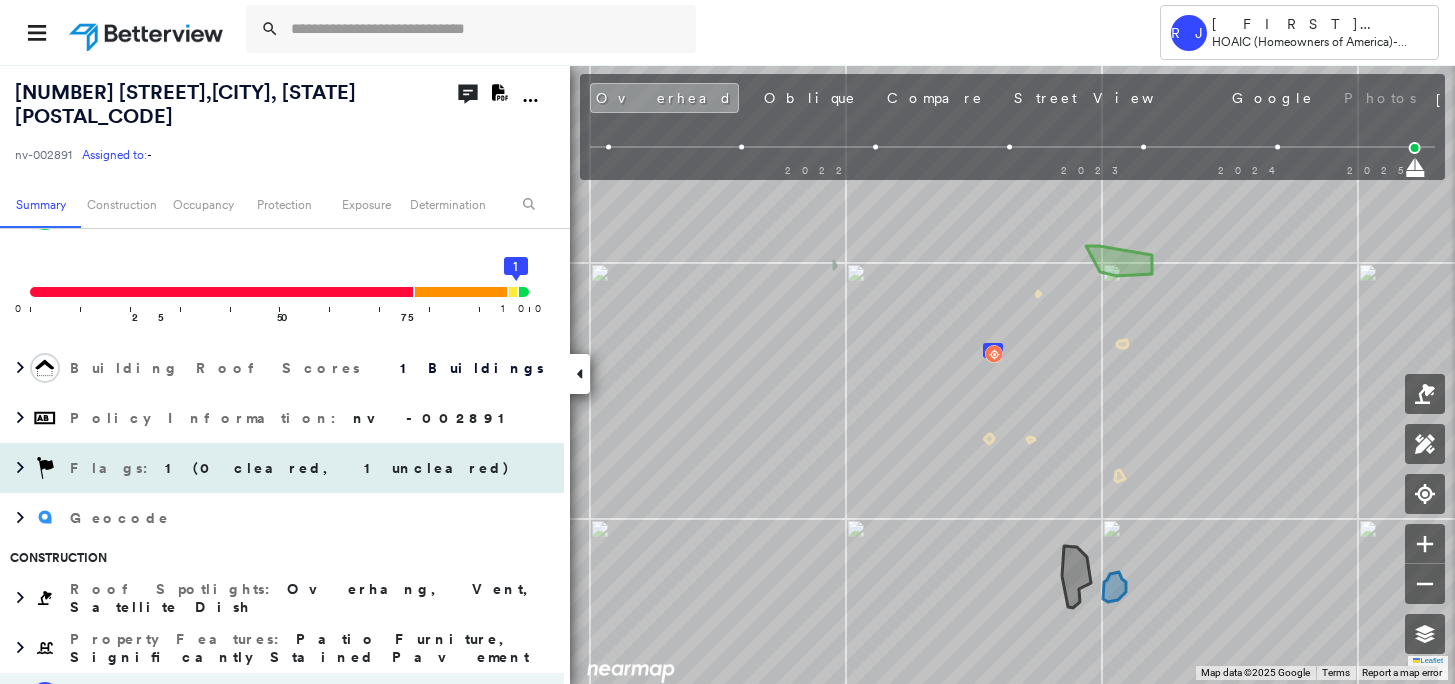 click on "Flags :  1 (0 cleared, 1 uncleared)" at bounding box center [292, 468] 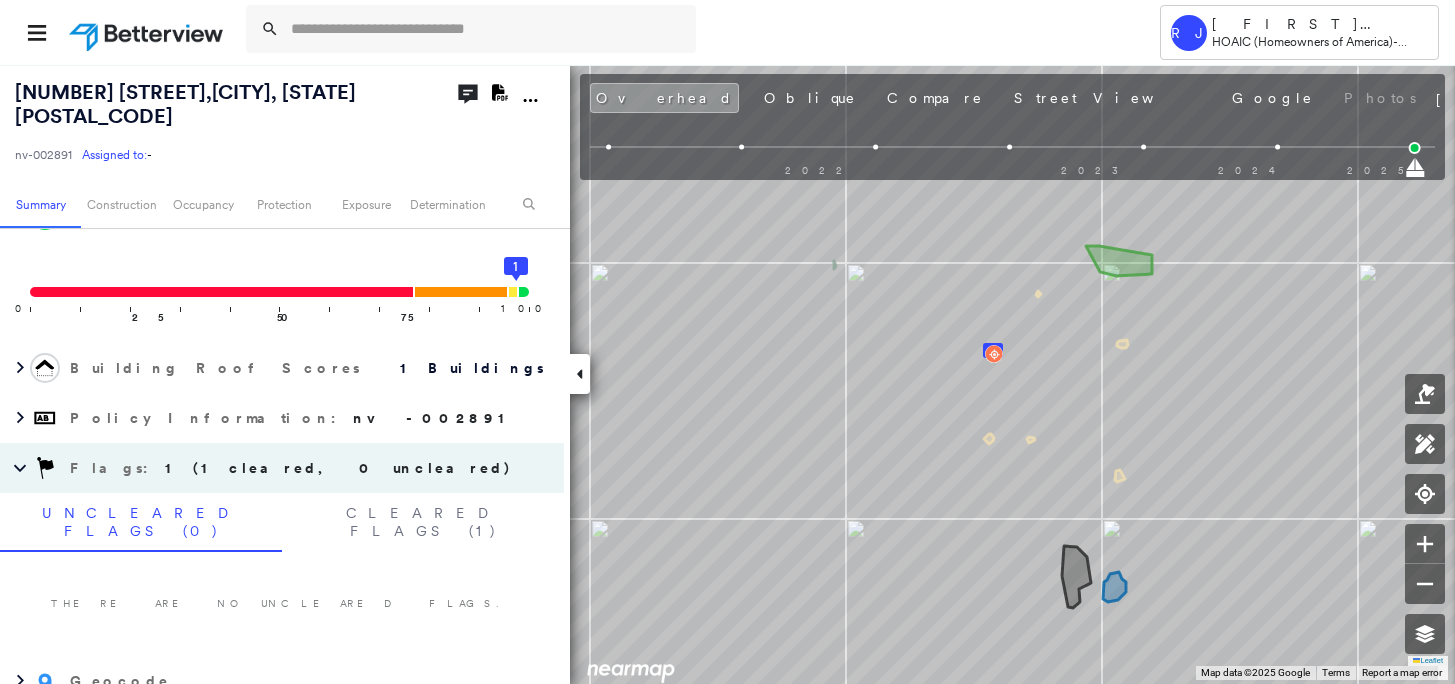 click at bounding box center [148, 32] 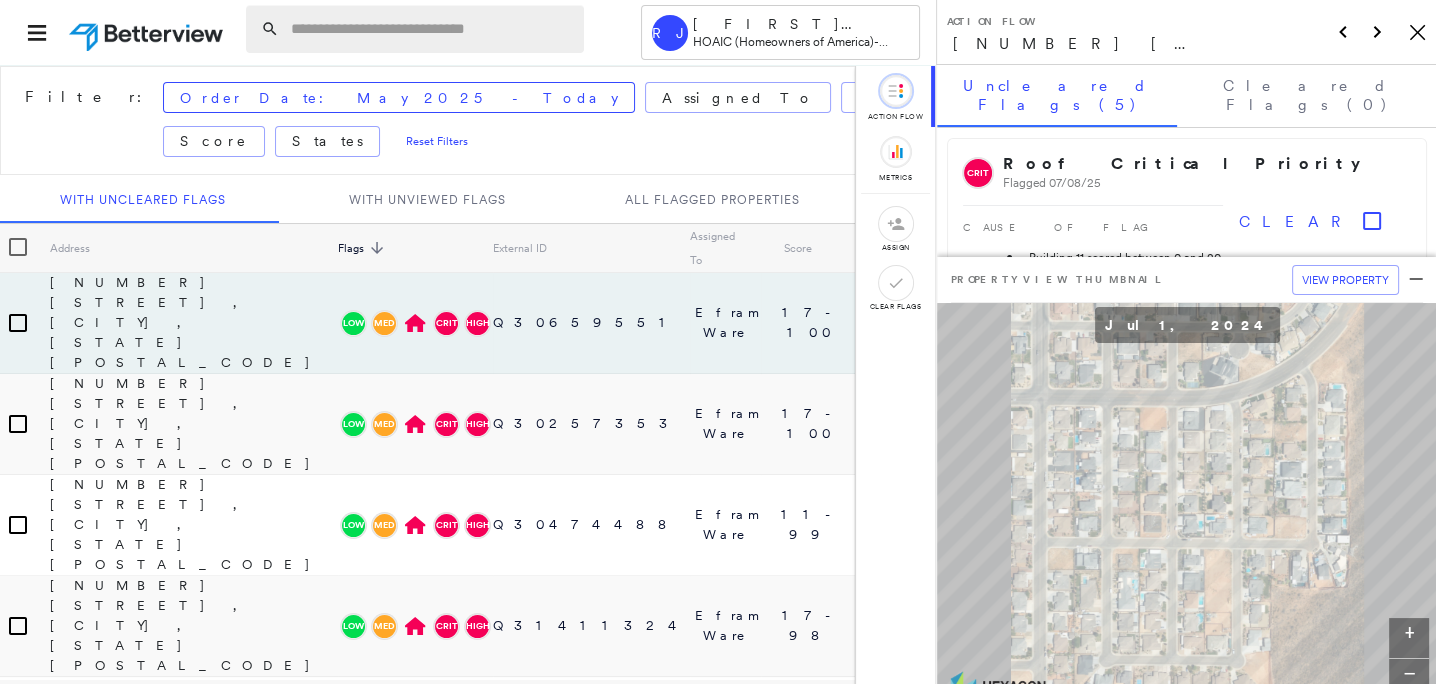click at bounding box center [431, 29] 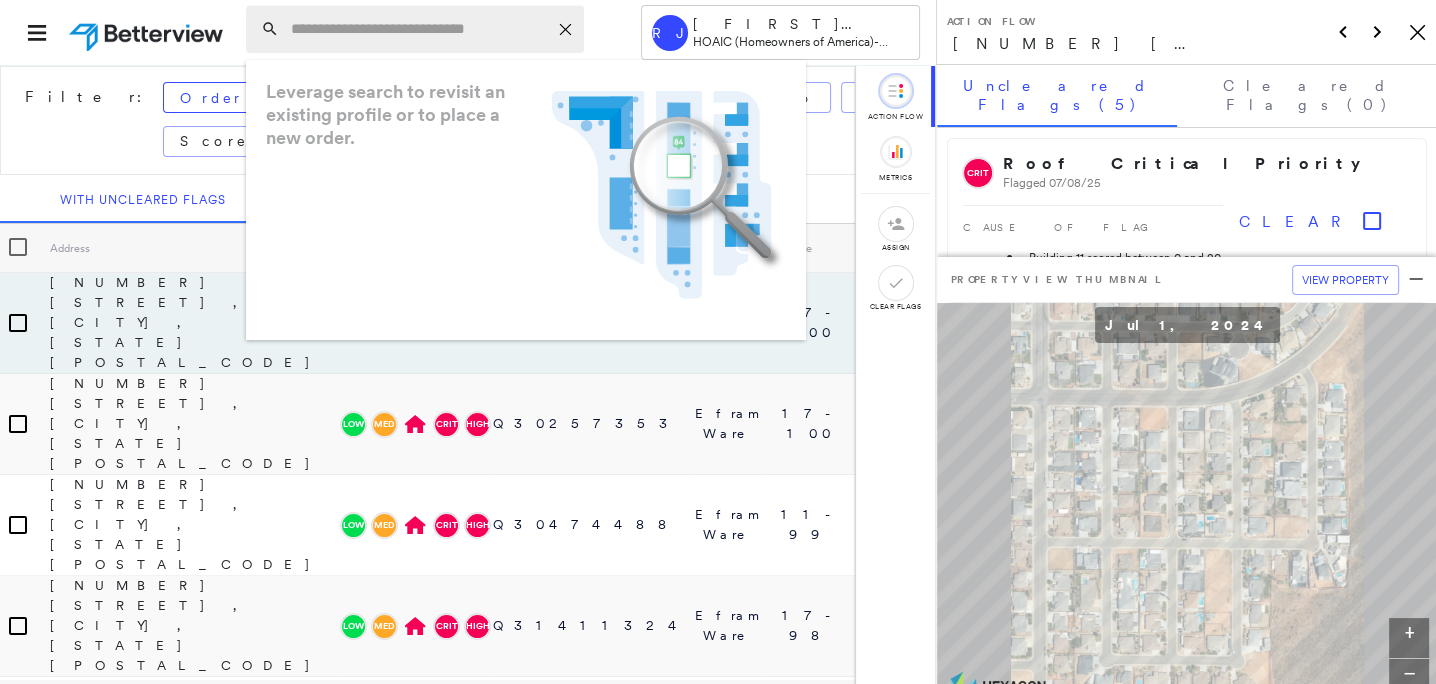 paste on "**********" 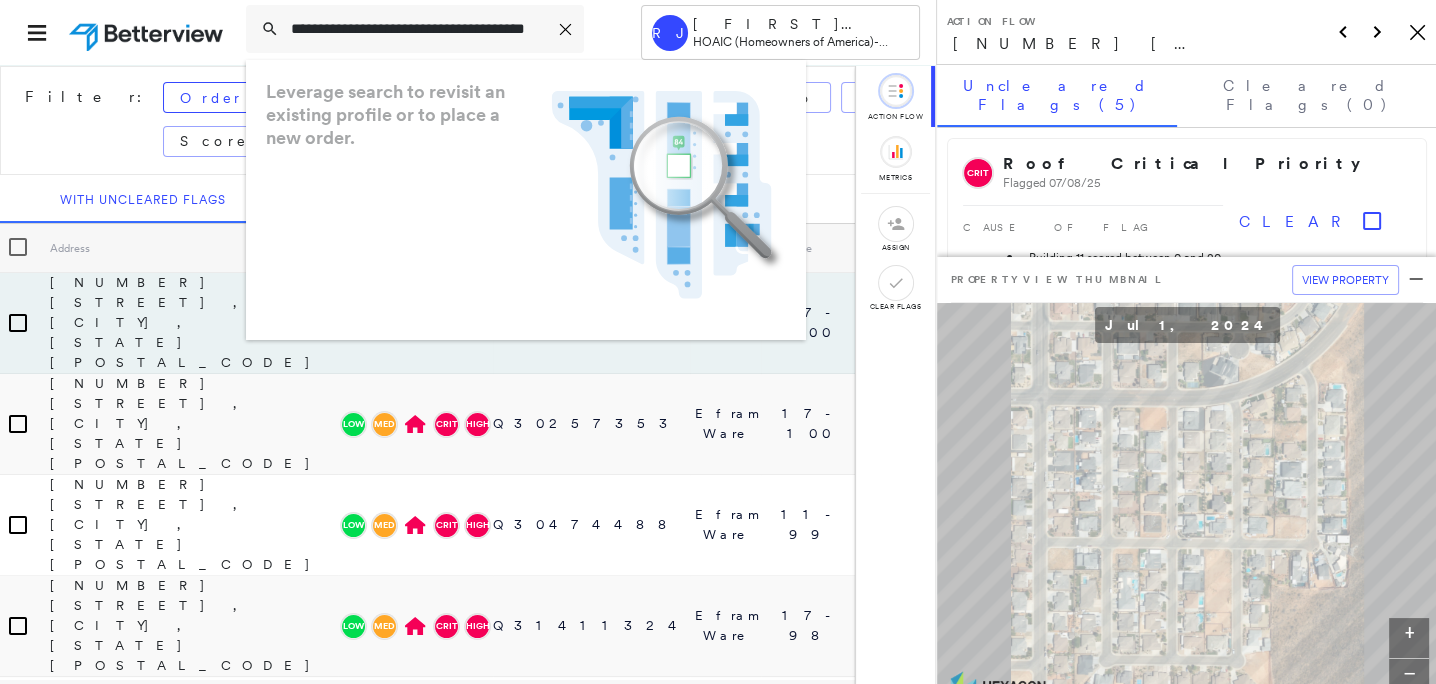 scroll, scrollTop: 0, scrollLeft: 66, axis: horizontal 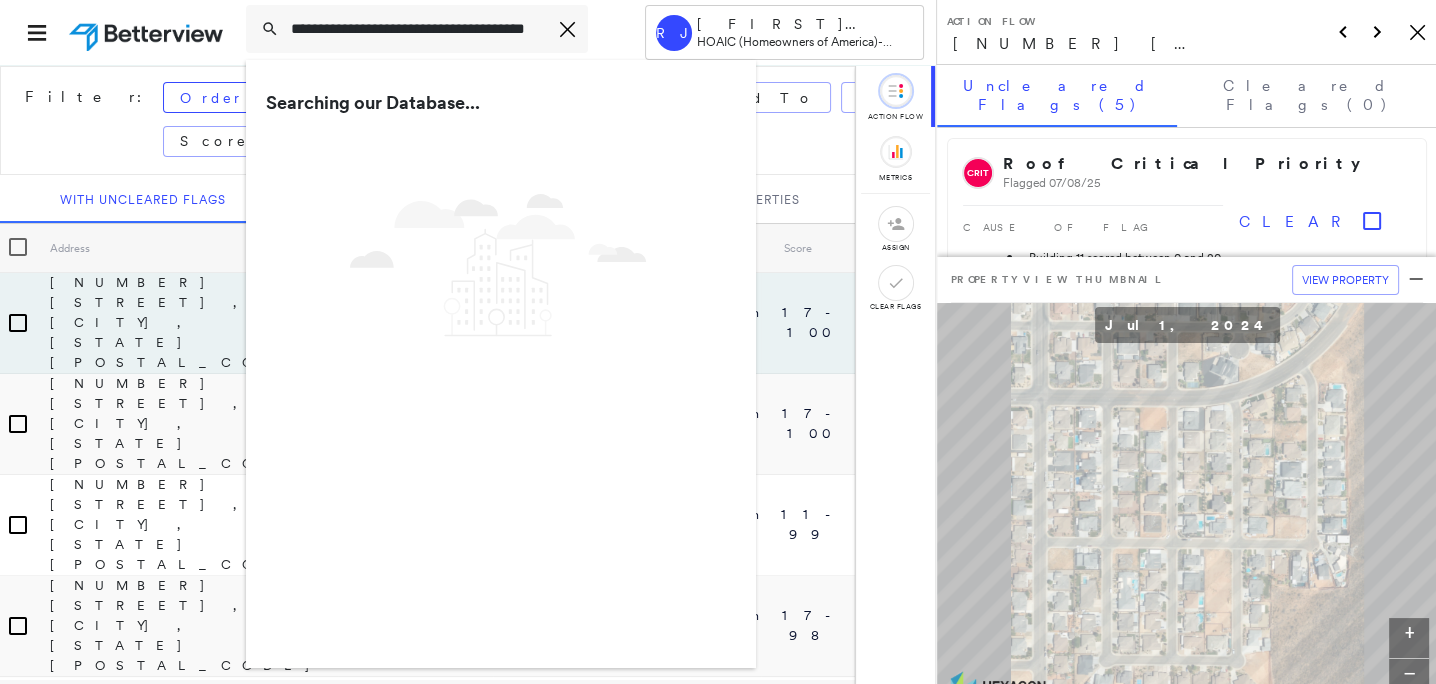 type on "**********" 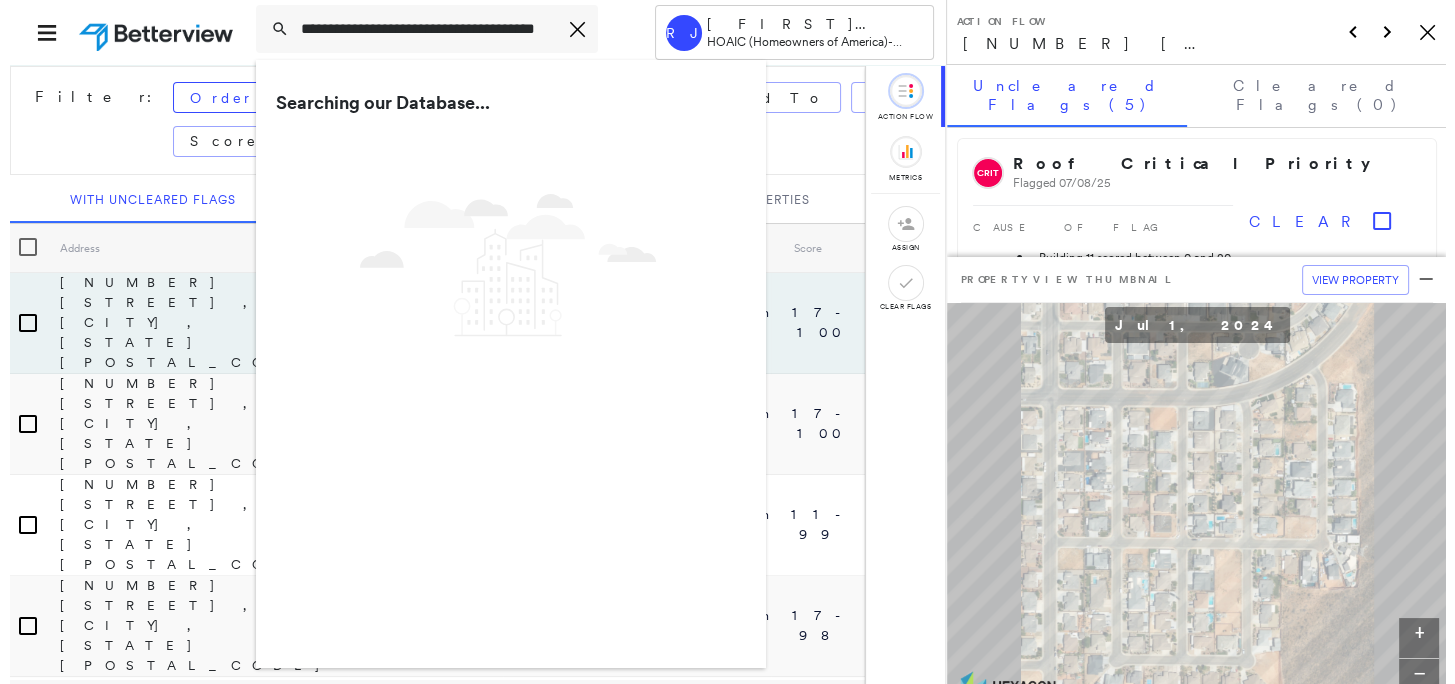 scroll, scrollTop: 0, scrollLeft: 0, axis: both 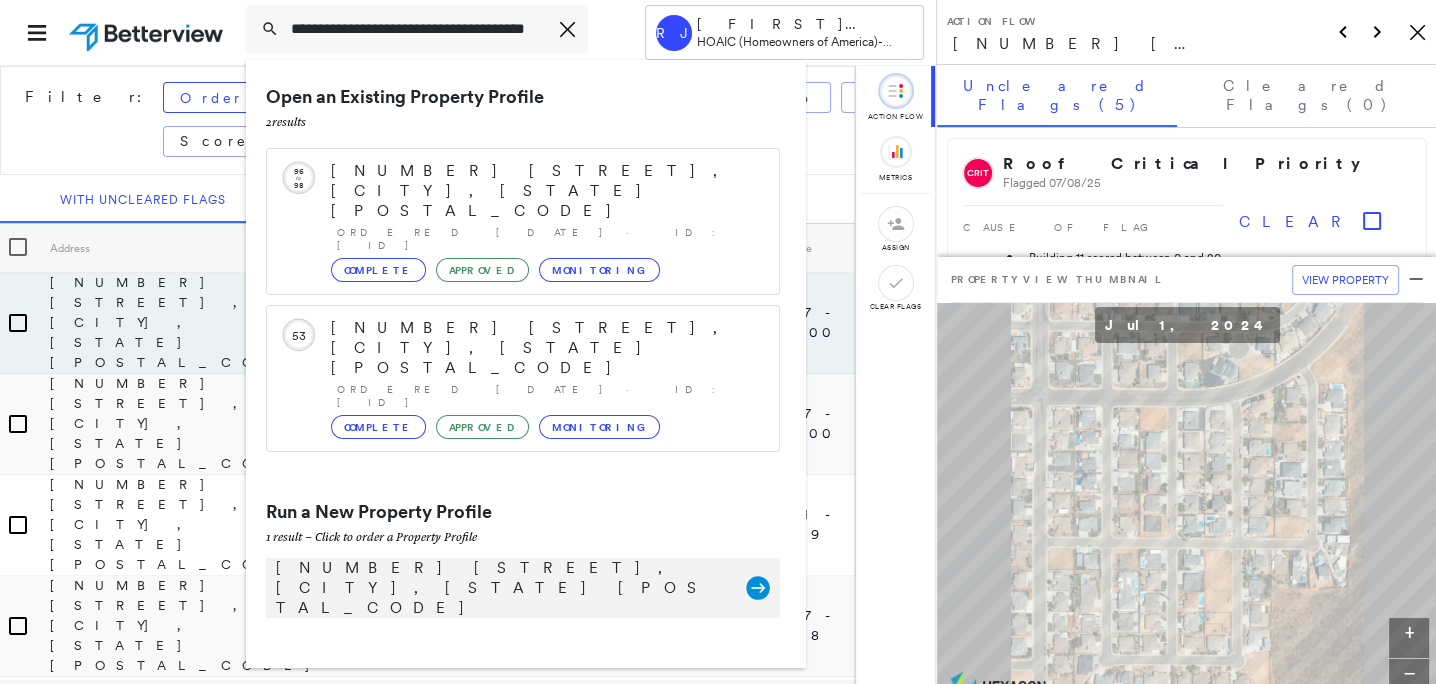 click on "747 Canyon Crest Dr, Las Vegas, NV 89123 Group Created with Sketch." at bounding box center [523, 588] 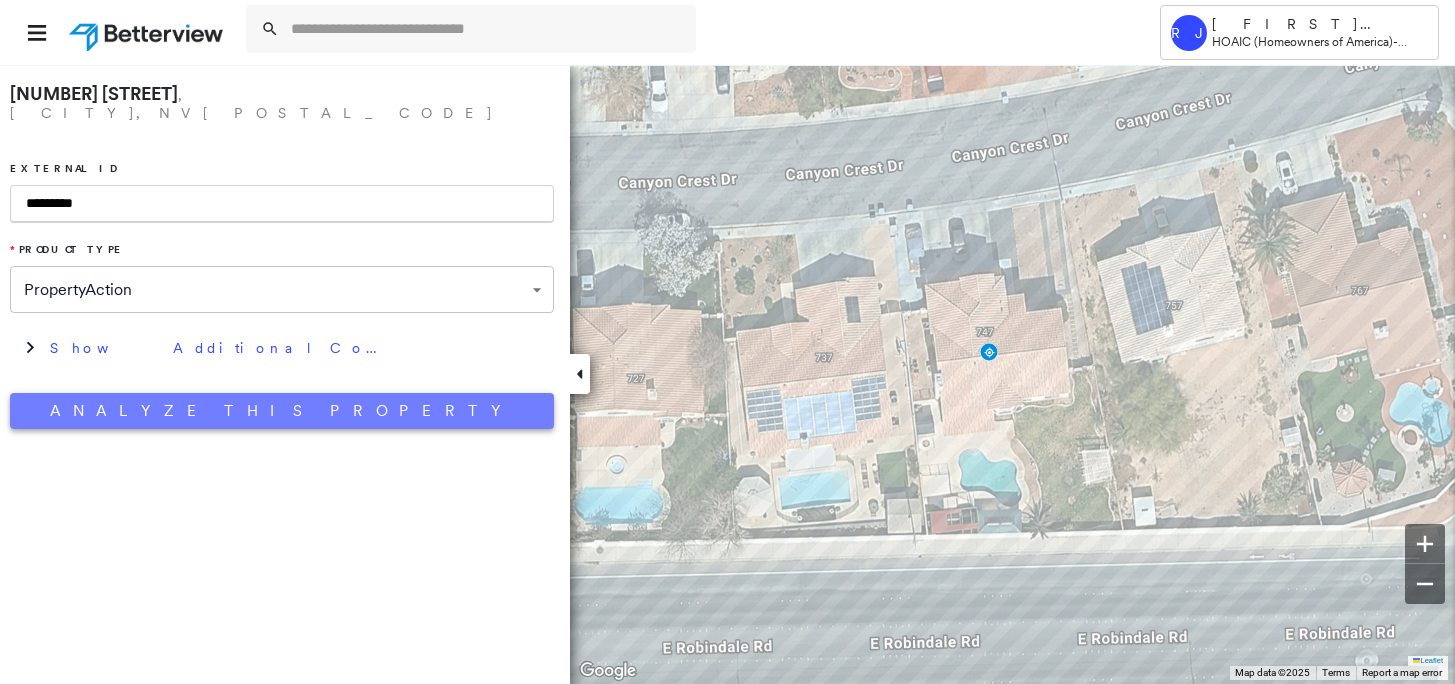 type on "*********" 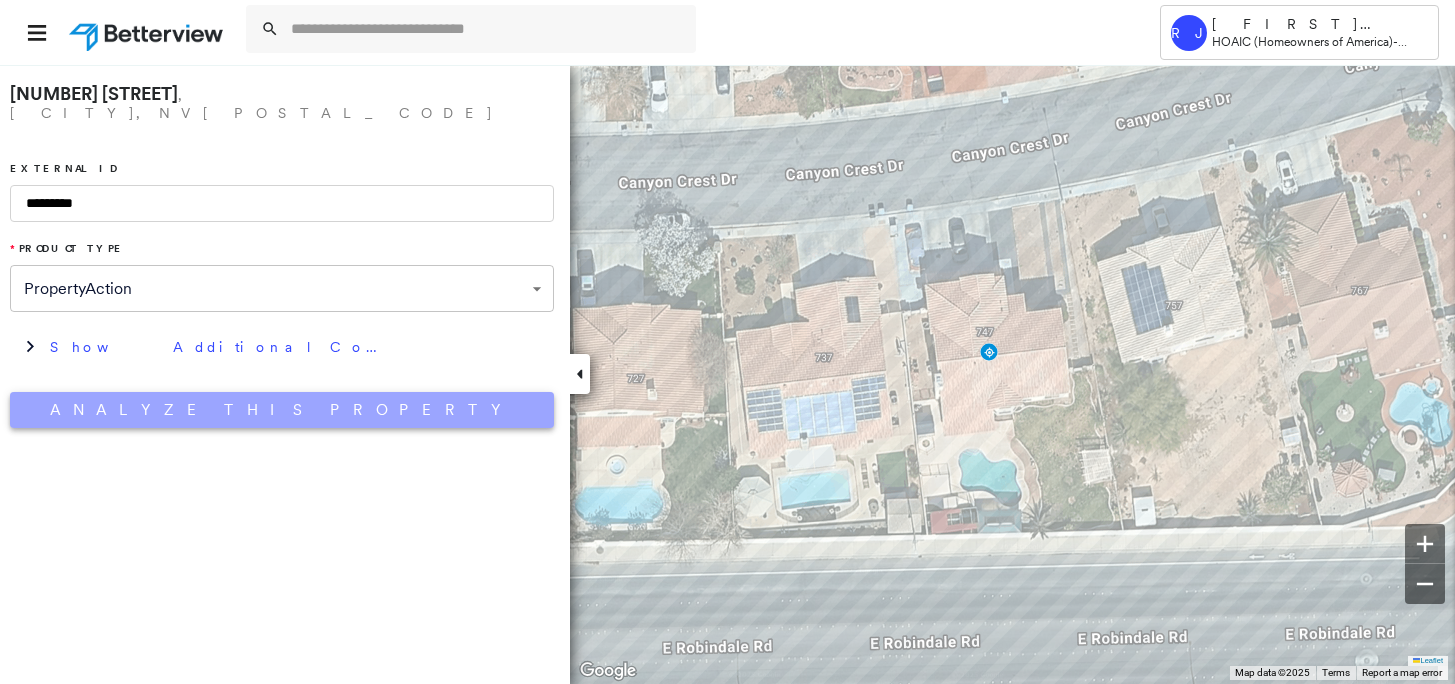 drag, startPoint x: 353, startPoint y: 397, endPoint x: 390, endPoint y: 388, distance: 38.078865 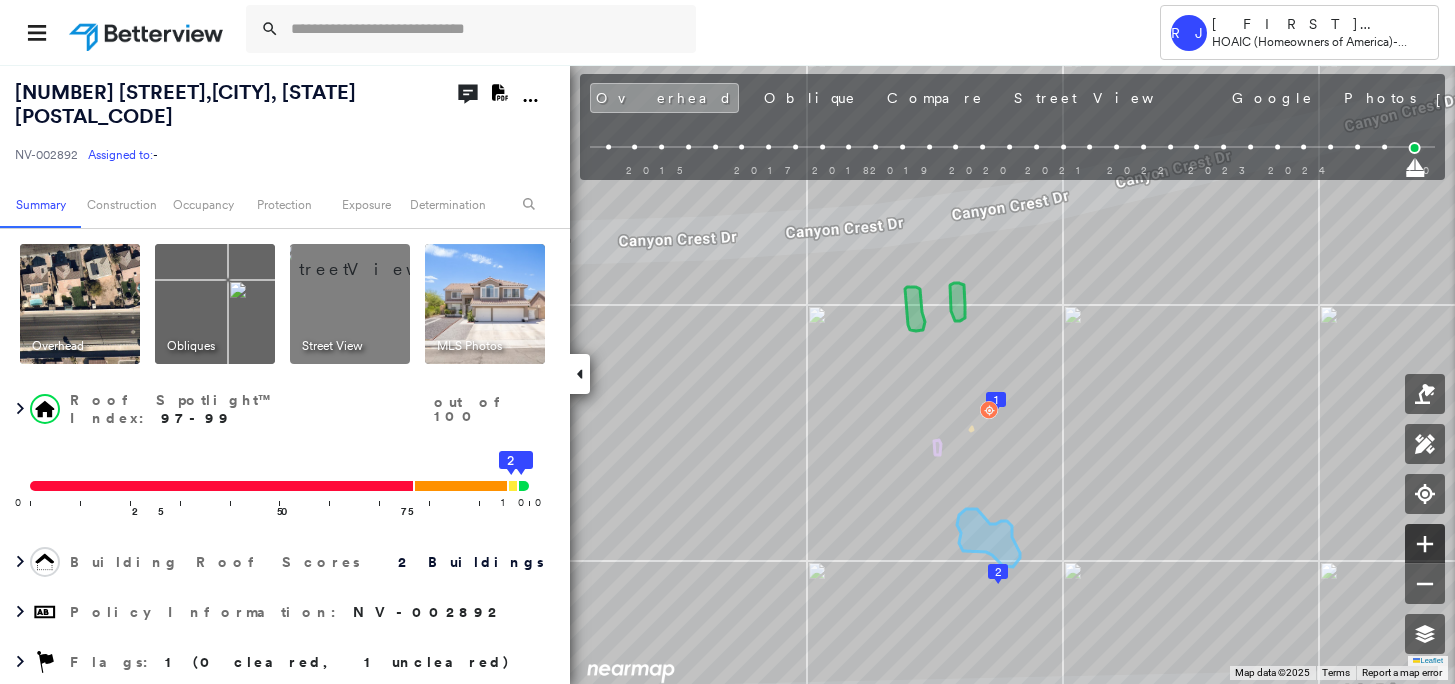 click at bounding box center (1425, 544) 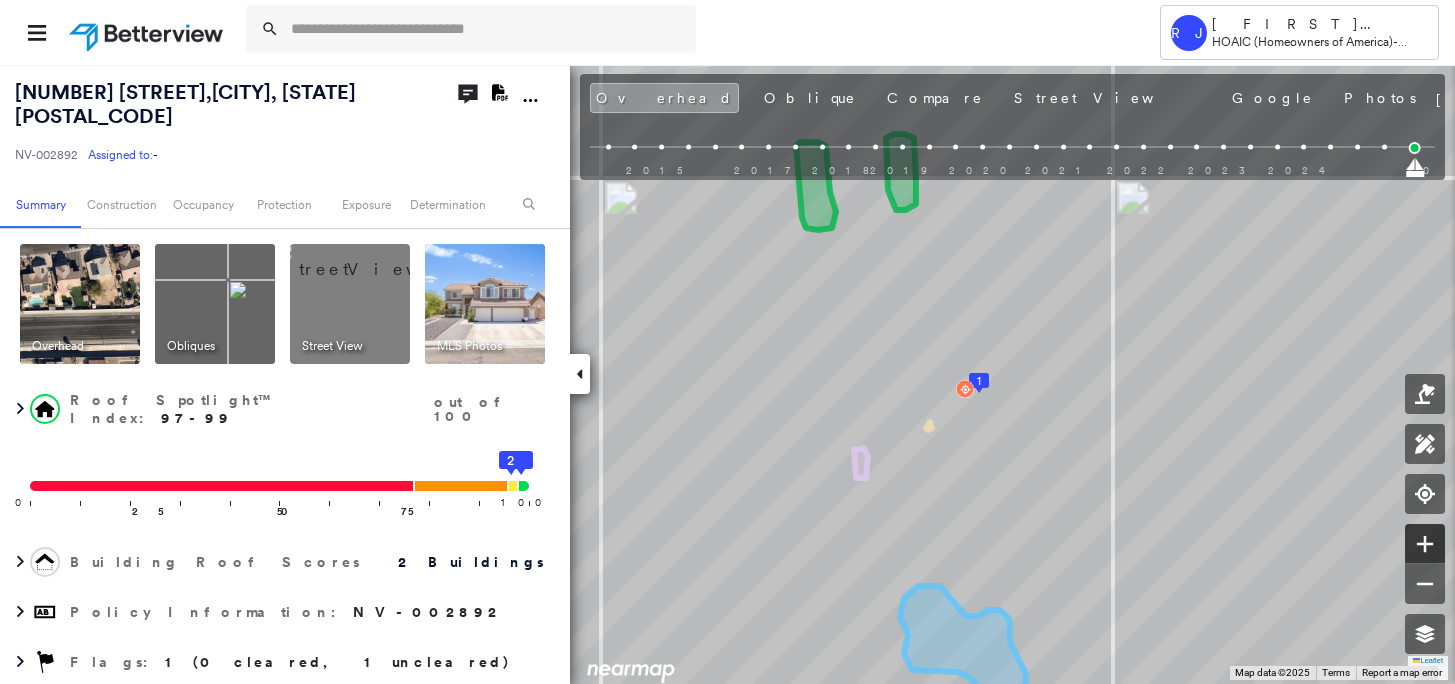 click at bounding box center [1425, 544] 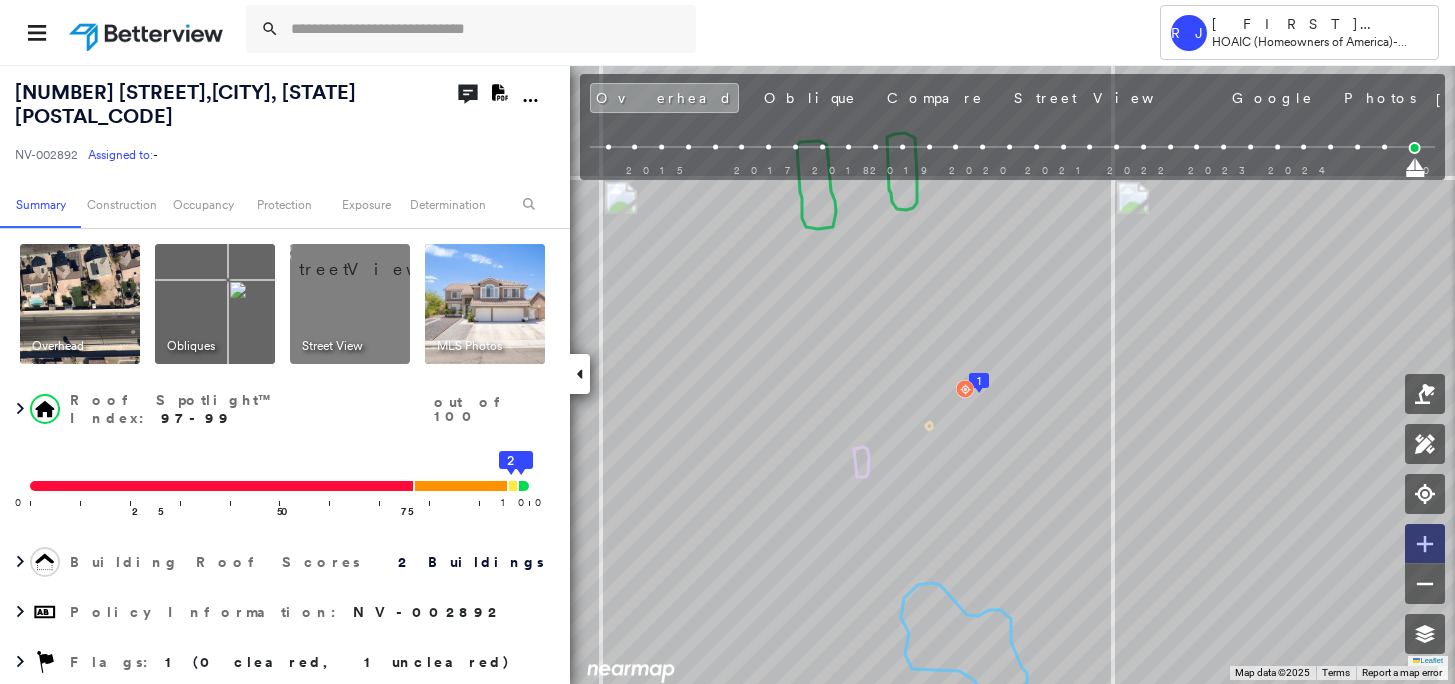 click at bounding box center (1425, 544) 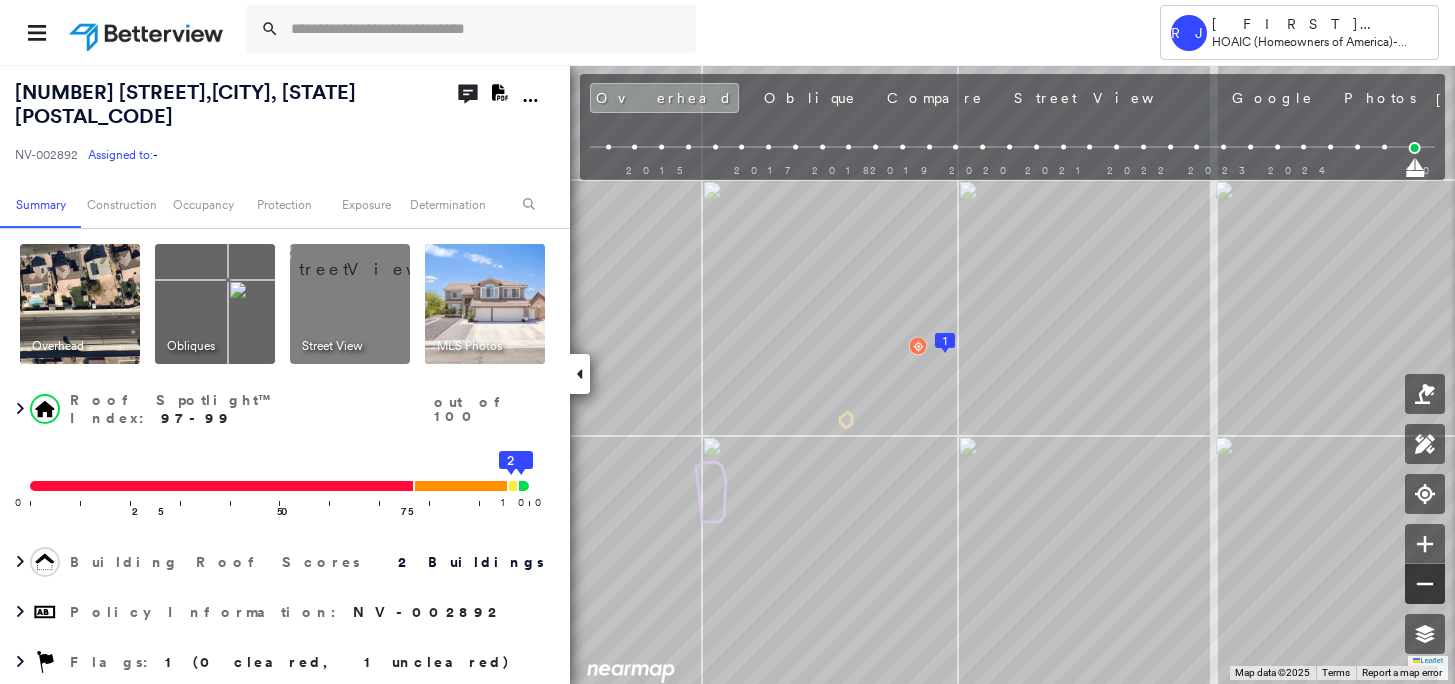 click 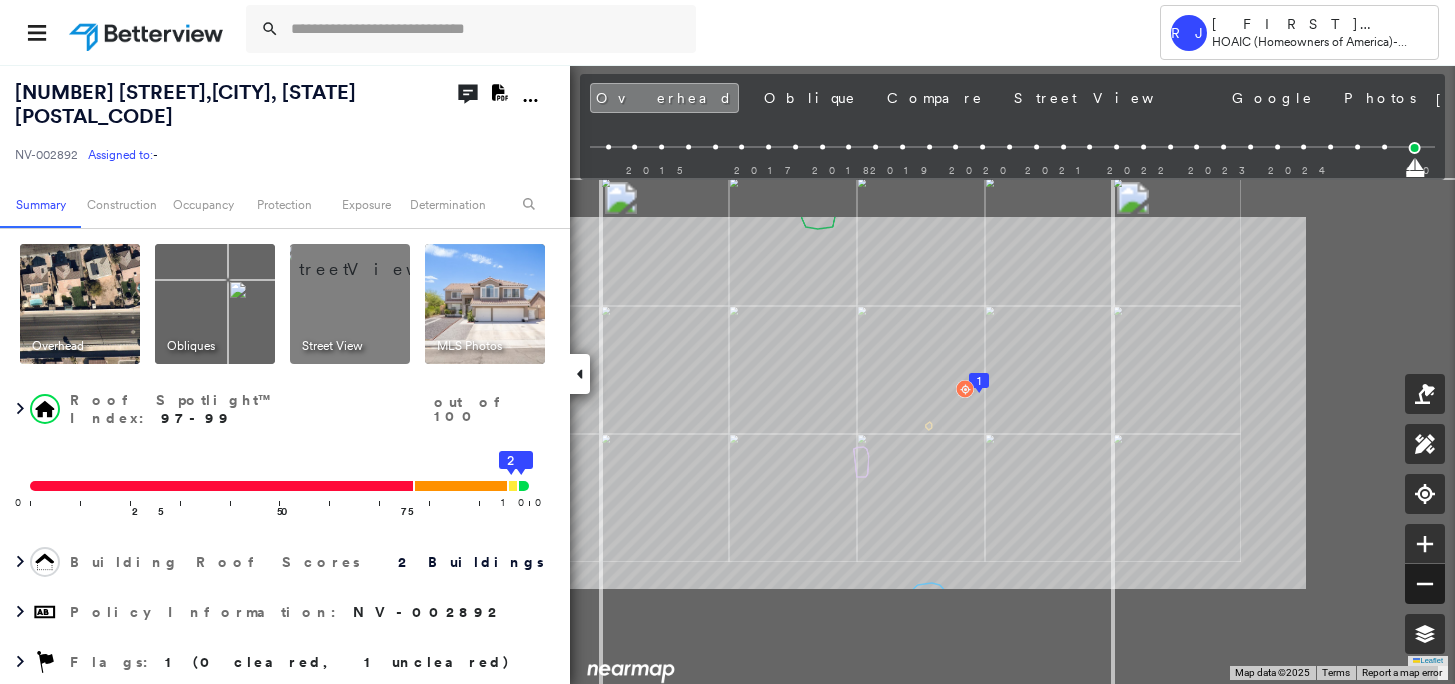 click 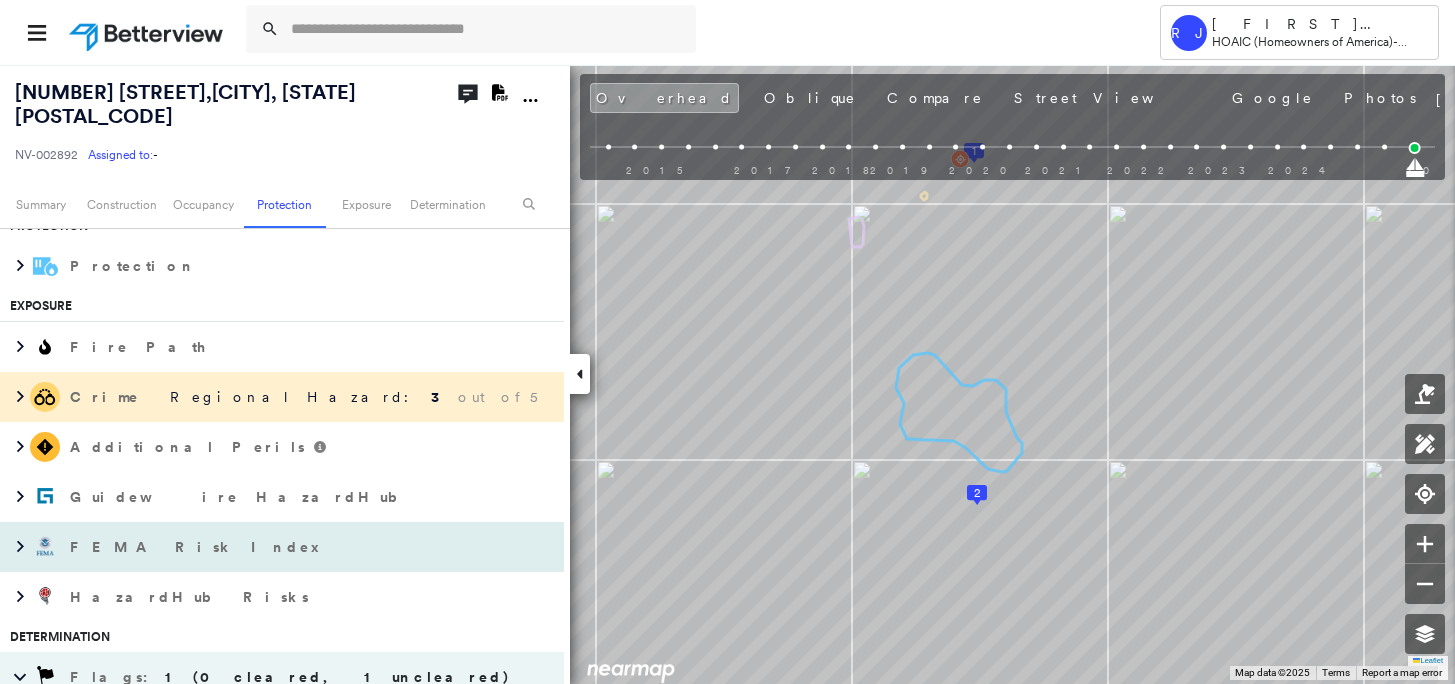 scroll, scrollTop: 1177, scrollLeft: 0, axis: vertical 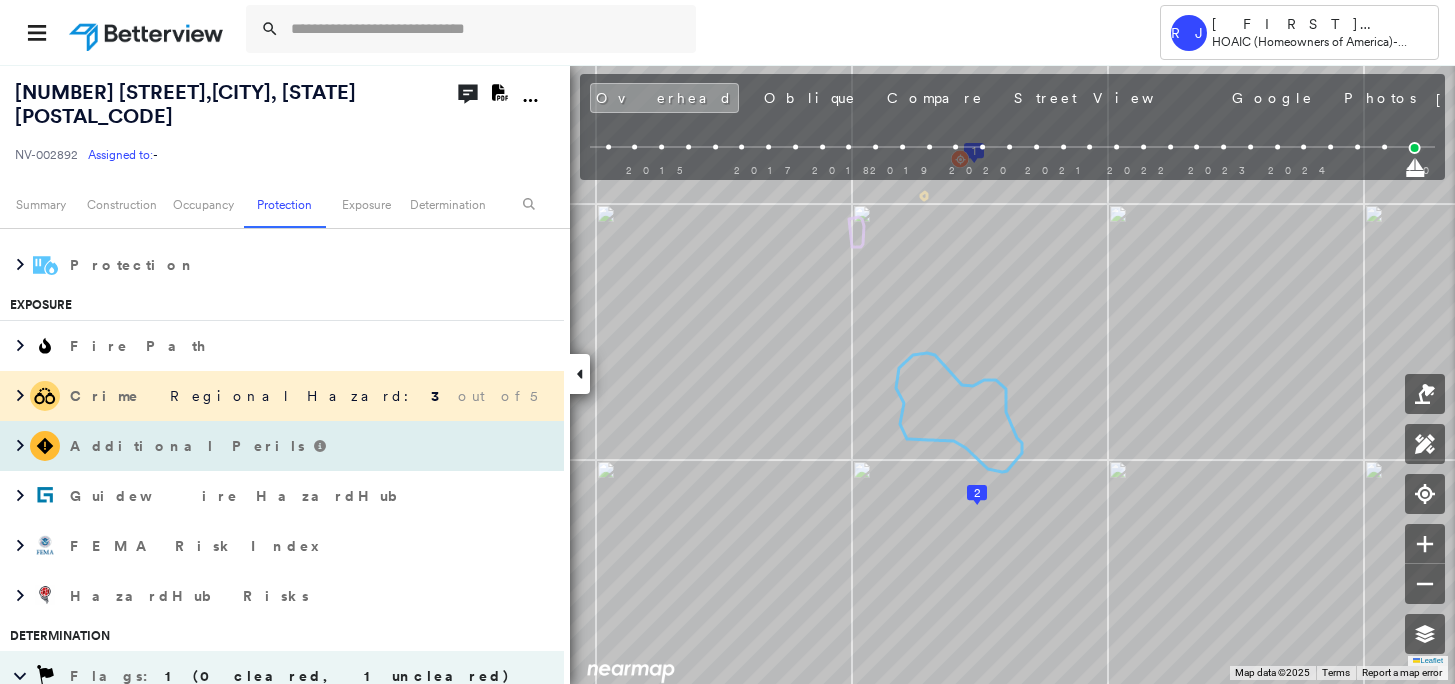 click on "Additional Perils" at bounding box center [189, 446] 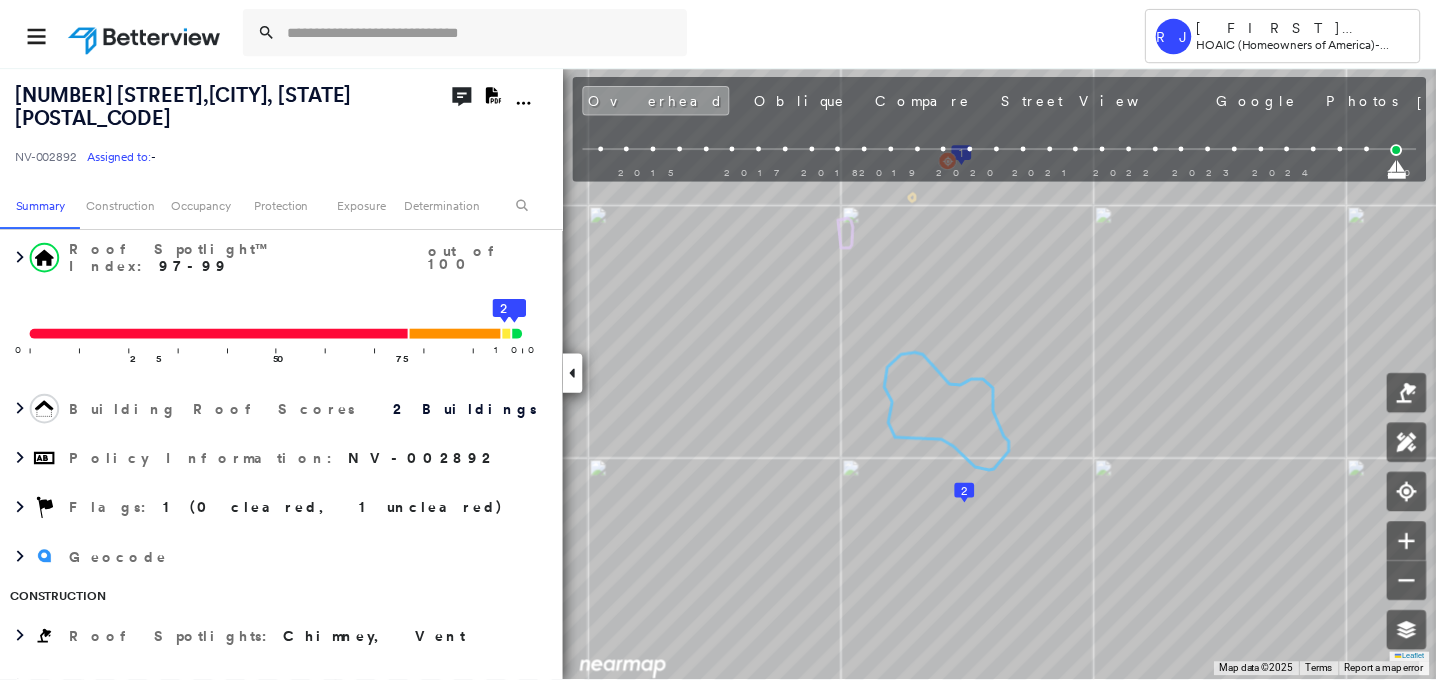 scroll, scrollTop: 135, scrollLeft: 0, axis: vertical 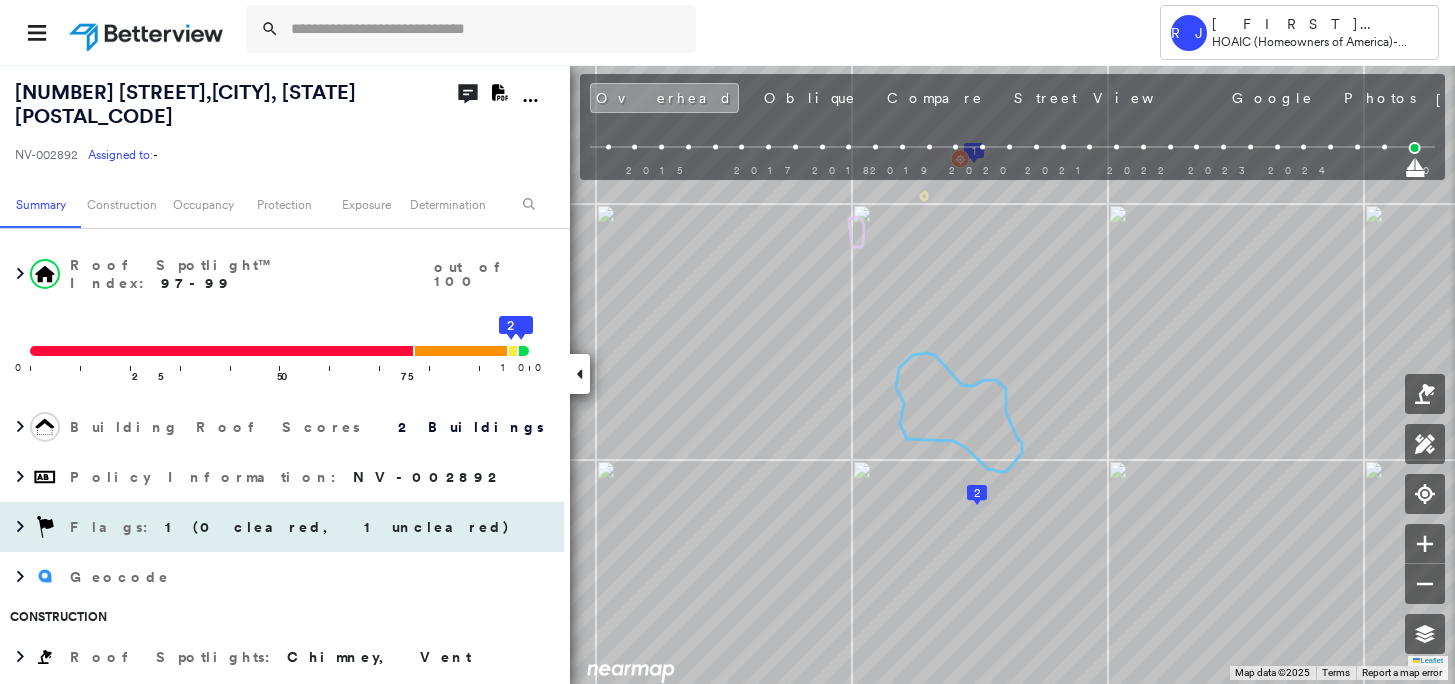 click on "1 (0 cleared, 1 uncleared)" at bounding box center (338, 527) 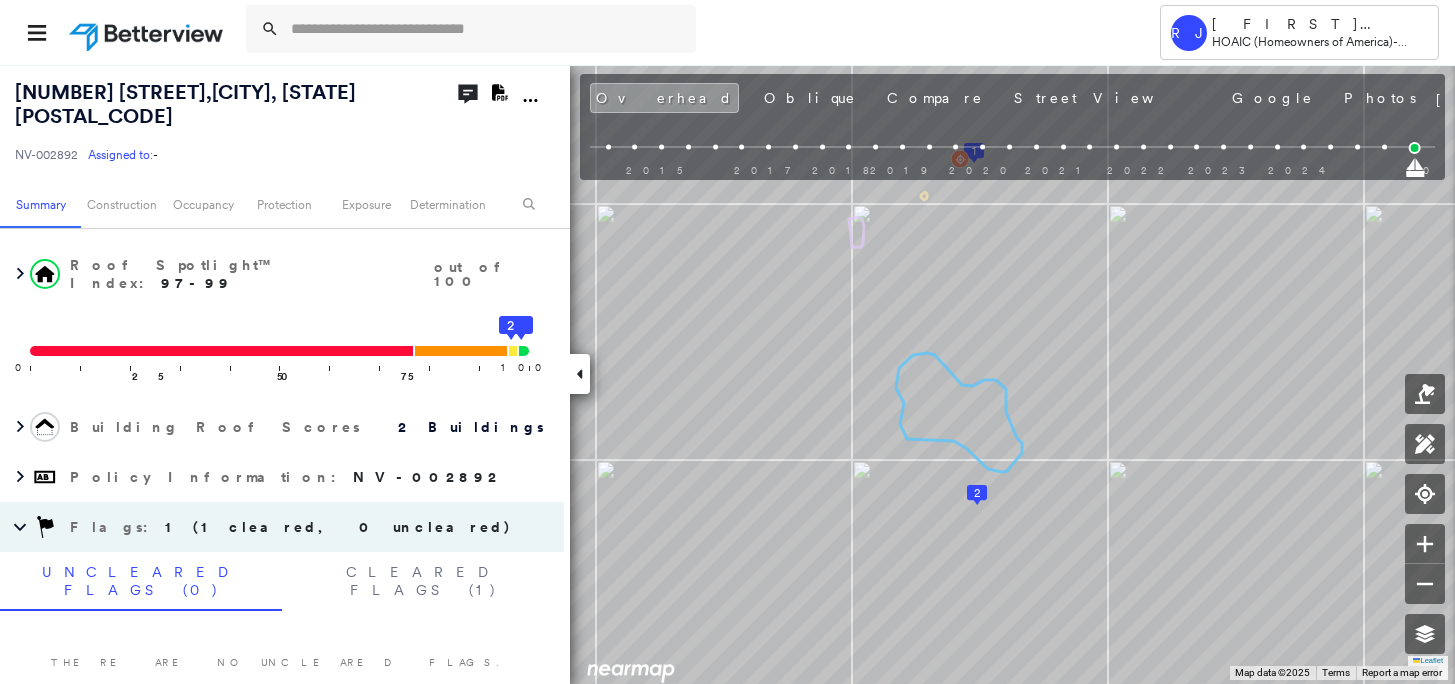 click at bounding box center [148, 32] 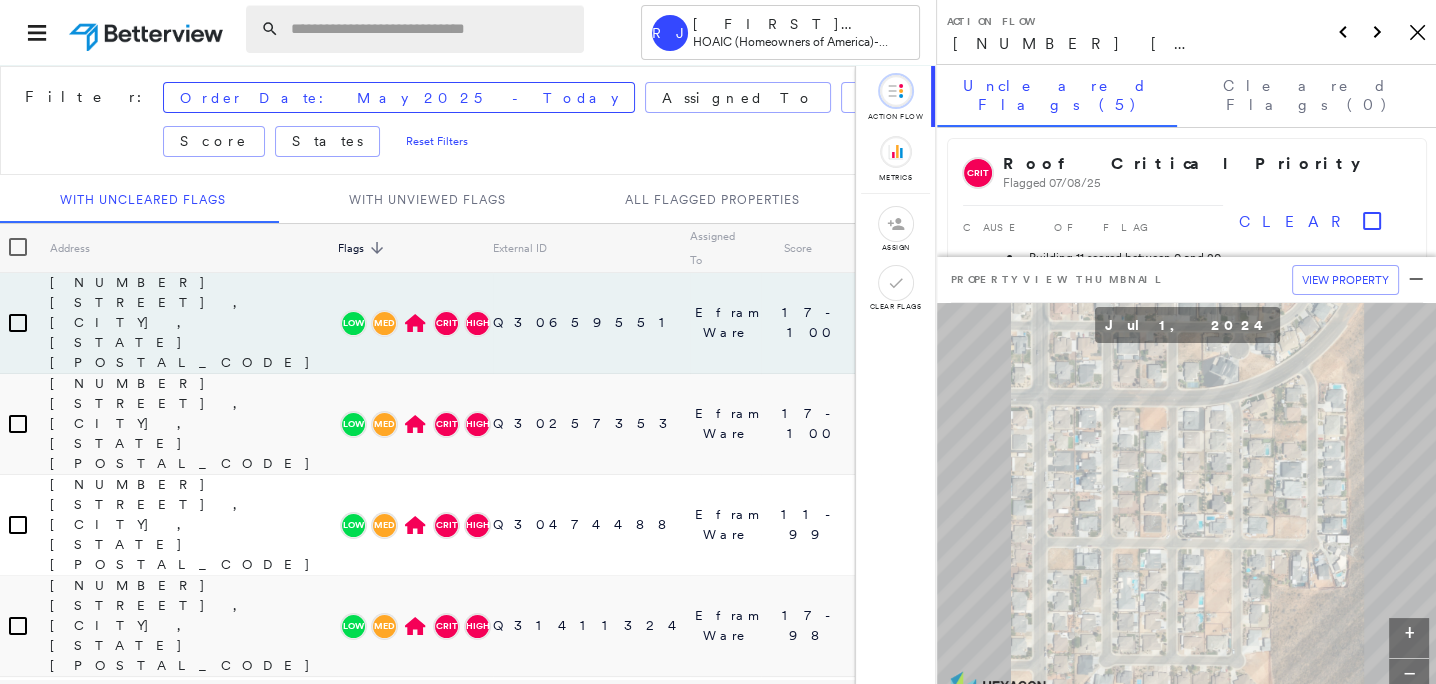 click at bounding box center [431, 29] 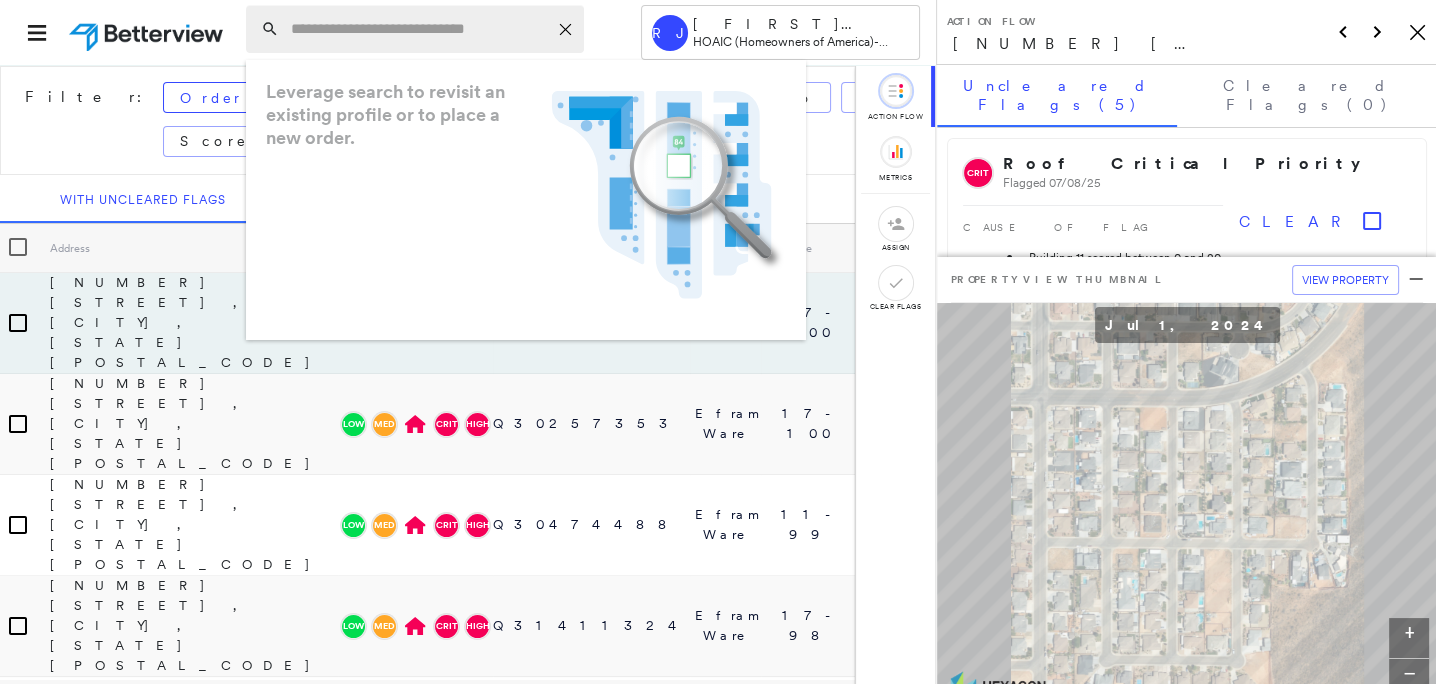 paste on "**********" 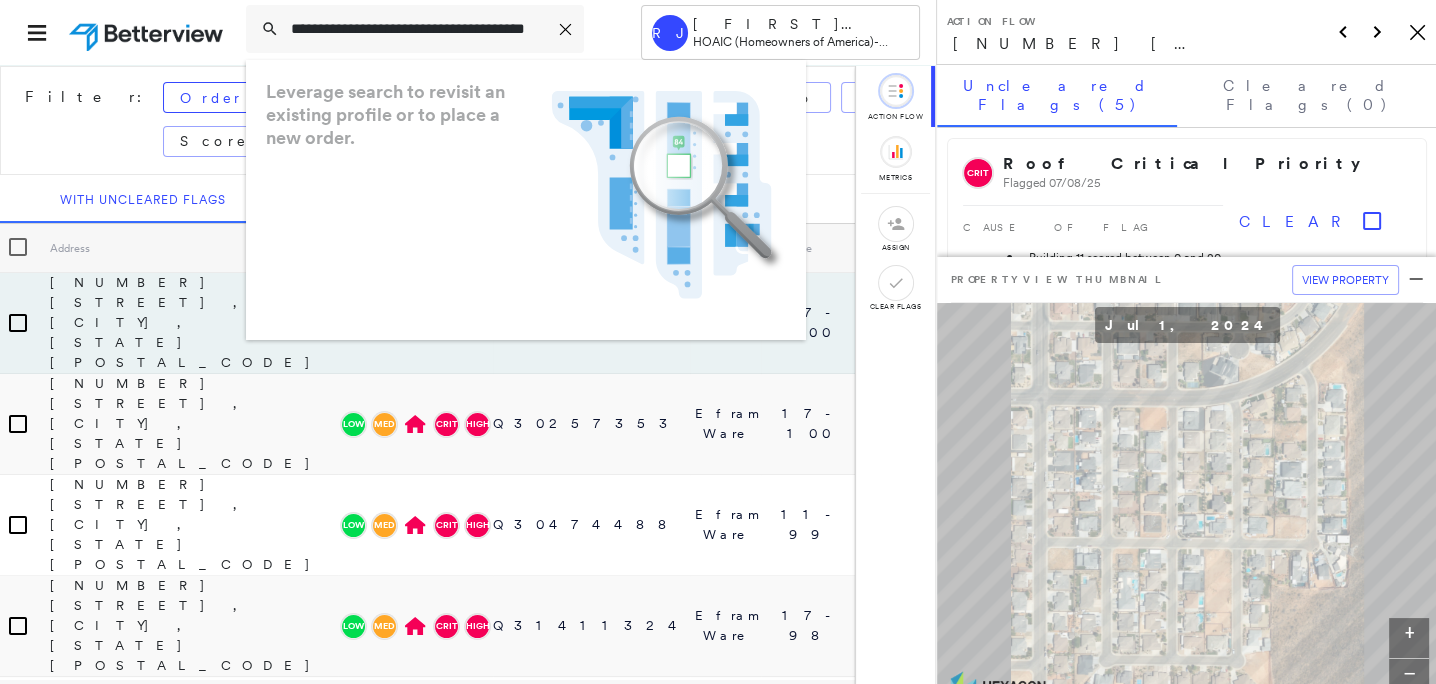 scroll, scrollTop: 0, scrollLeft: 52, axis: horizontal 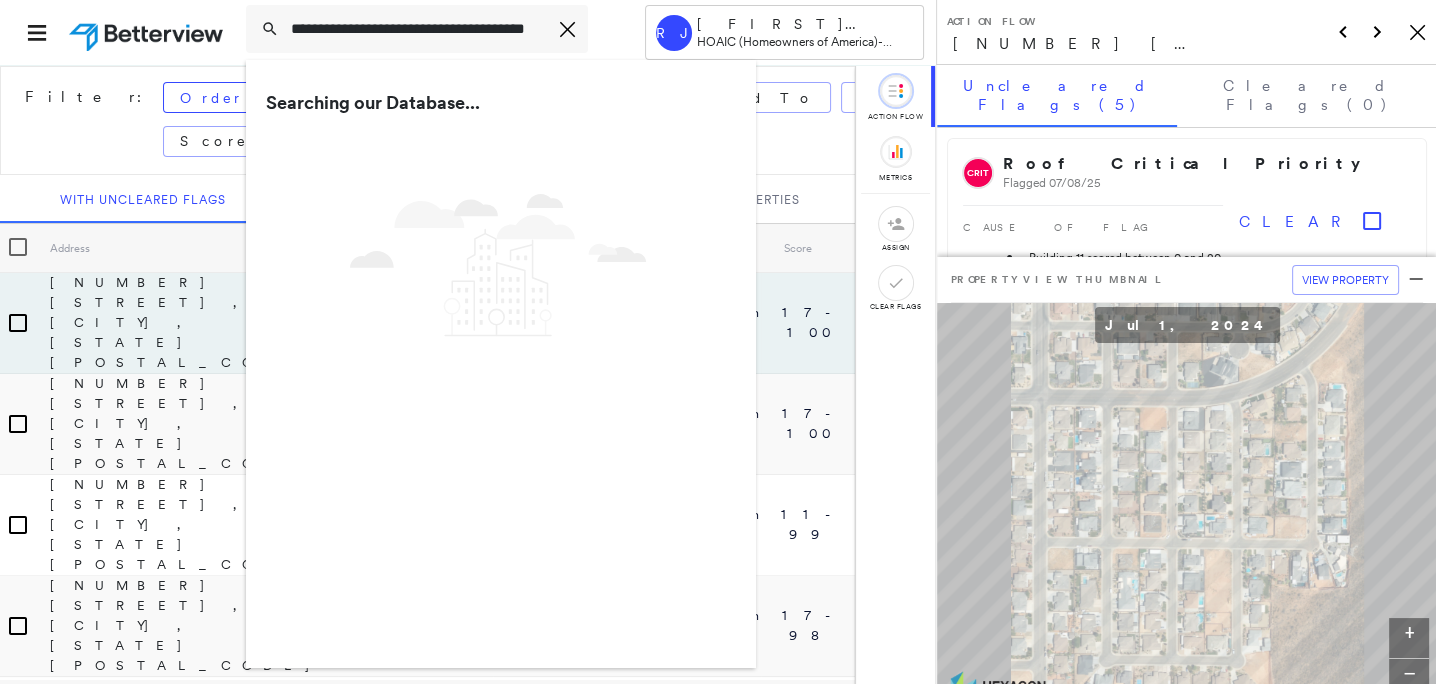 type on "**********" 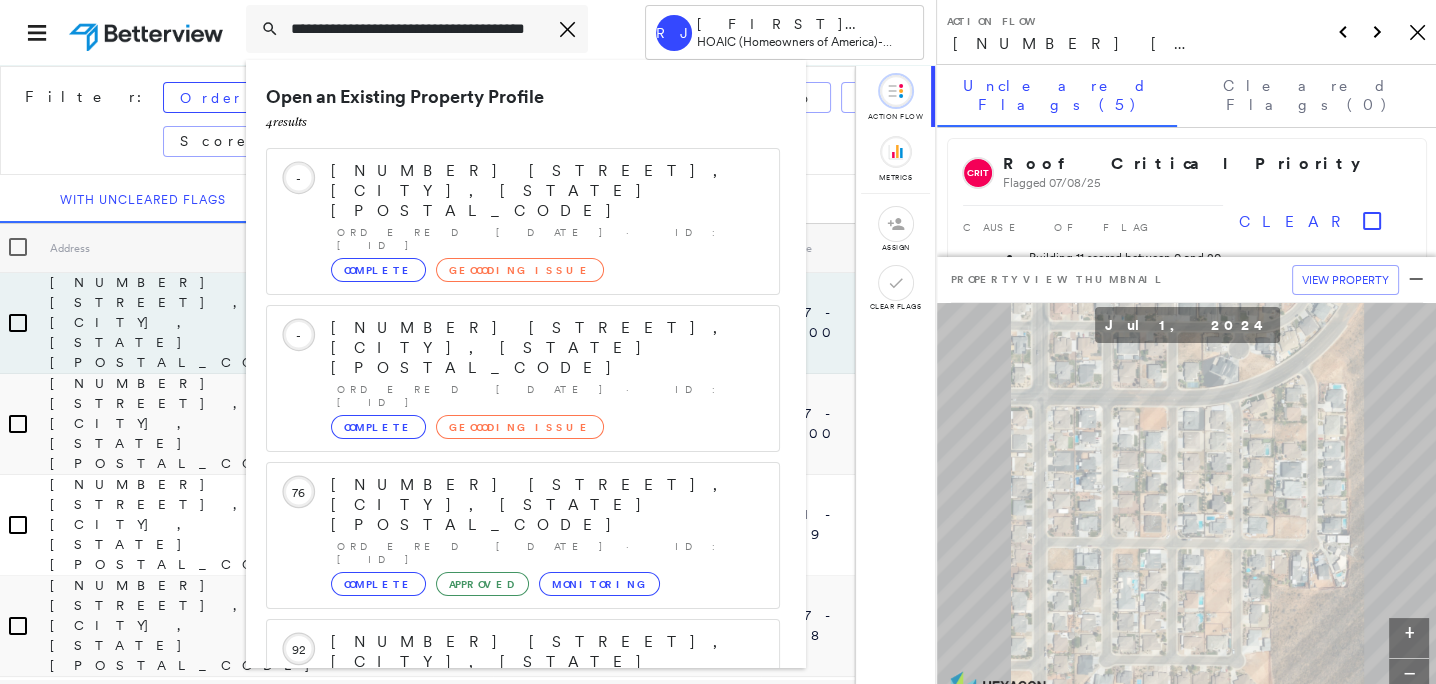 scroll, scrollTop: 53, scrollLeft: 0, axis: vertical 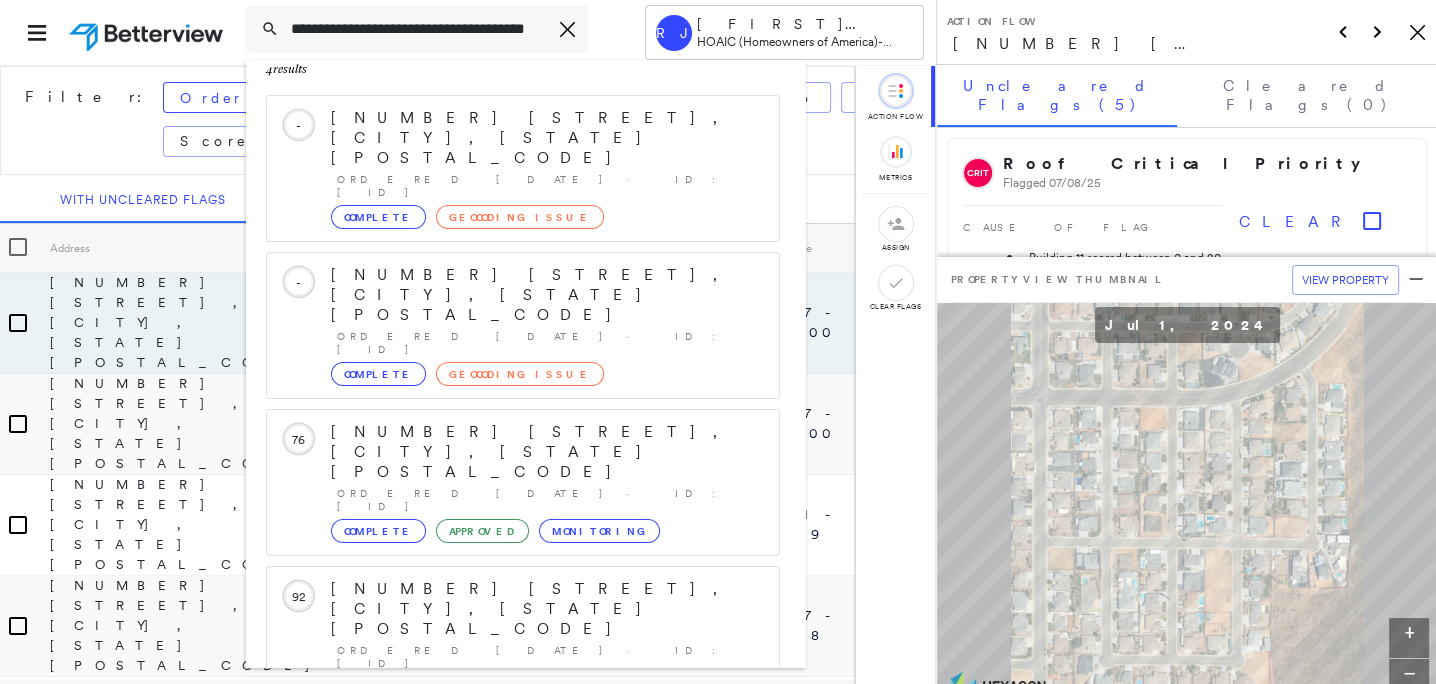 click on "[NUMBER] [STREET], [CITY], [STATE] [POSTAL_CODE]" at bounding box center (501, 849) 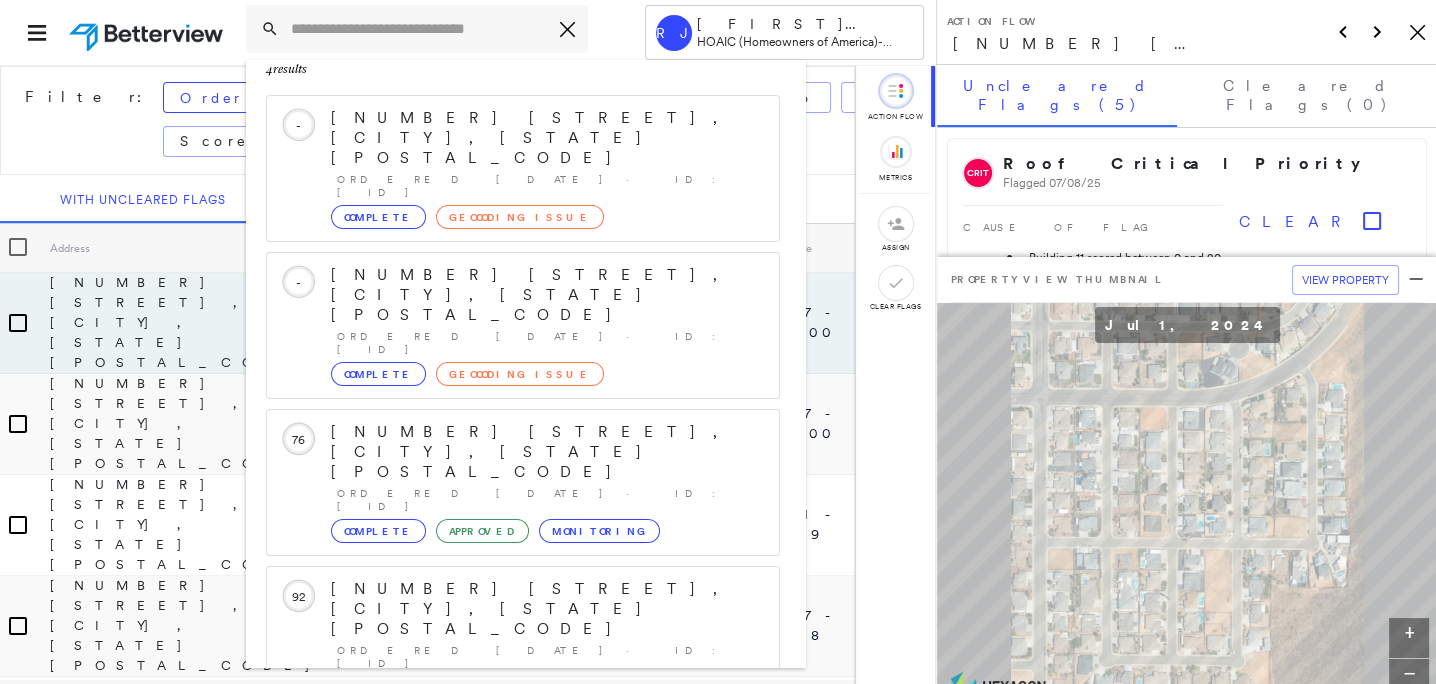 scroll, scrollTop: 0, scrollLeft: 0, axis: both 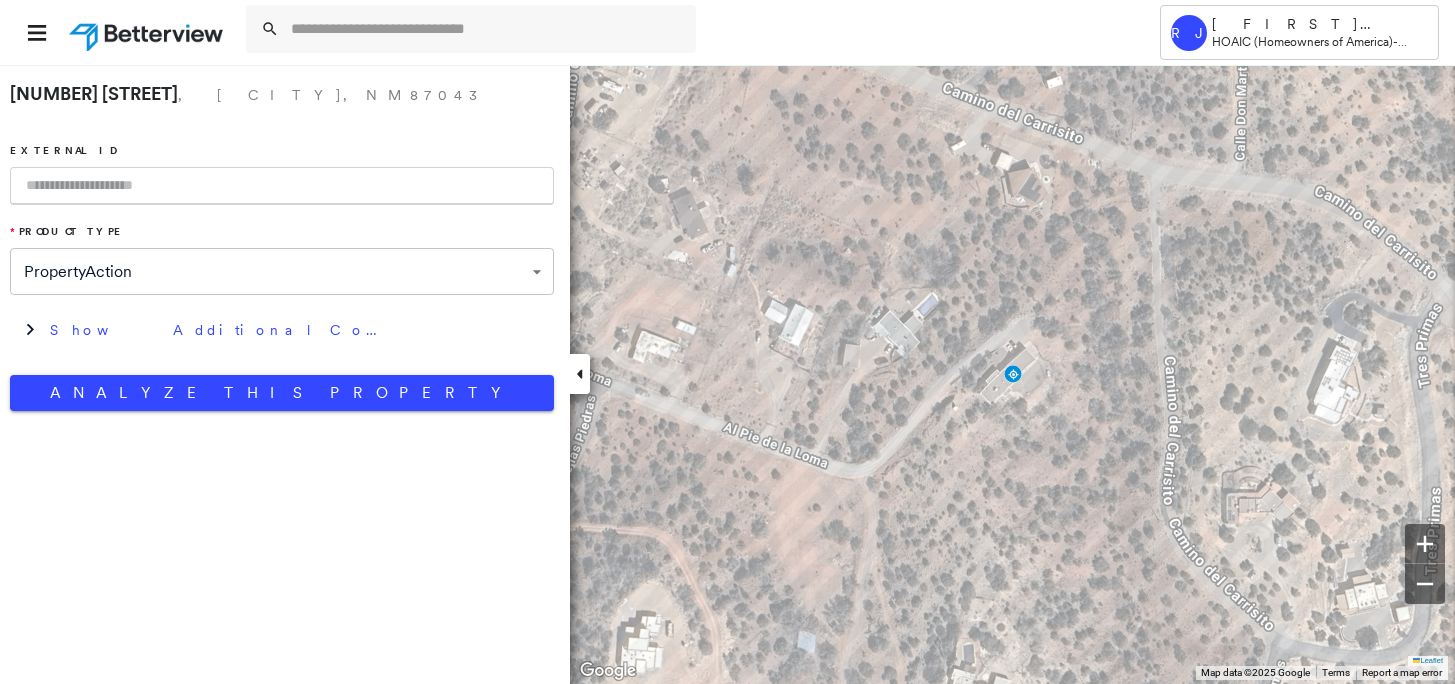 click at bounding box center [282, 186] 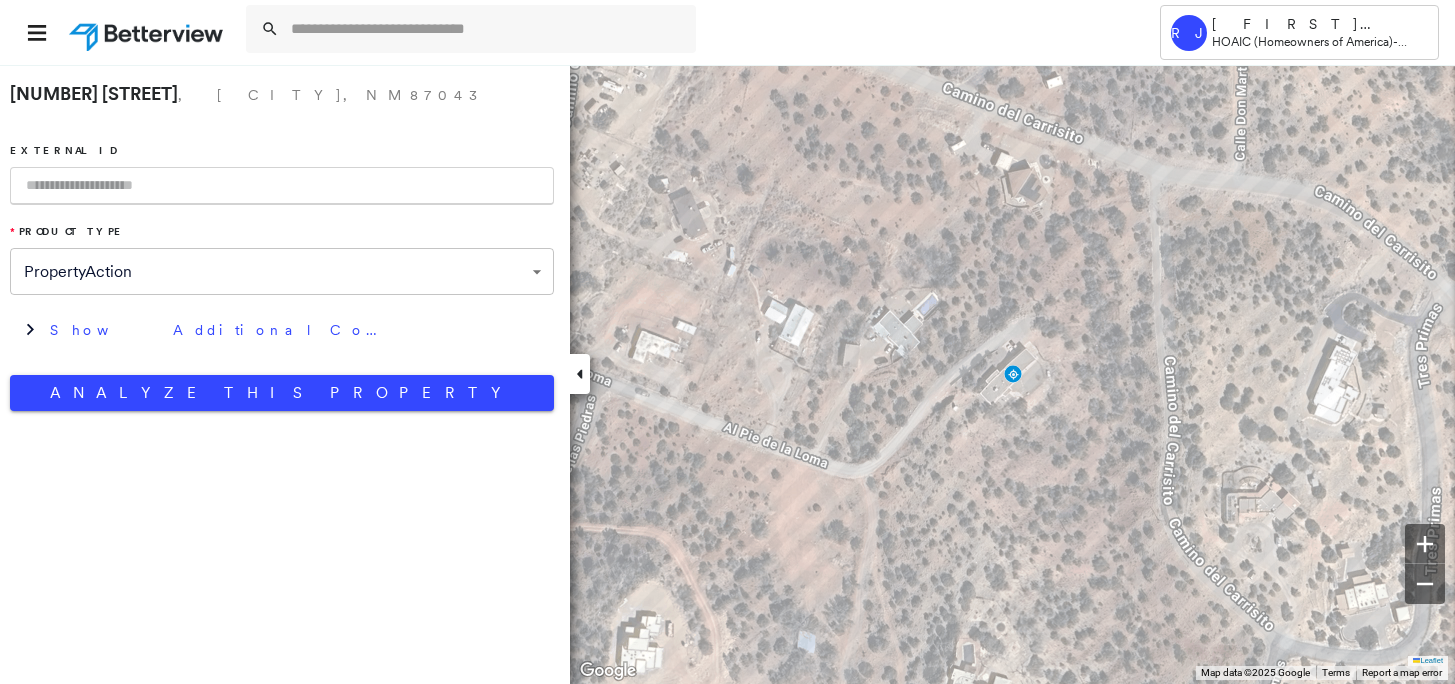 paste on "*********" 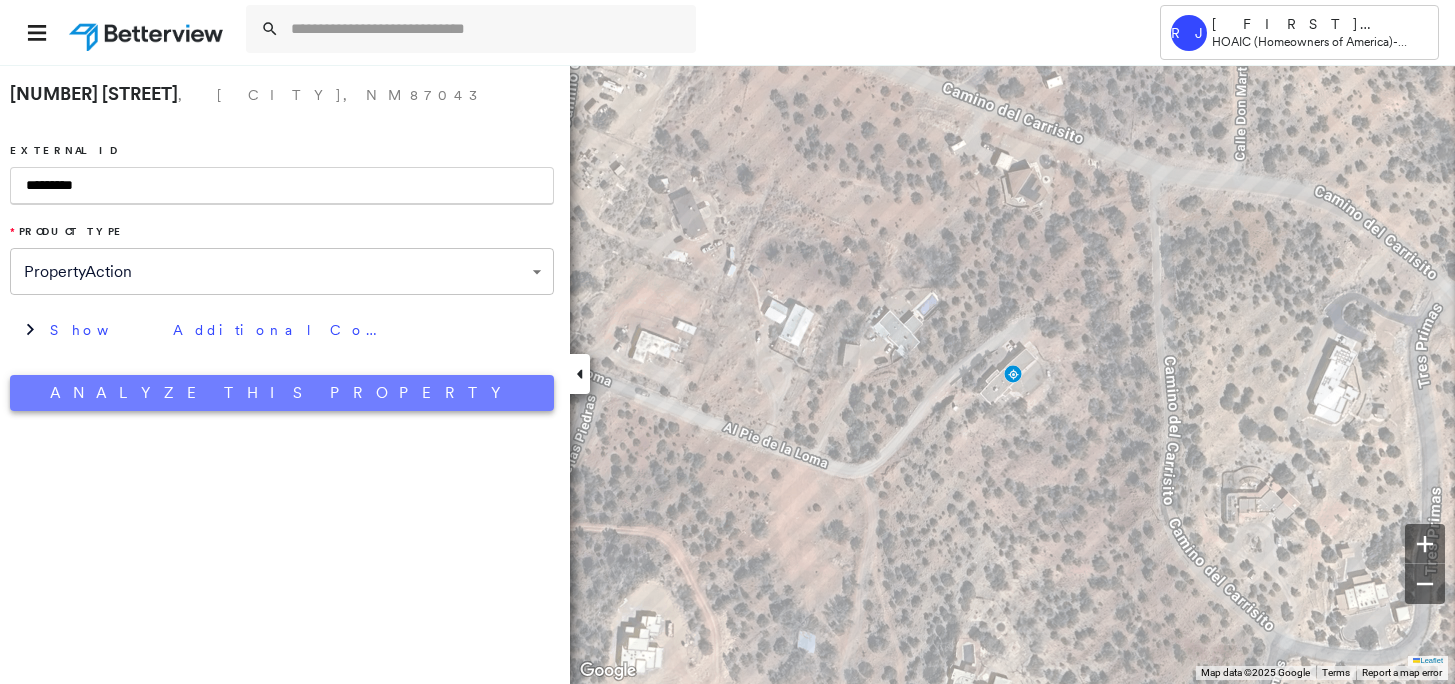 type on "*********" 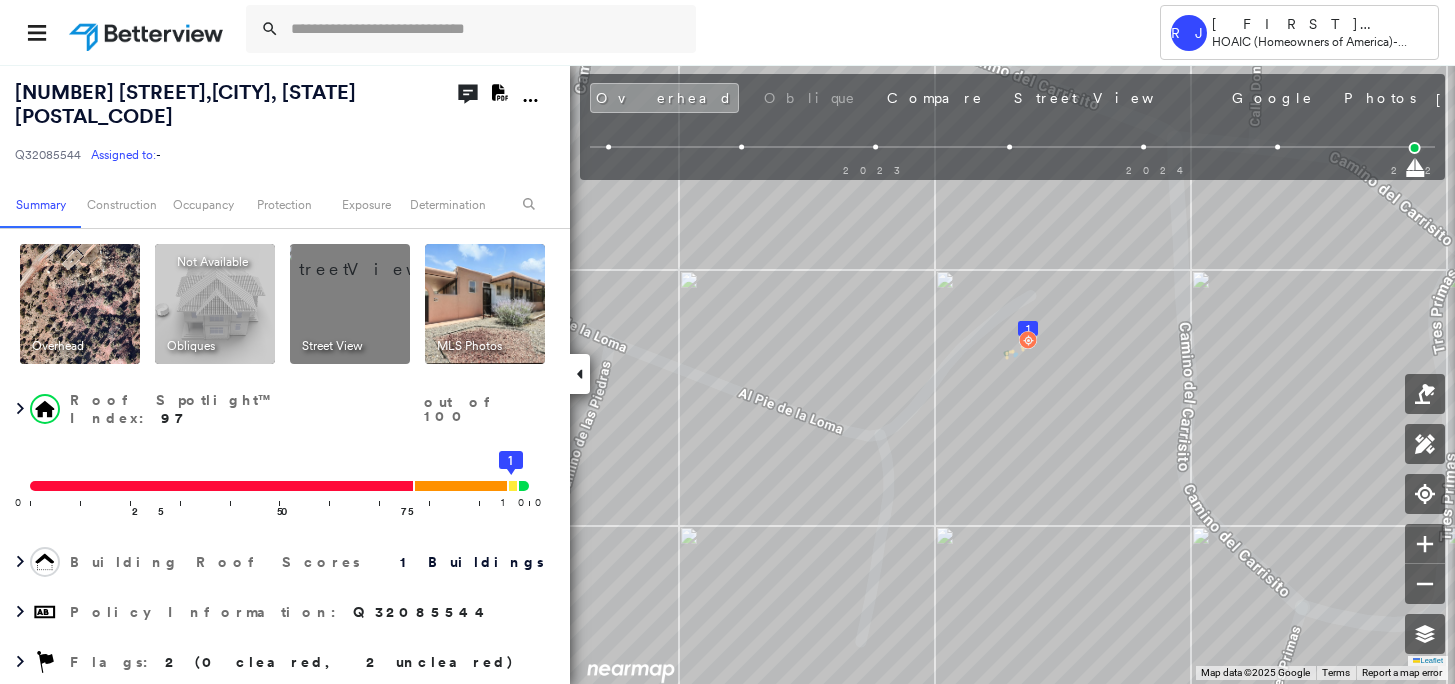 click at bounding box center (148, 32) 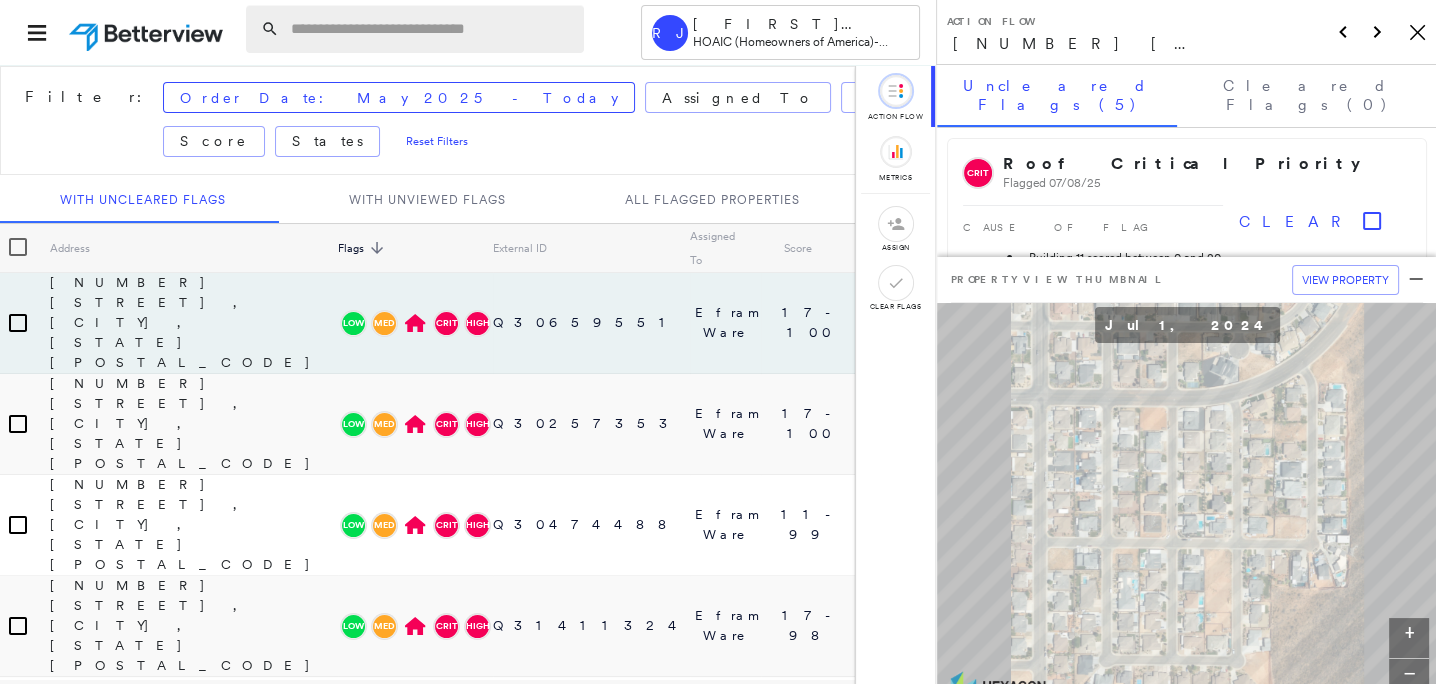 click at bounding box center (431, 29) 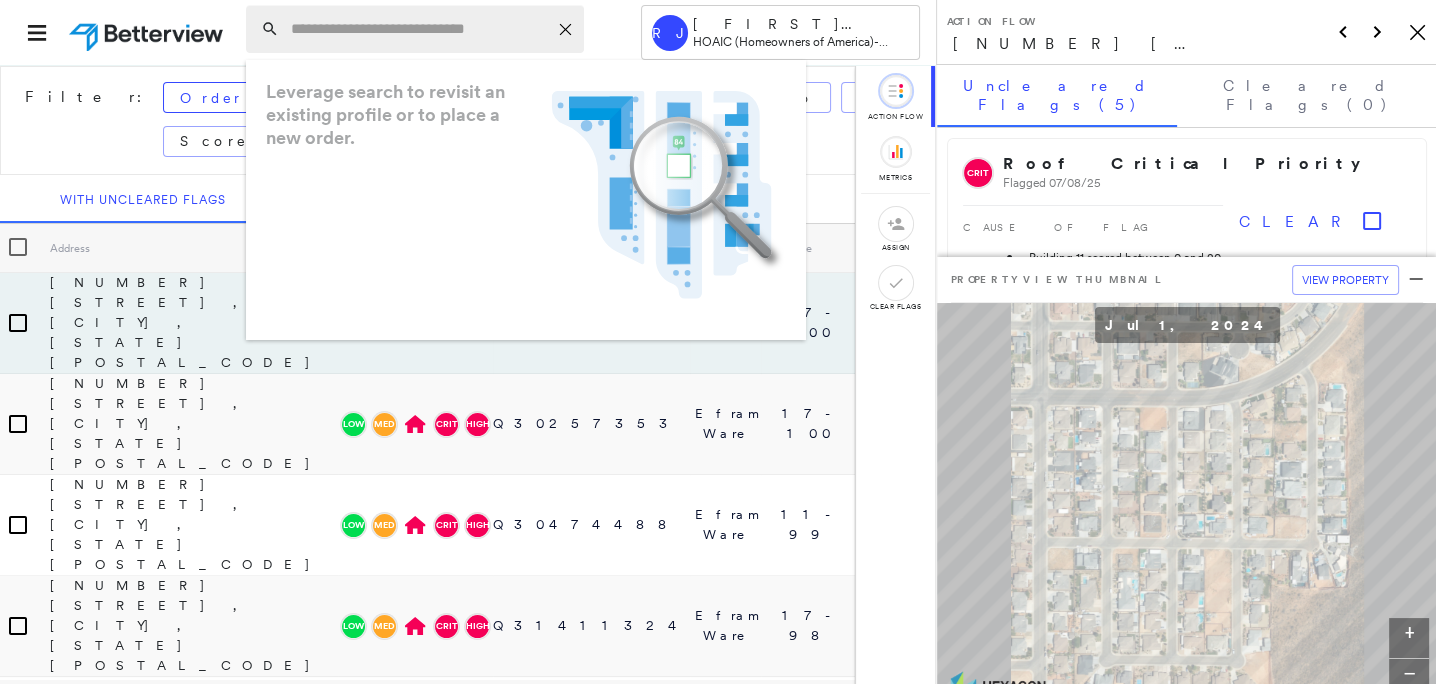 paste on "**********" 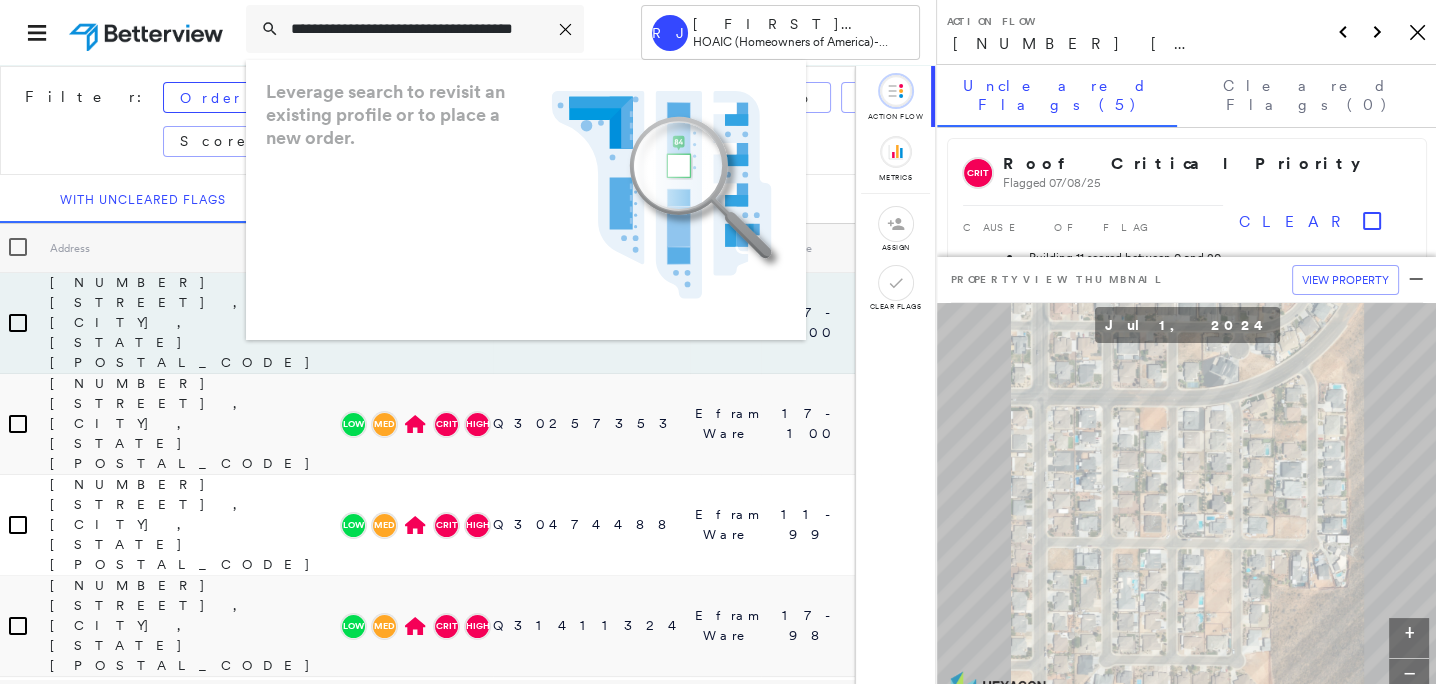 scroll, scrollTop: 0, scrollLeft: 50, axis: horizontal 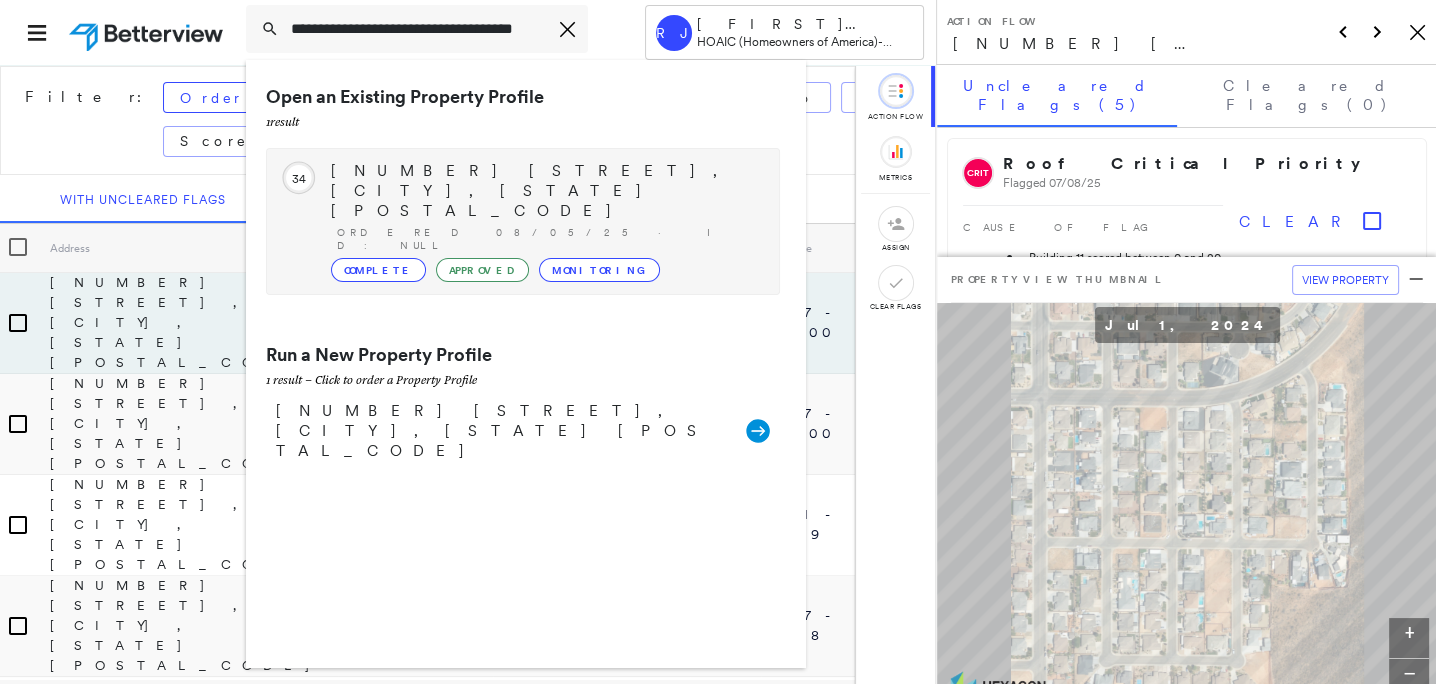 type on "**********" 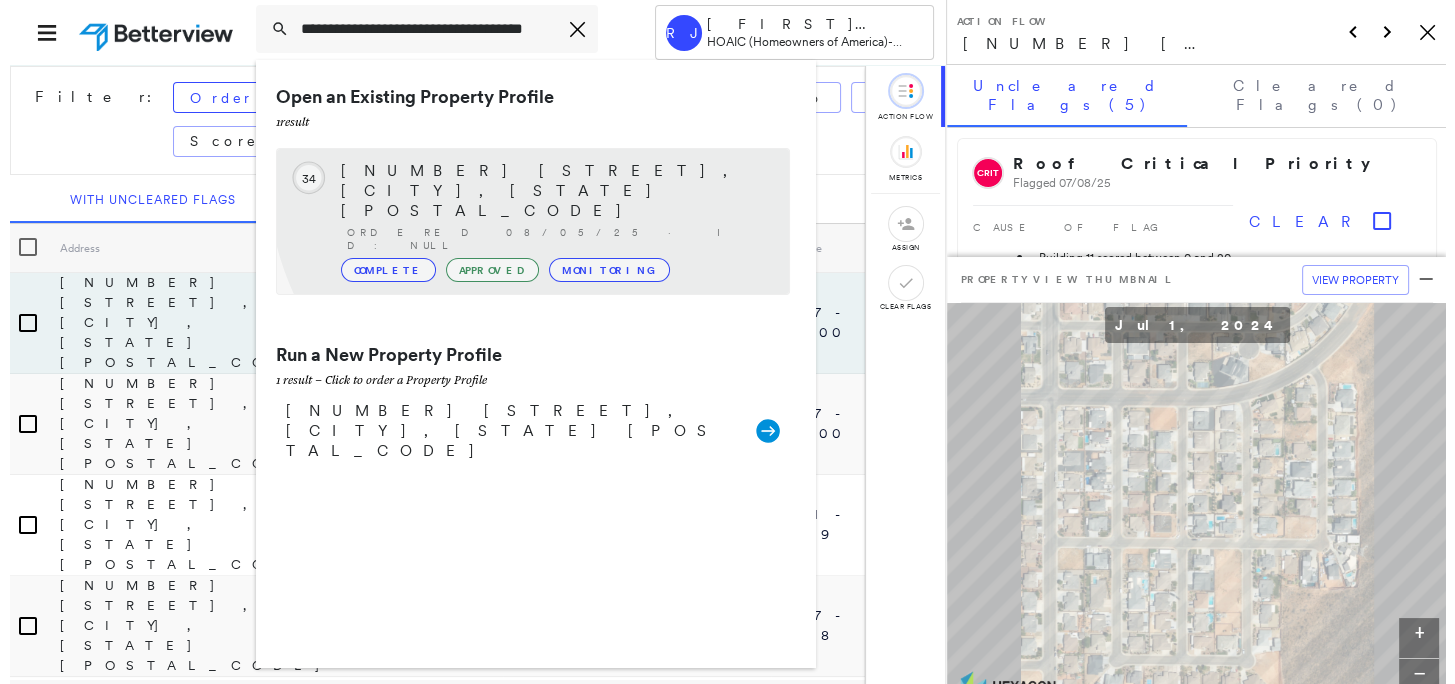 scroll, scrollTop: 0, scrollLeft: 0, axis: both 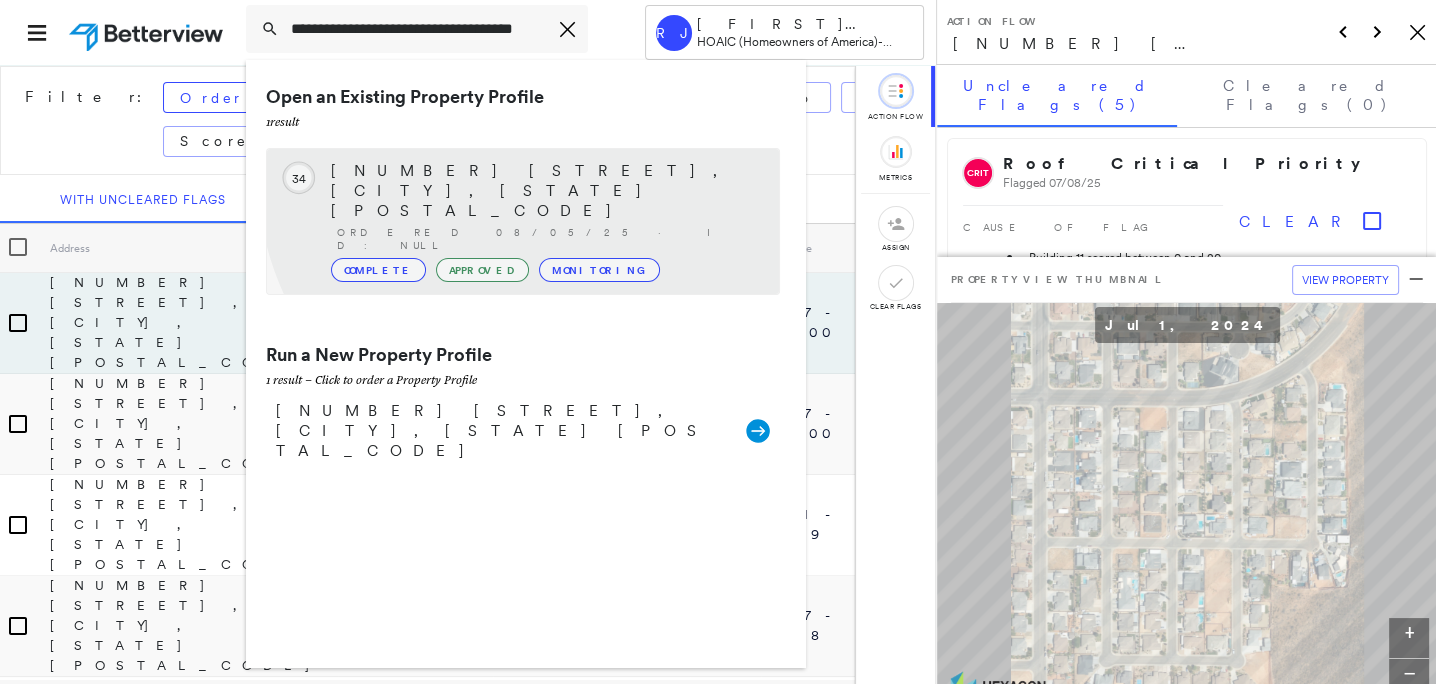 click on "330  Cartersville St, Houston, TX 77029" at bounding box center [545, 191] 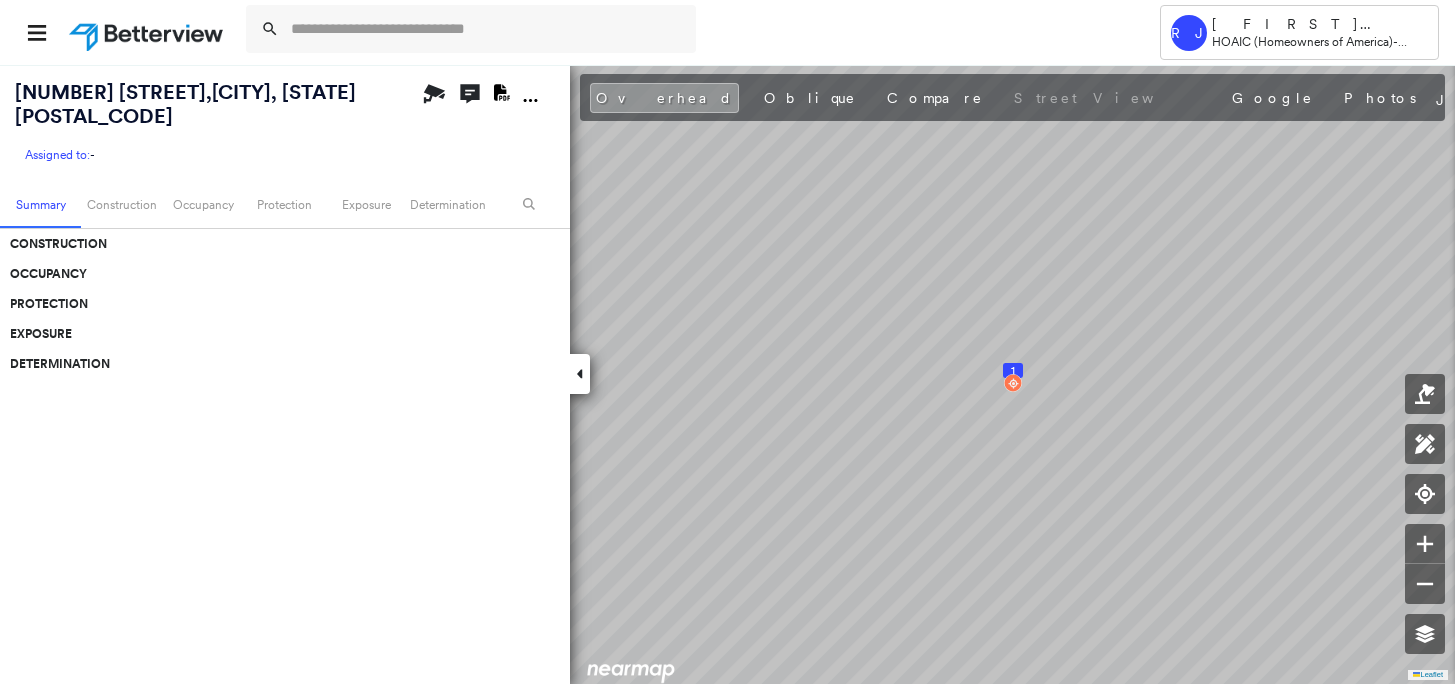 click at bounding box center [530, 100] 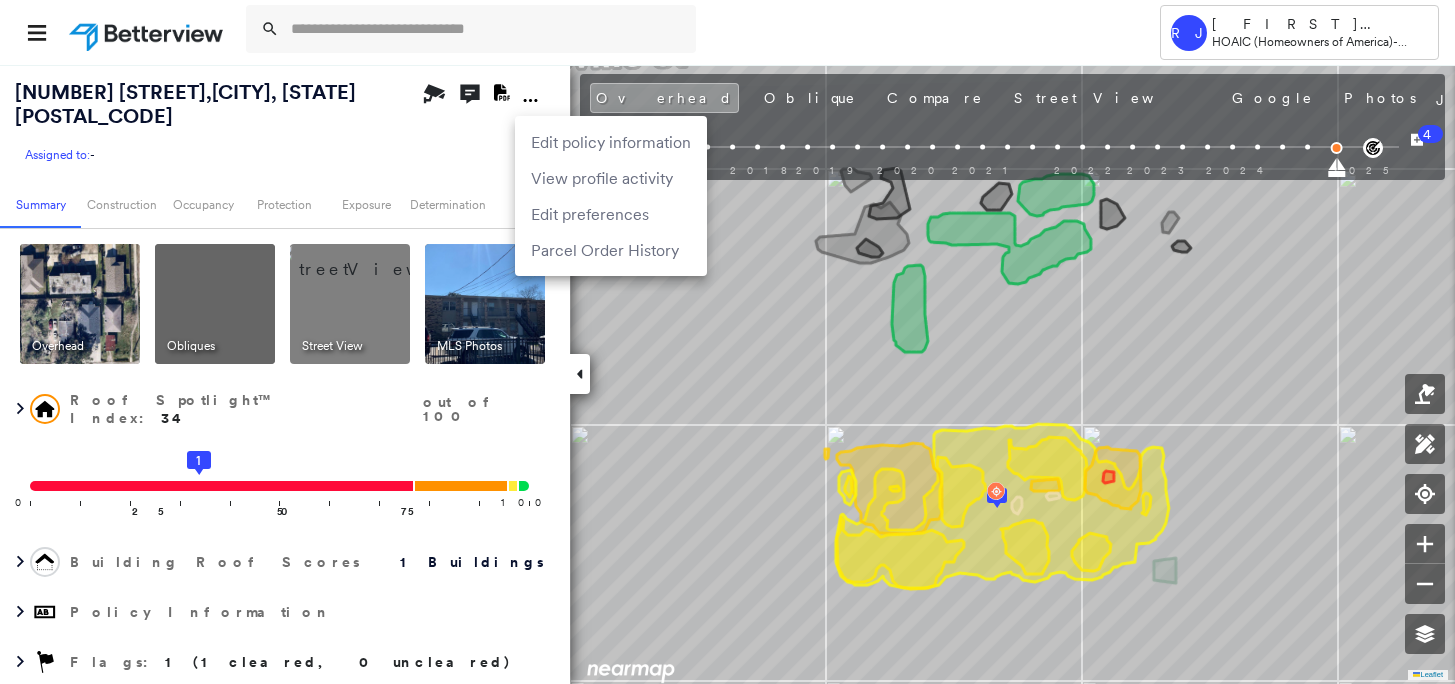click on "Parcel Order History" at bounding box center [611, 250] 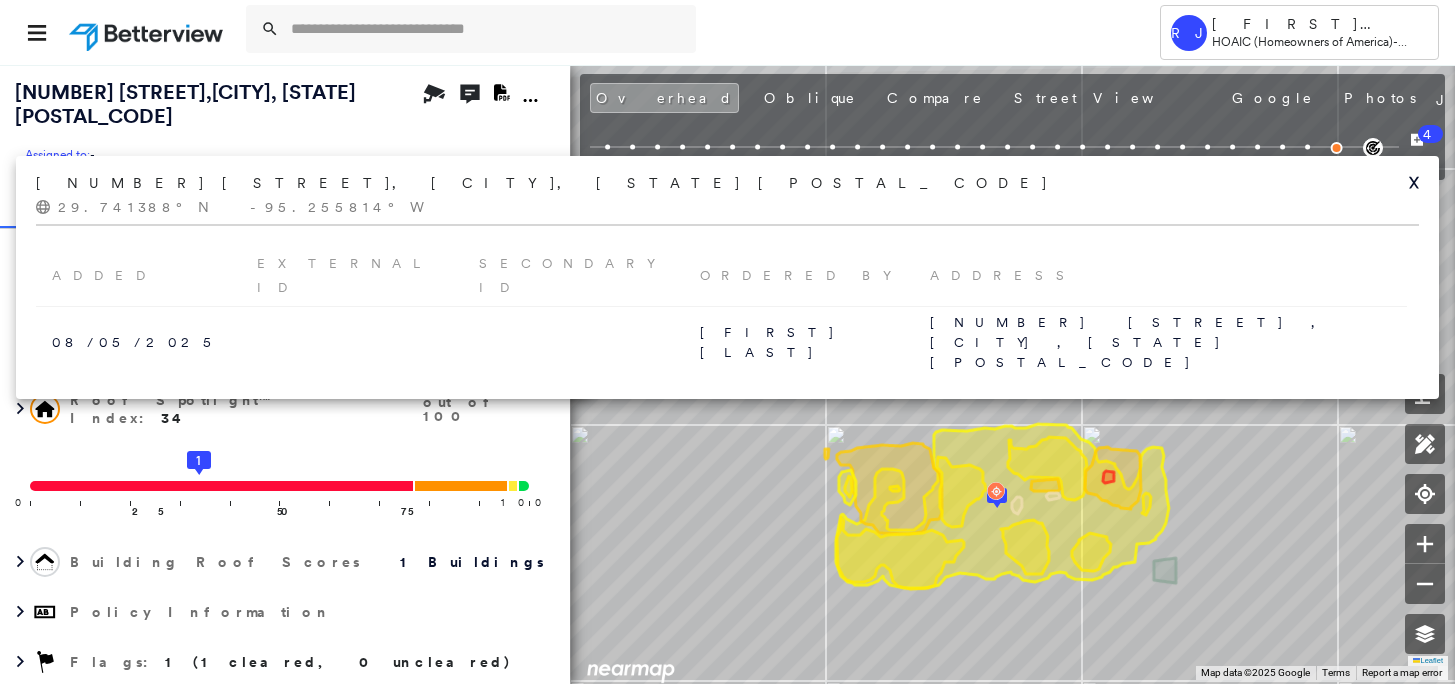 click 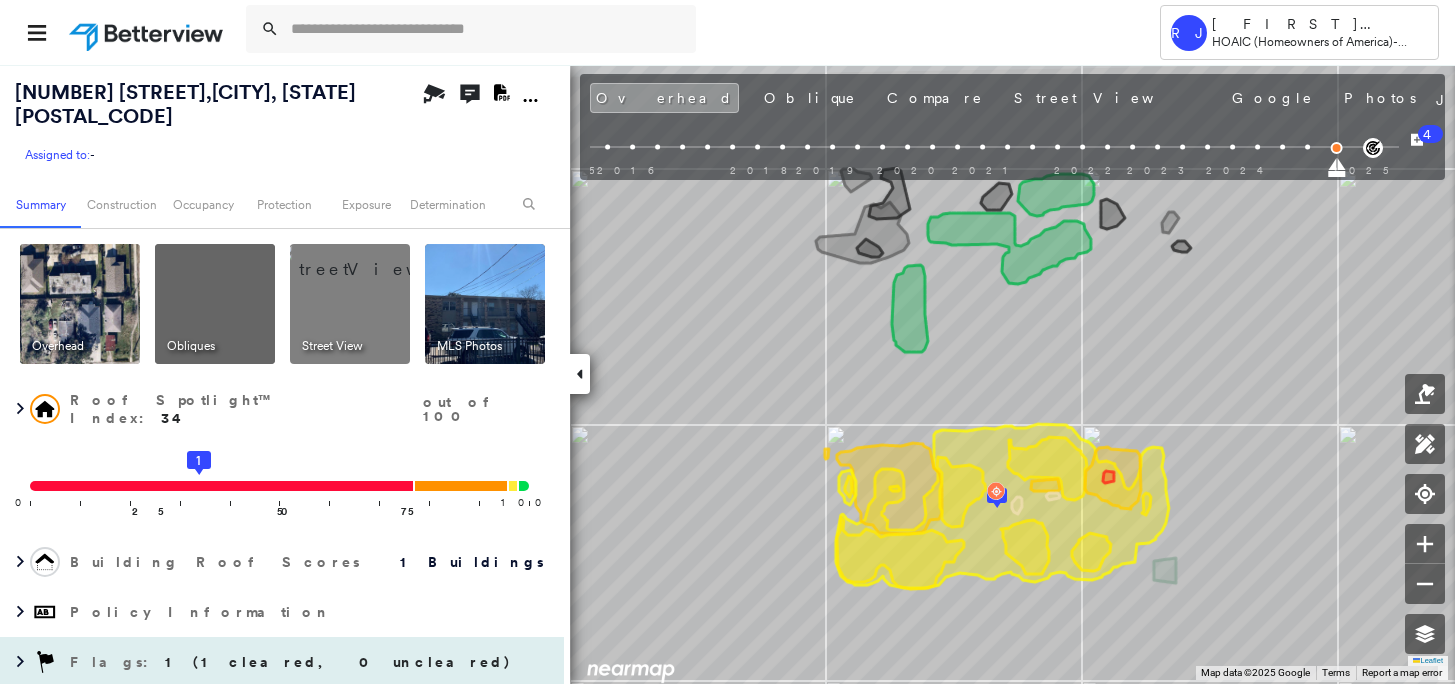 click on "1 (1 cleared, 0 uncleared)" at bounding box center [338, 662] 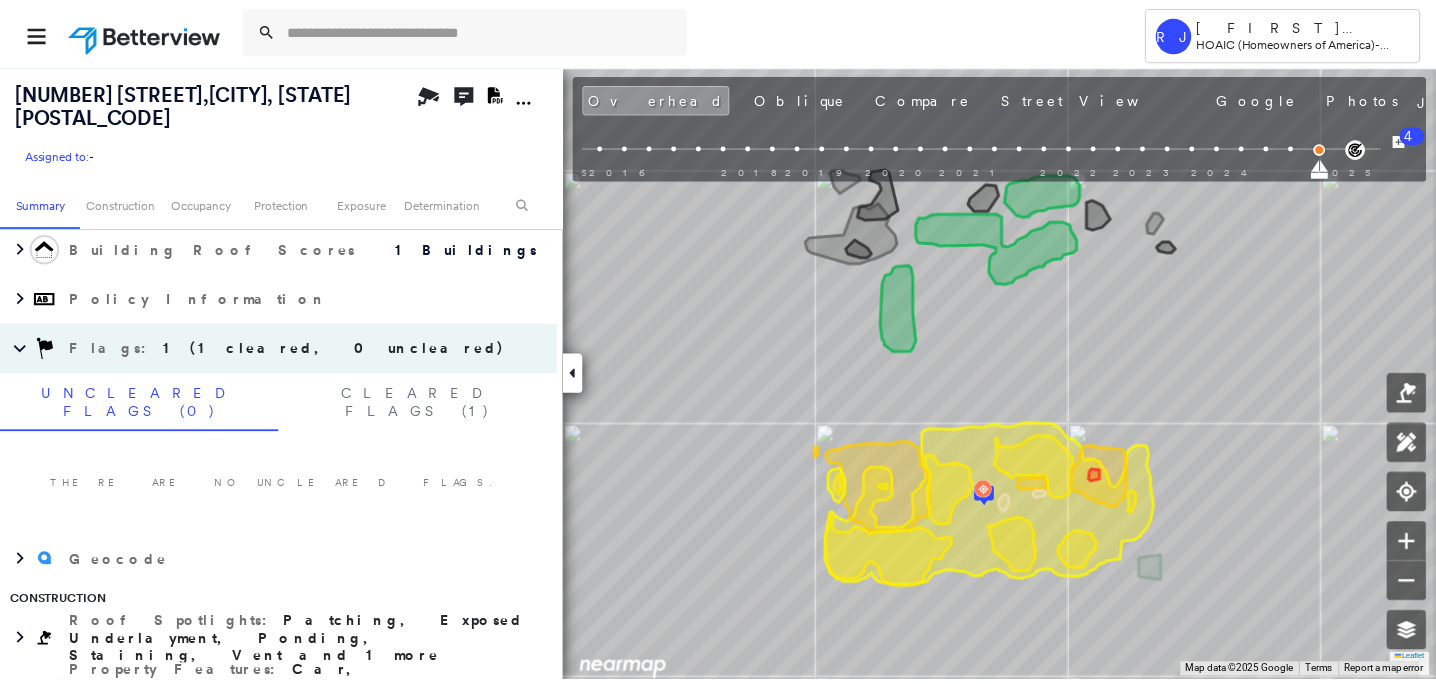 scroll, scrollTop: 320, scrollLeft: 0, axis: vertical 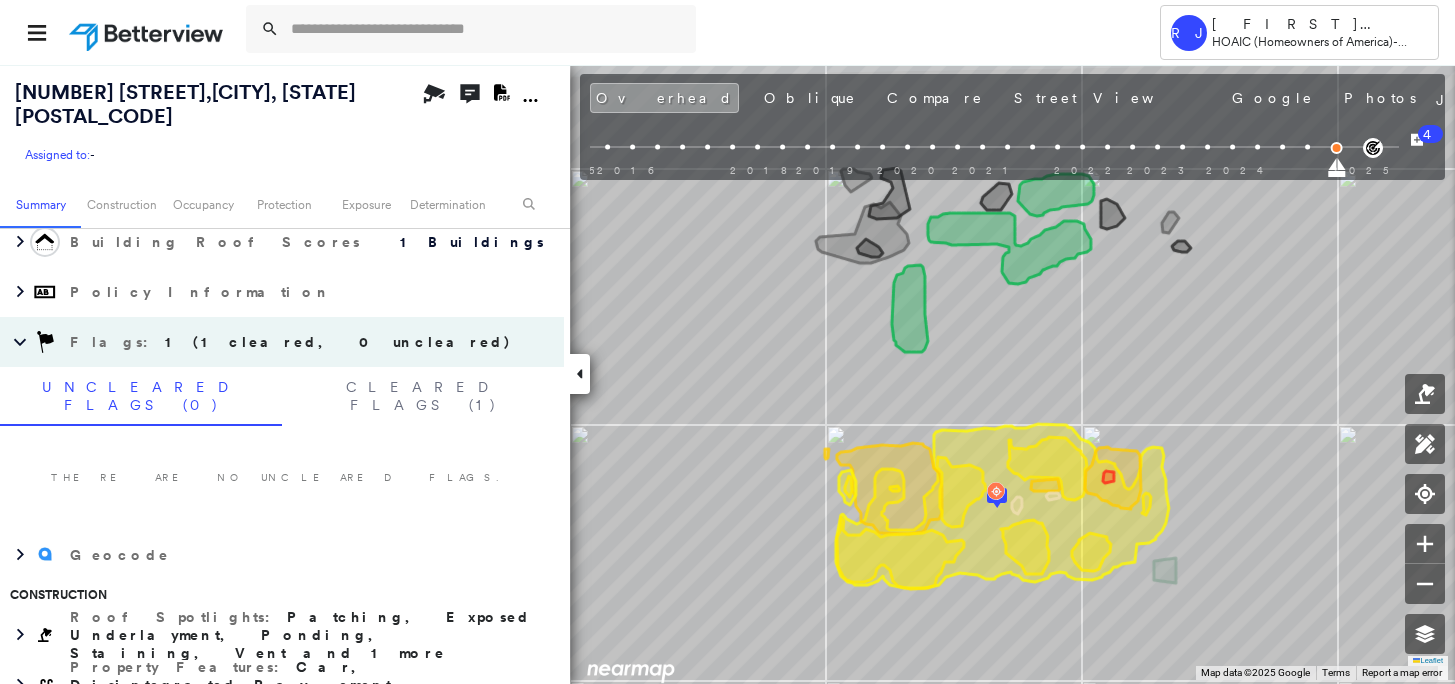 click at bounding box center (148, 32) 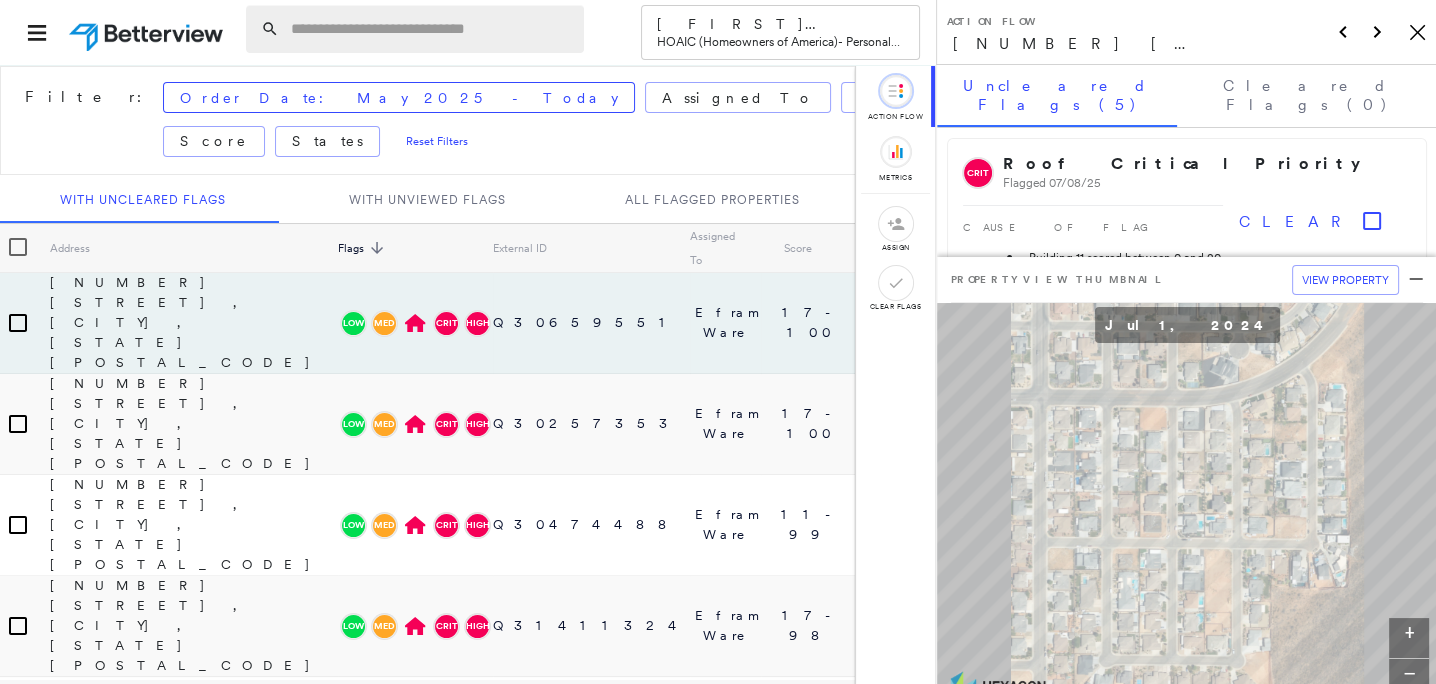 drag, startPoint x: 424, startPoint y: 11, endPoint x: 420, endPoint y: 21, distance: 10.770329 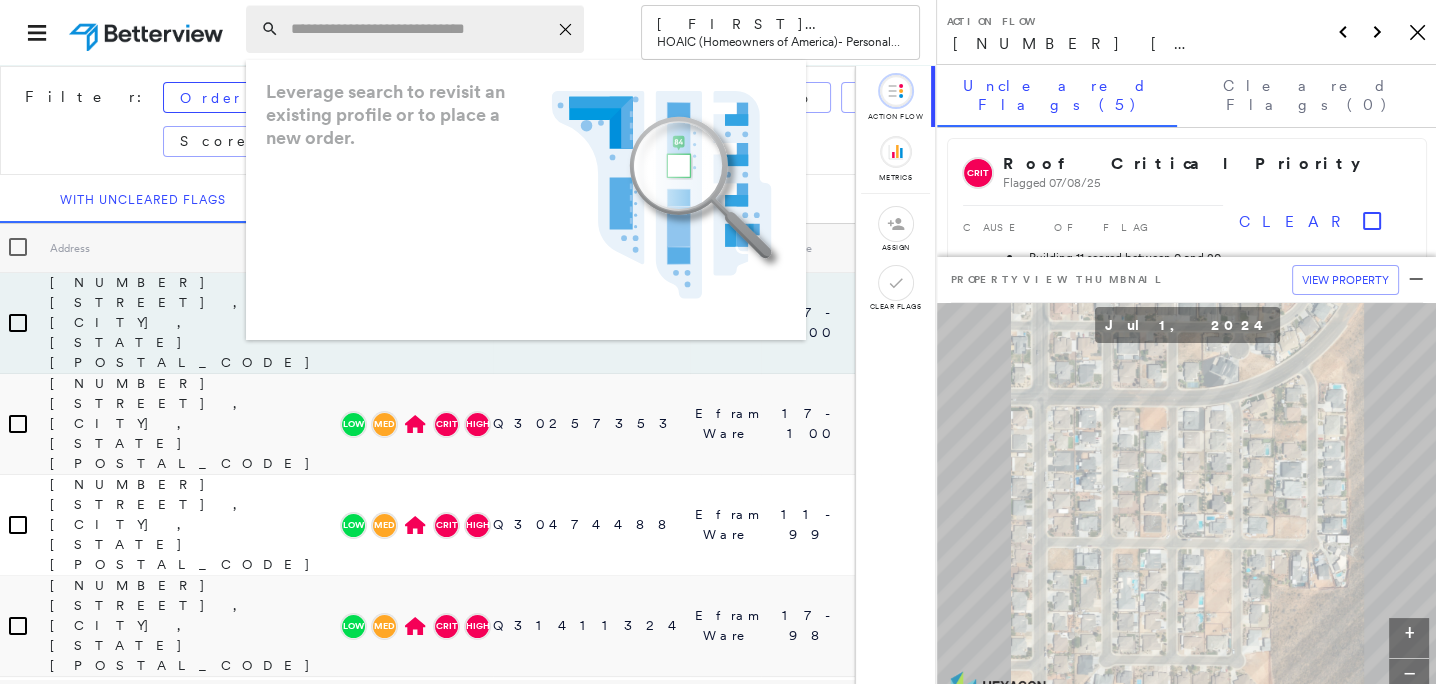 paste on "**********" 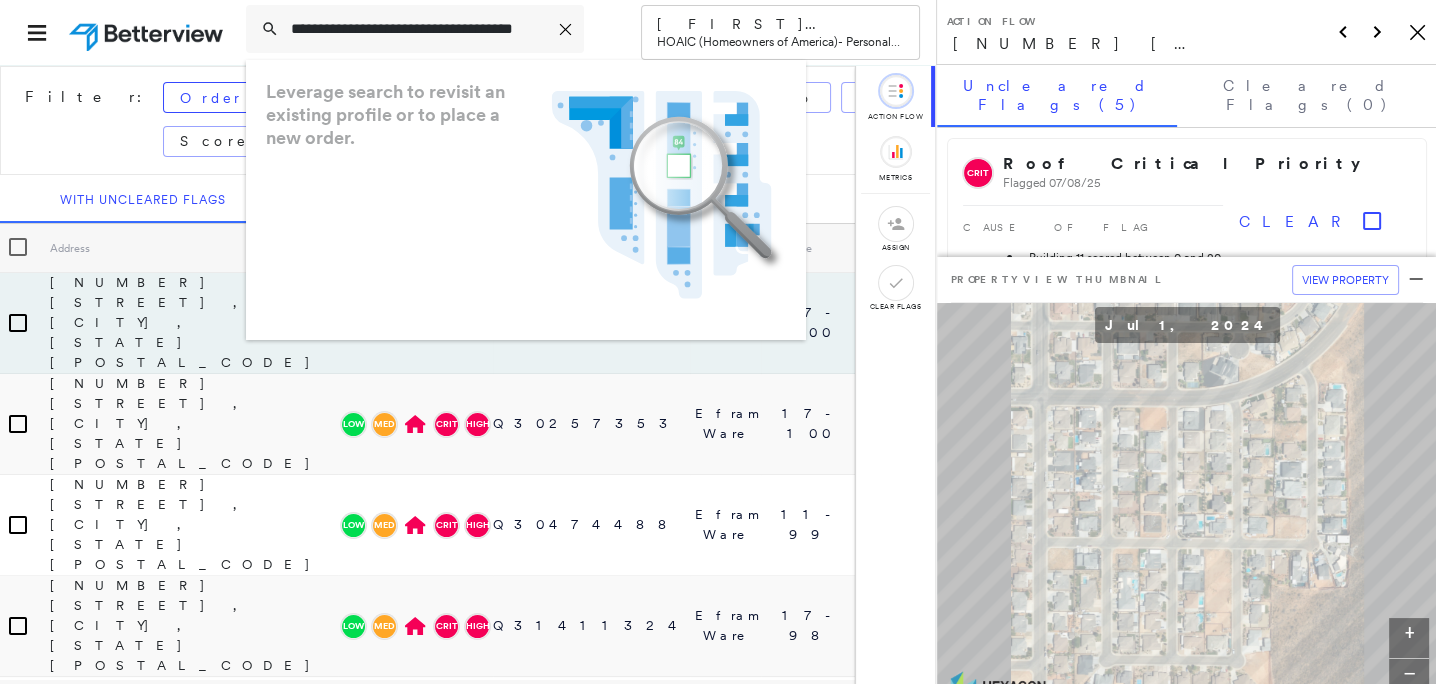 scroll, scrollTop: 0, scrollLeft: 40, axis: horizontal 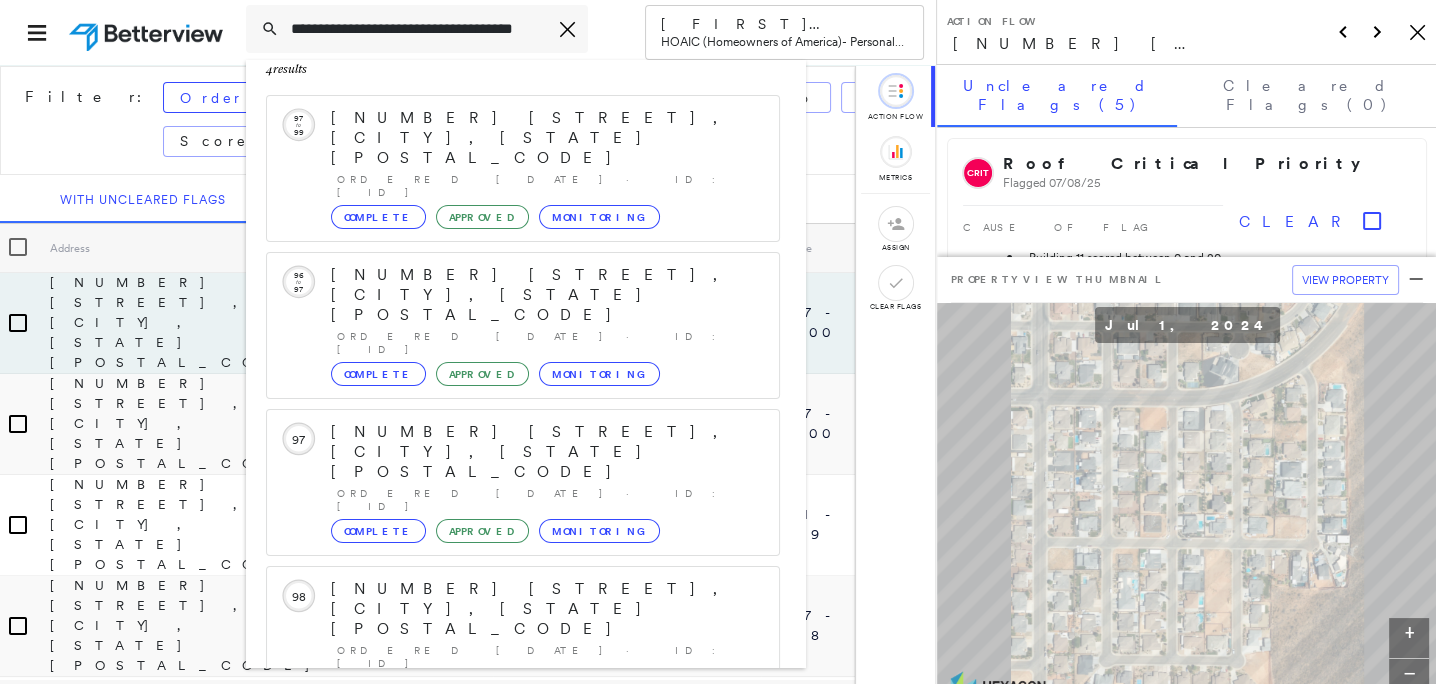 type on "**********" 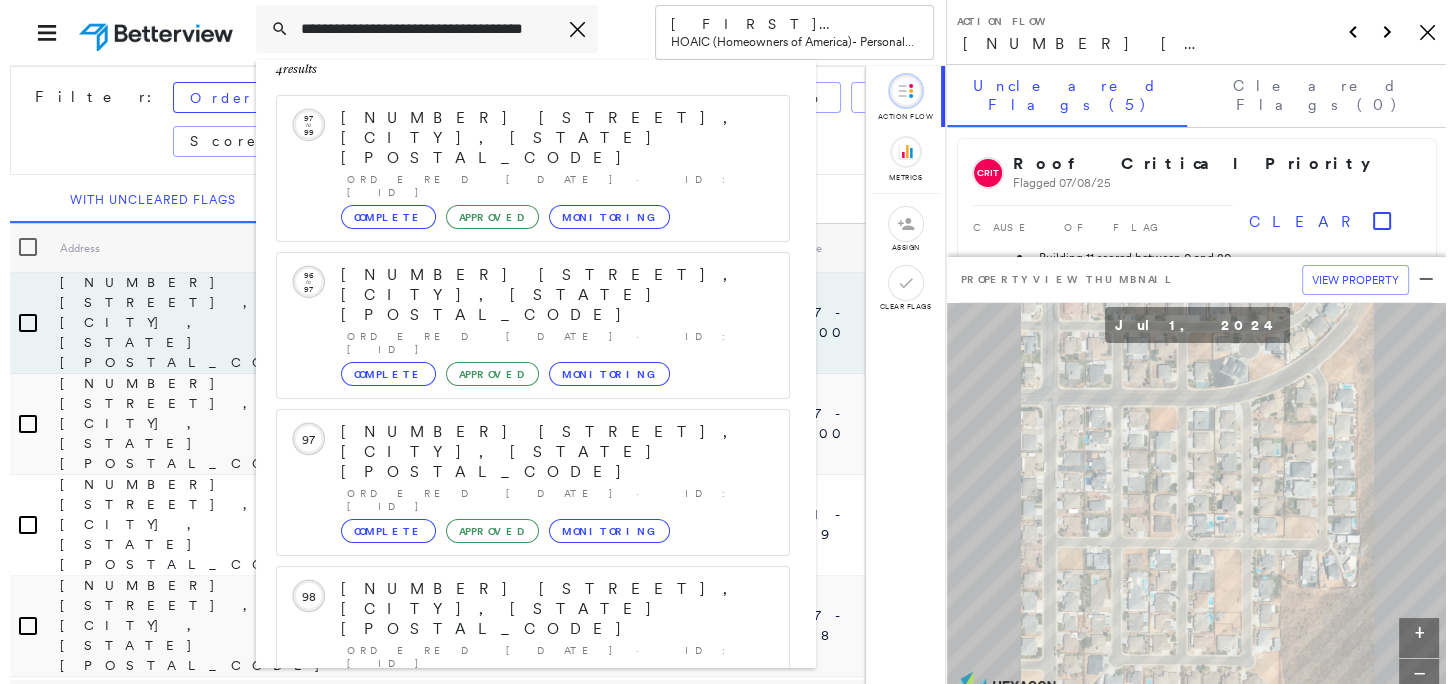 scroll, scrollTop: 0, scrollLeft: 0, axis: both 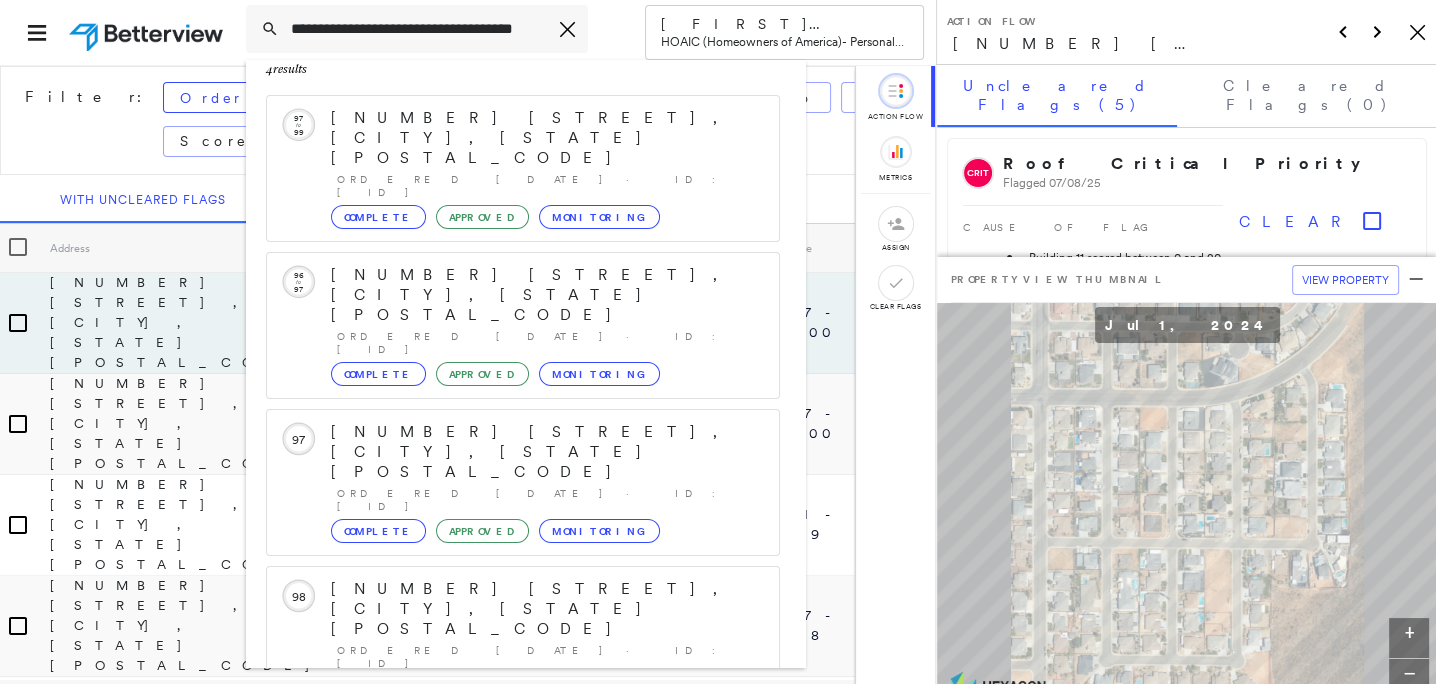 click on "1432 War Admiral Dr, Terrell, TX 75160 Group Created with Sketch." at bounding box center [523, 849] 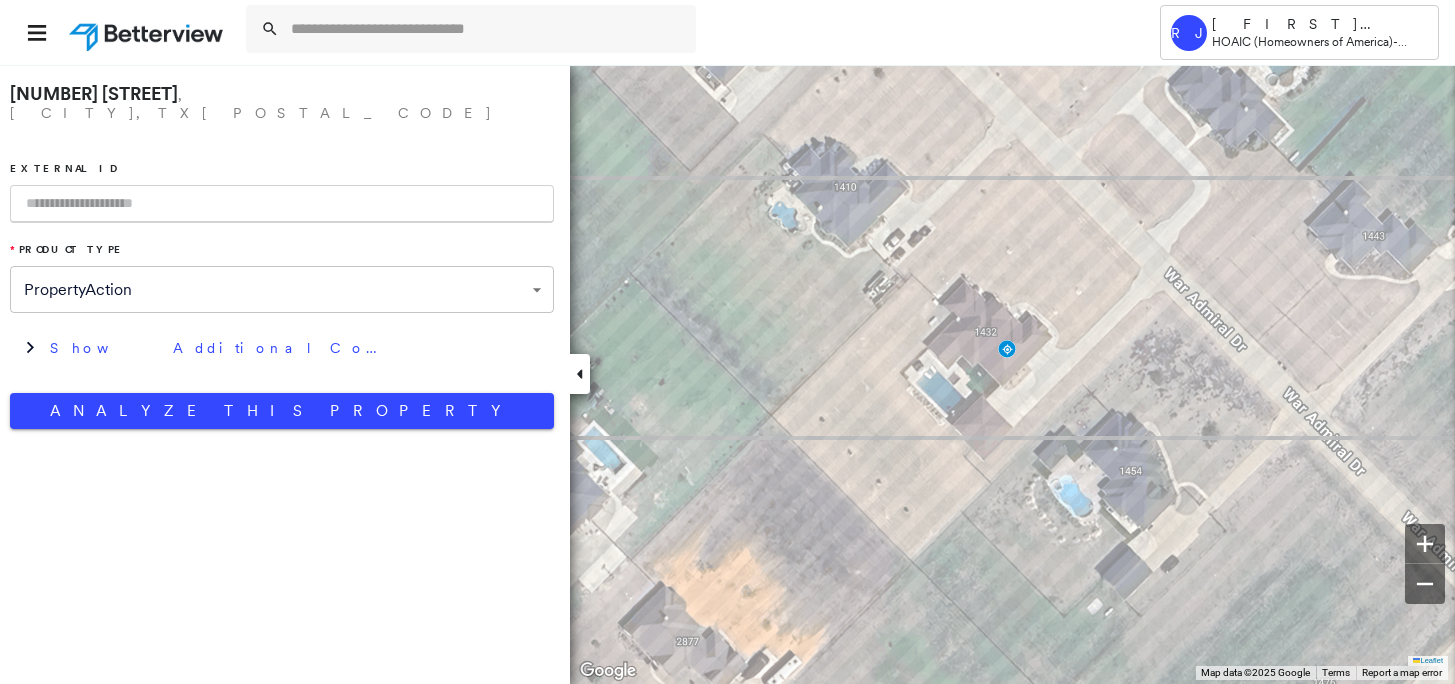 click at bounding box center [282, 204] 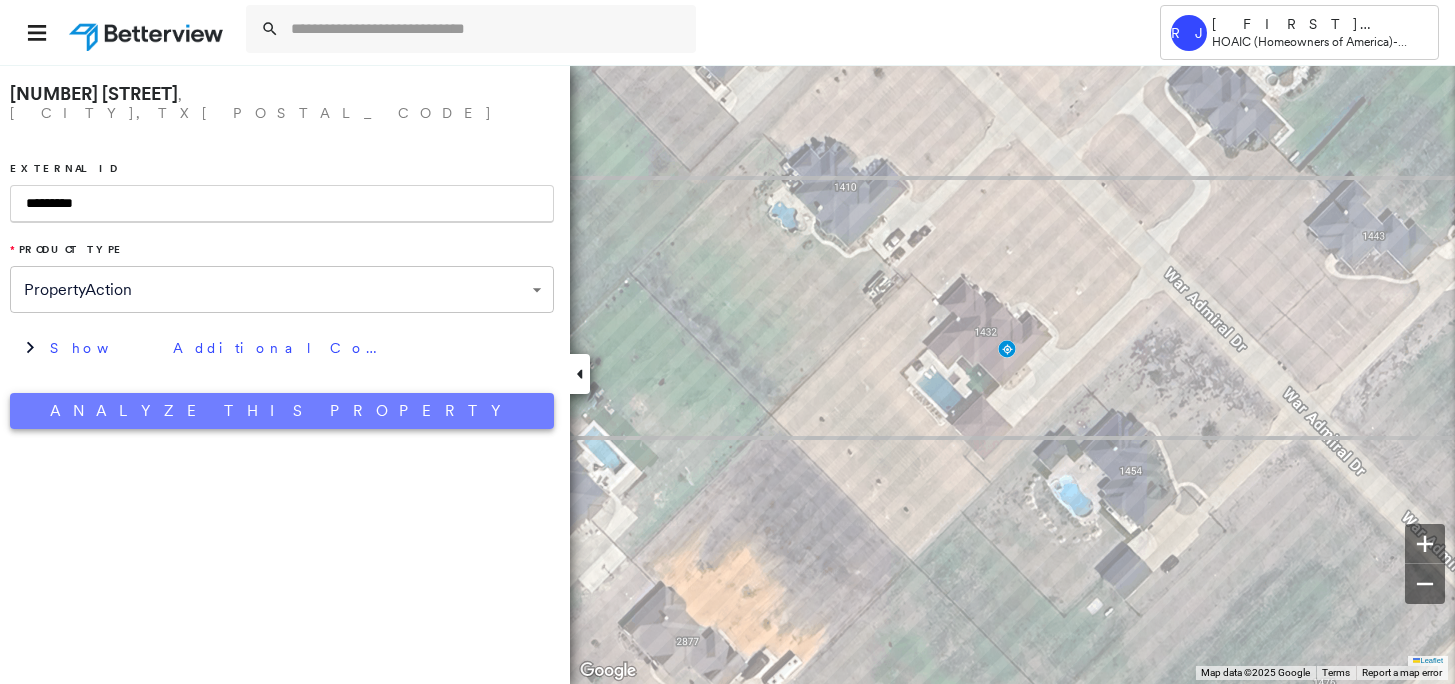 type on "*********" 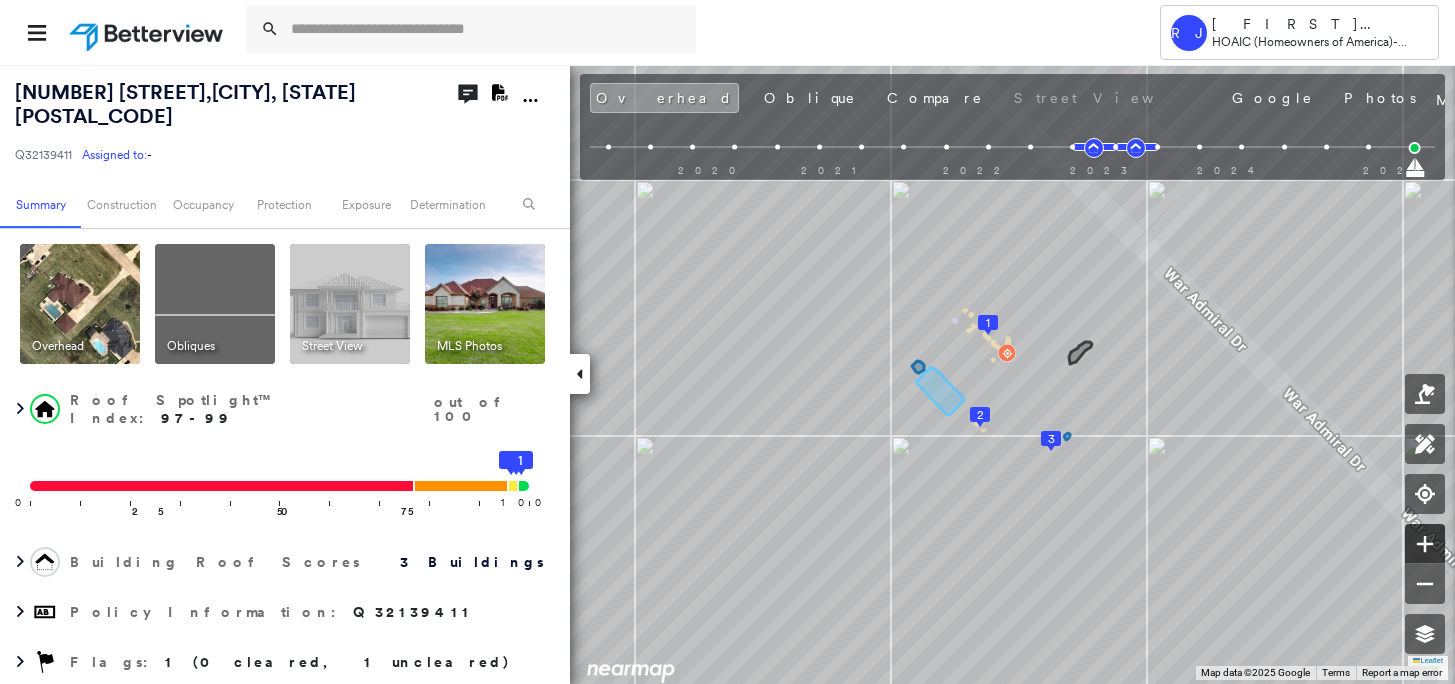 click at bounding box center (1425, 544) 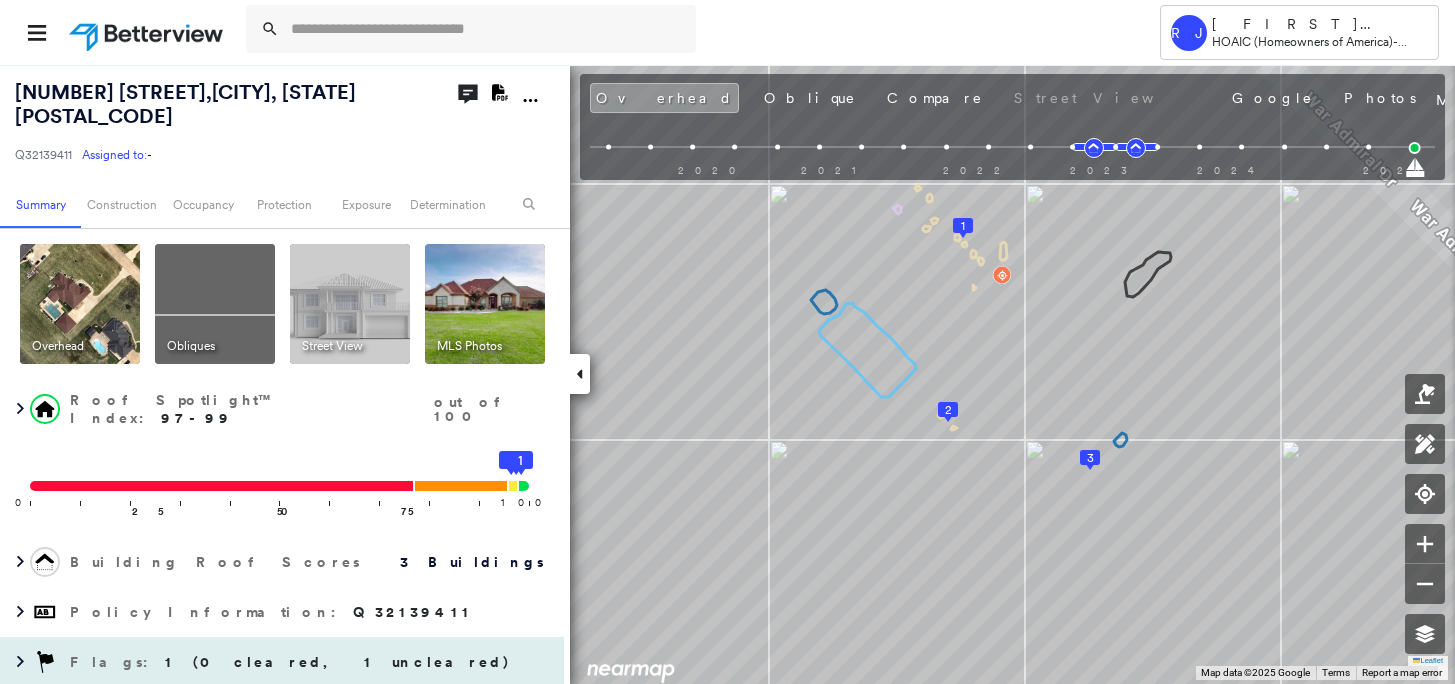 drag, startPoint x: 175, startPoint y: 630, endPoint x: 198, endPoint y: 610, distance: 30.479502 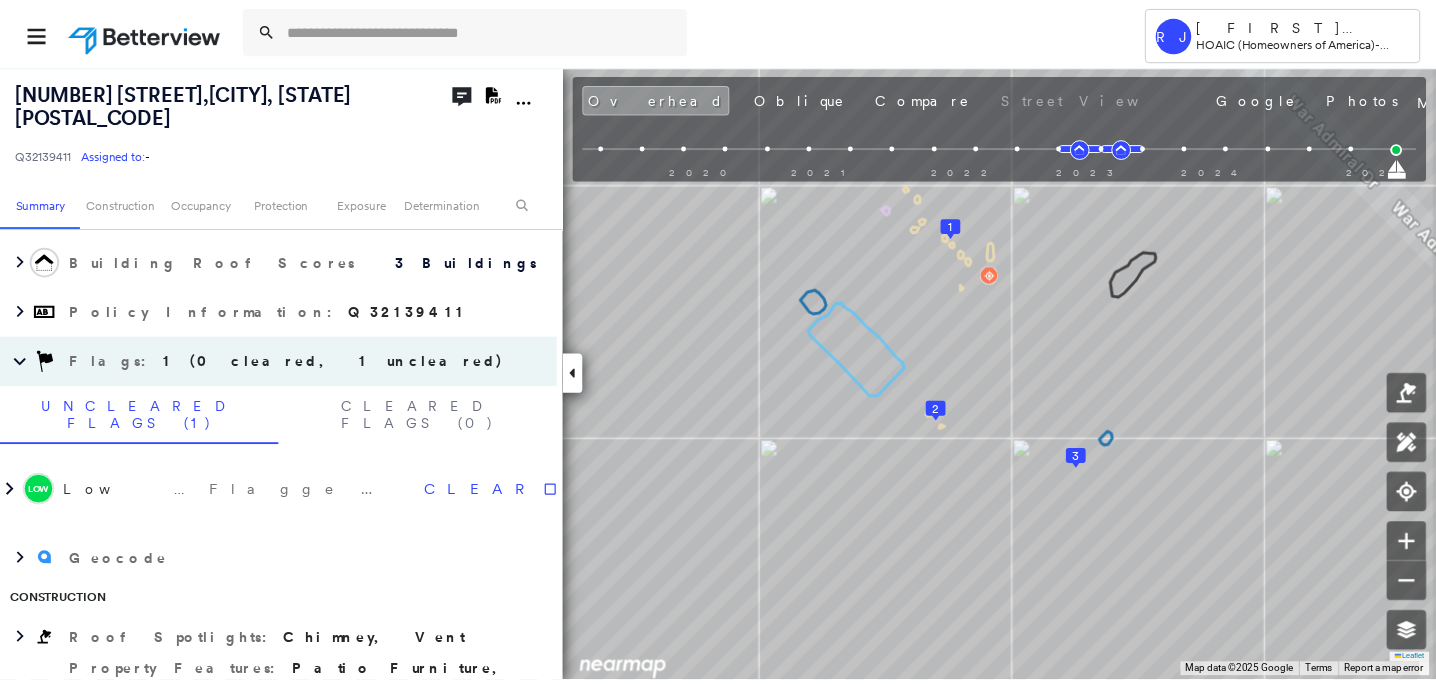 scroll, scrollTop: 320, scrollLeft: 0, axis: vertical 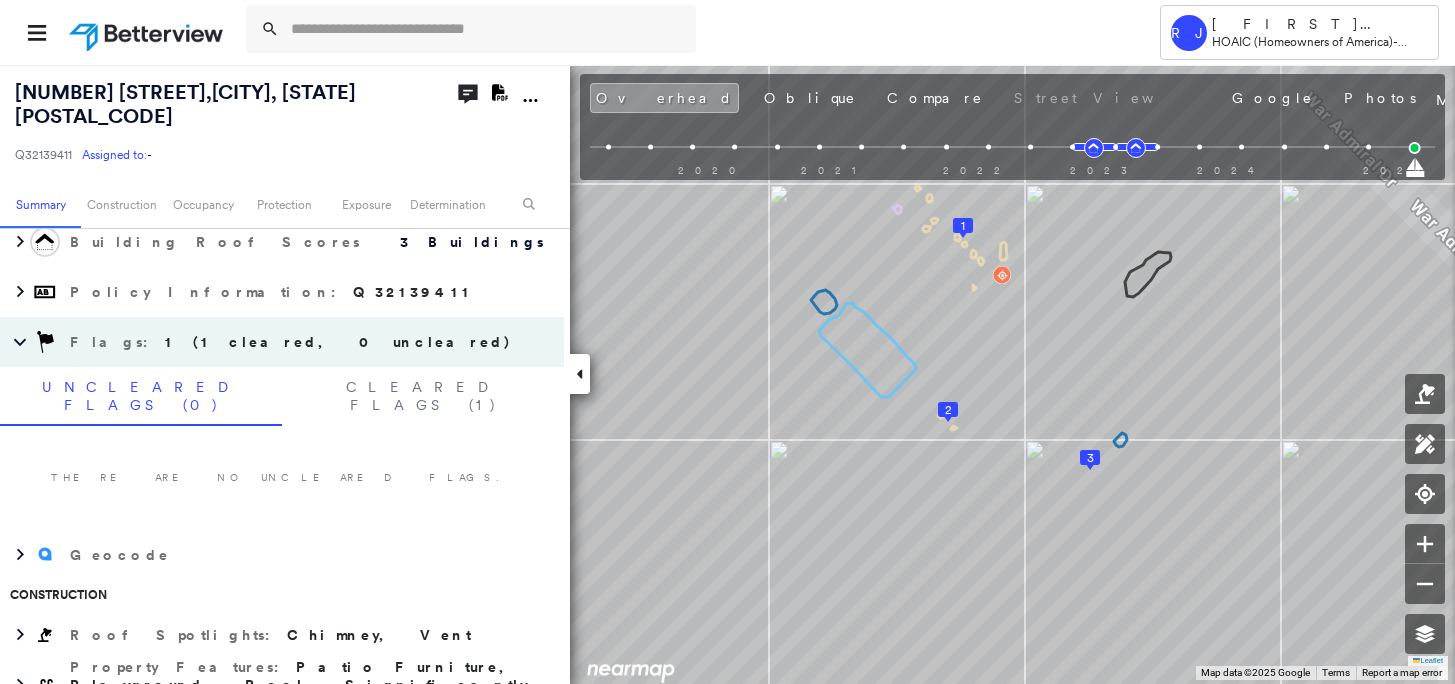 click at bounding box center [148, 32] 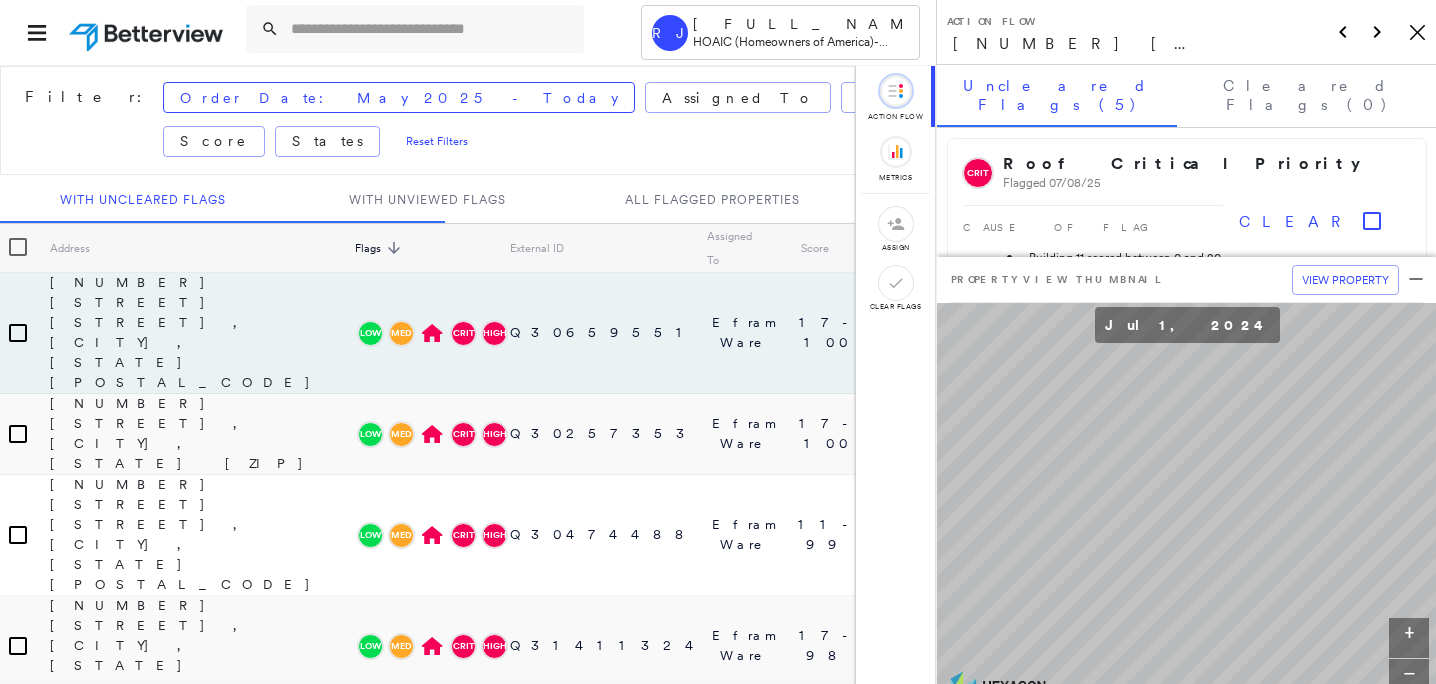scroll, scrollTop: 0, scrollLeft: 0, axis: both 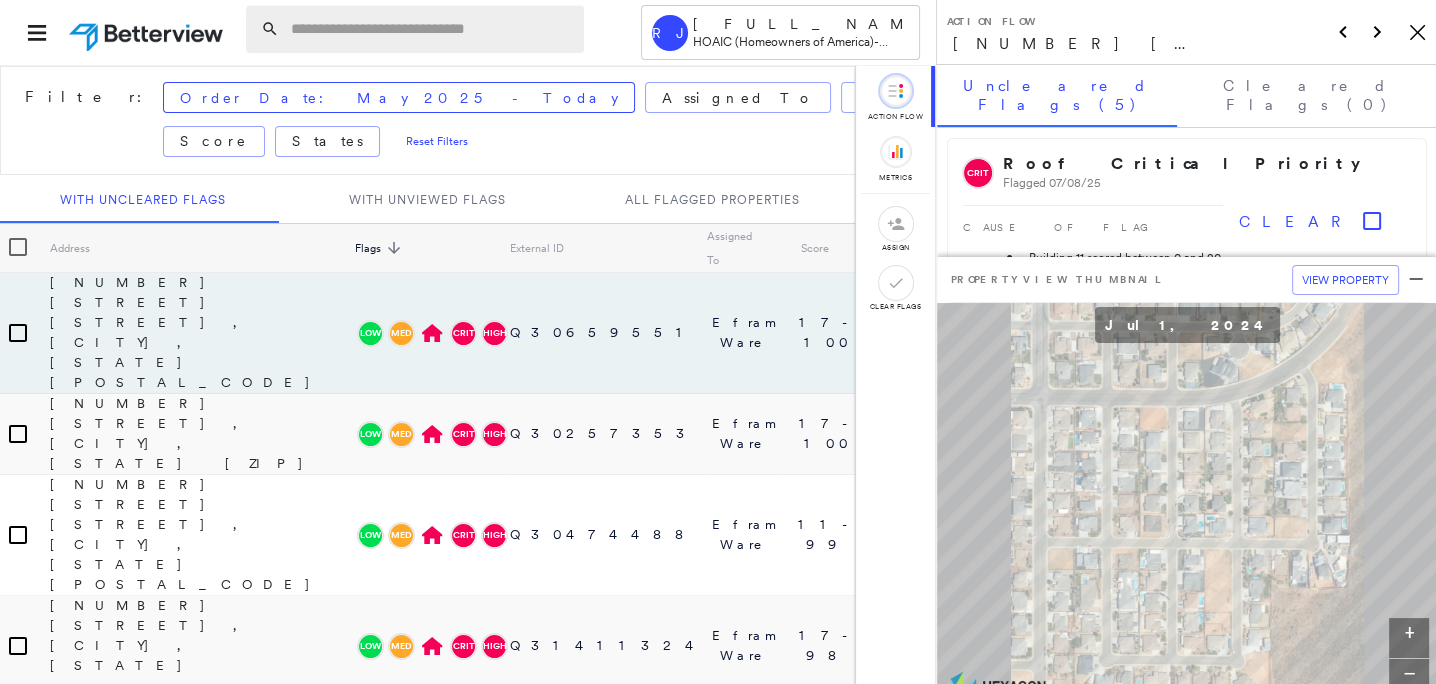 click at bounding box center [431, 29] 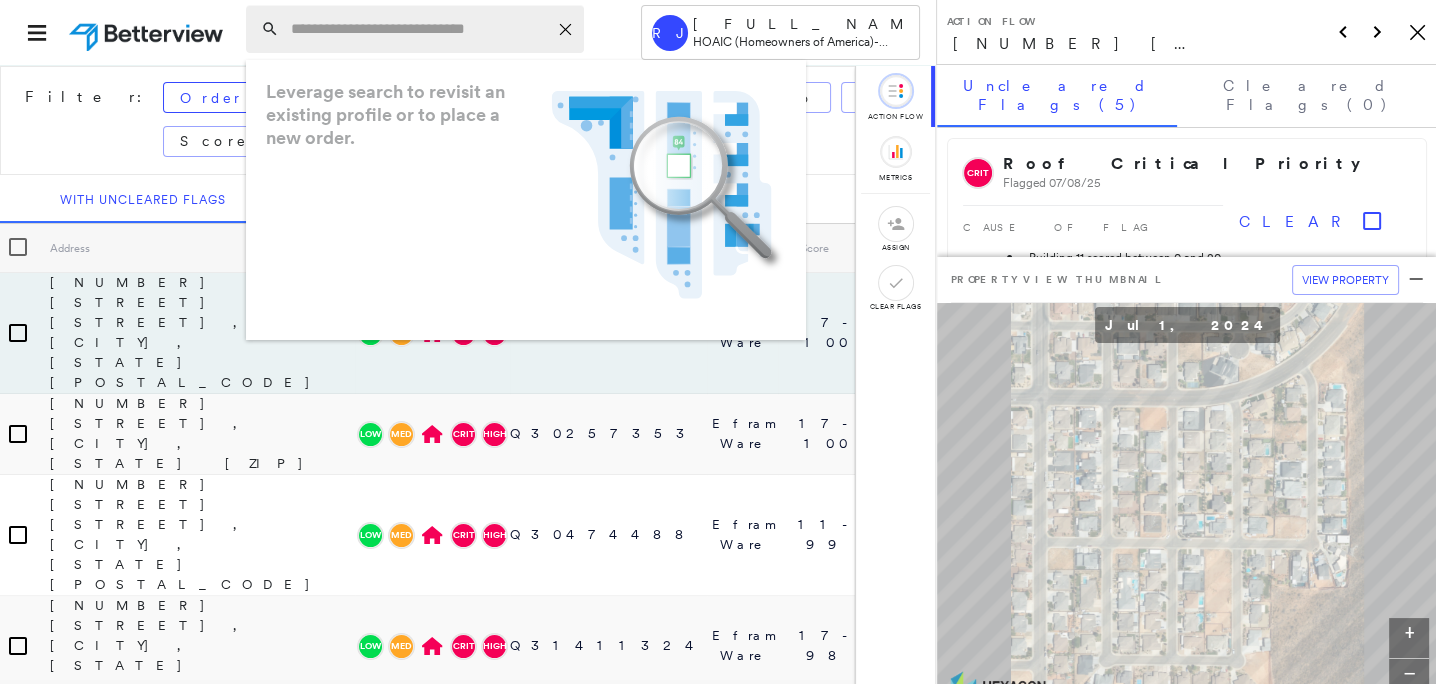 paste on "**********" 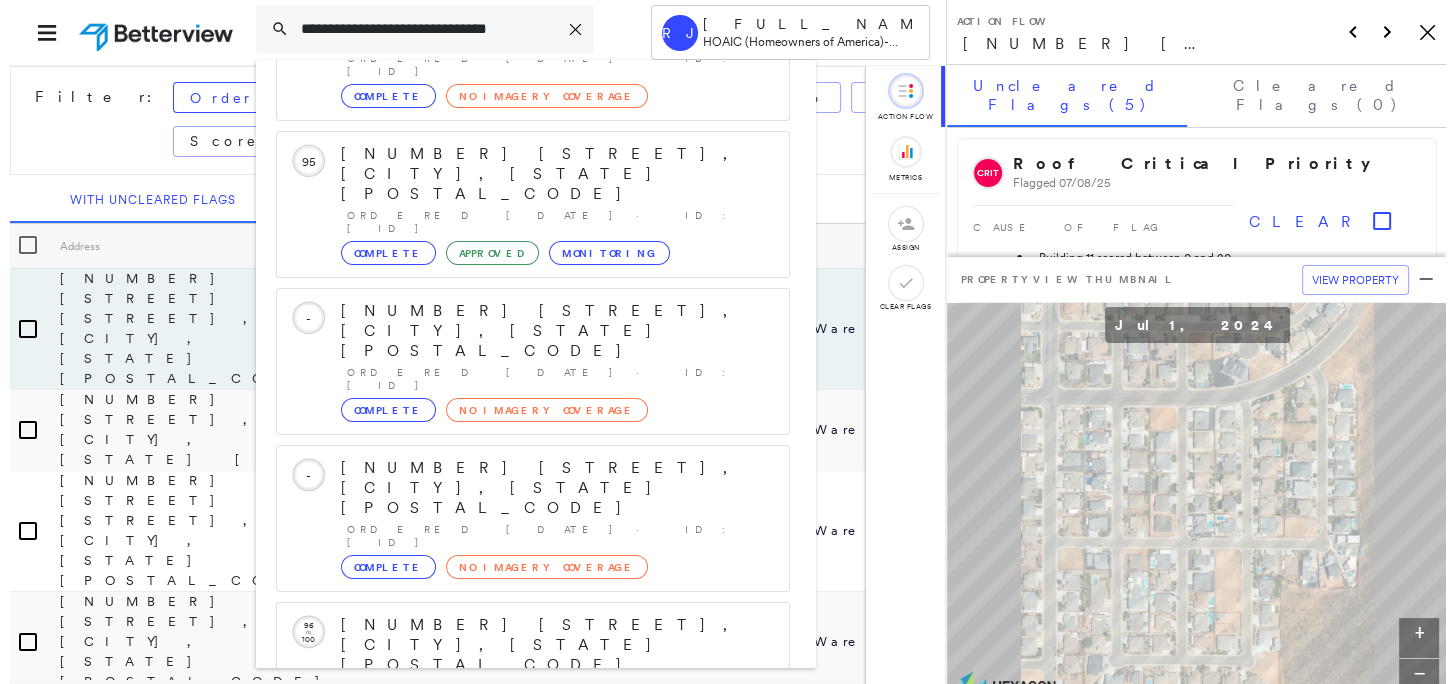 scroll, scrollTop: 208, scrollLeft: 0, axis: vertical 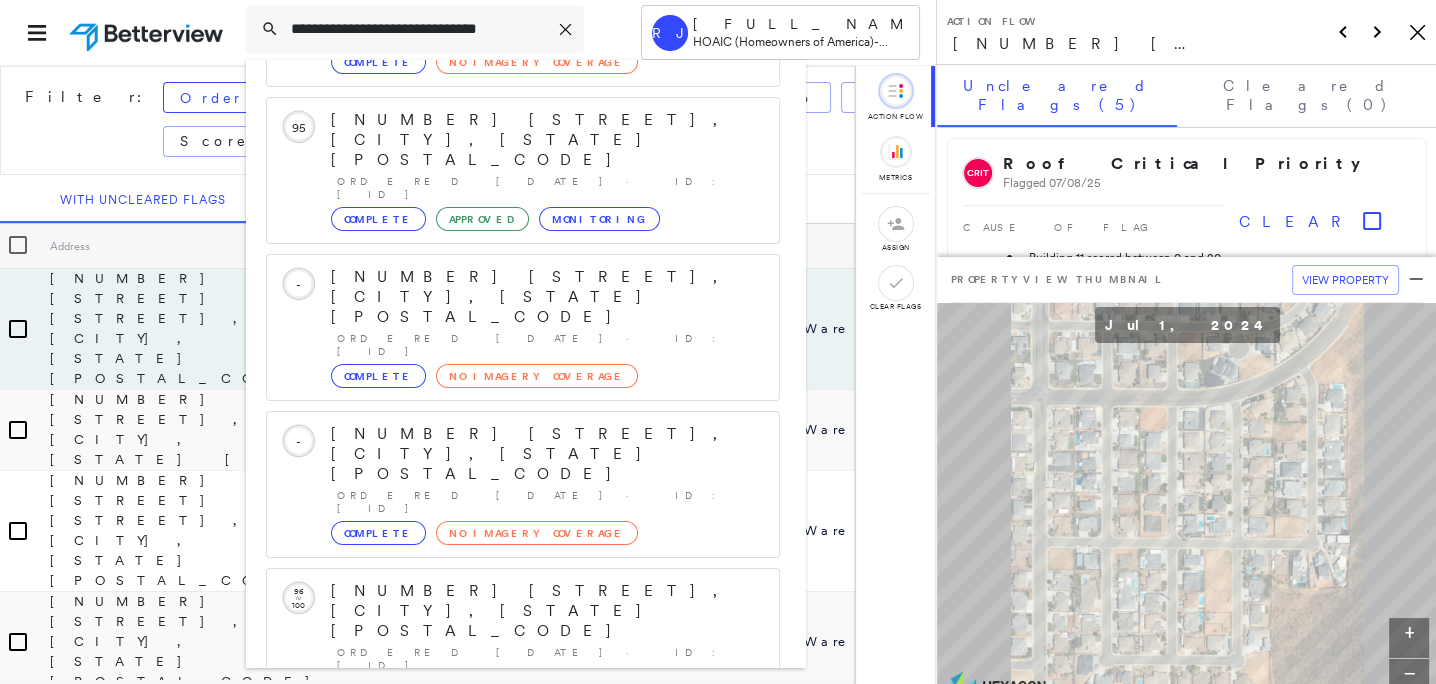type on "**********" 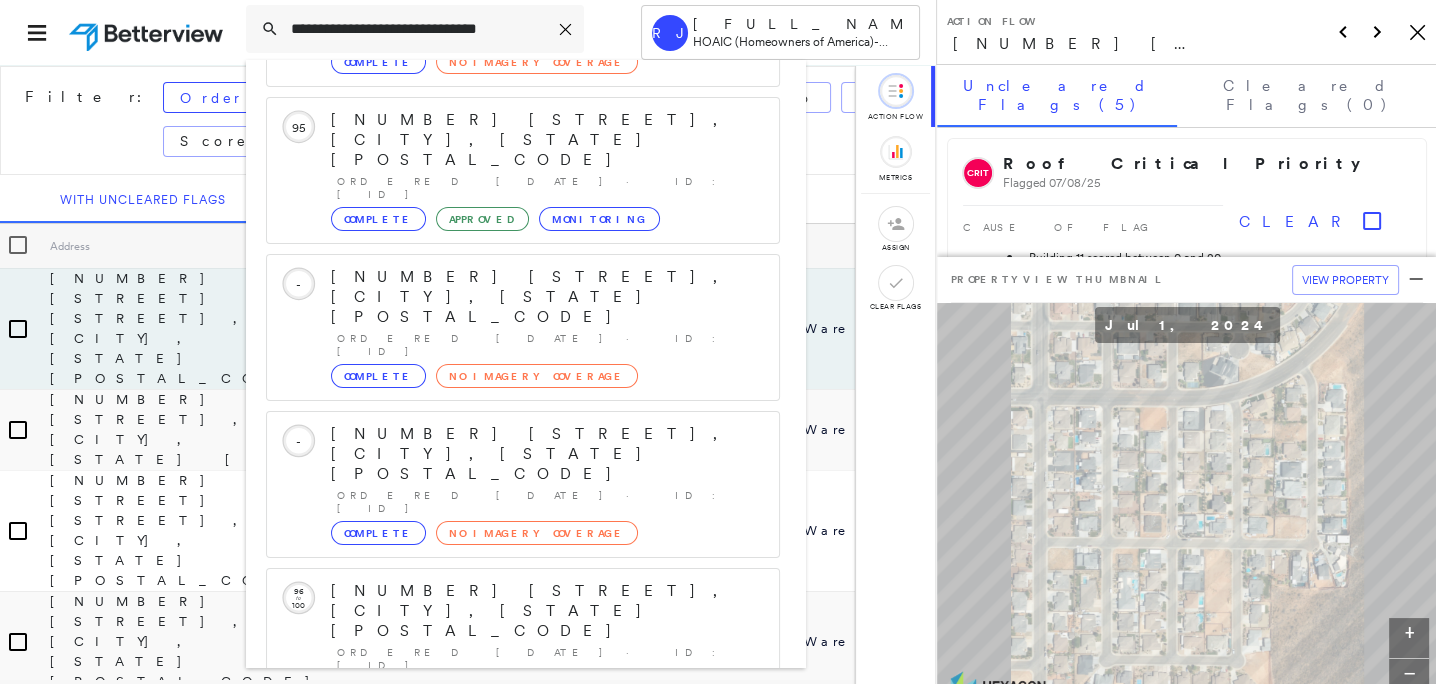 click on "[NUMBER] [STREET], [CITY], [STATE] [POSTAL_CODE]" at bounding box center (501, 903) 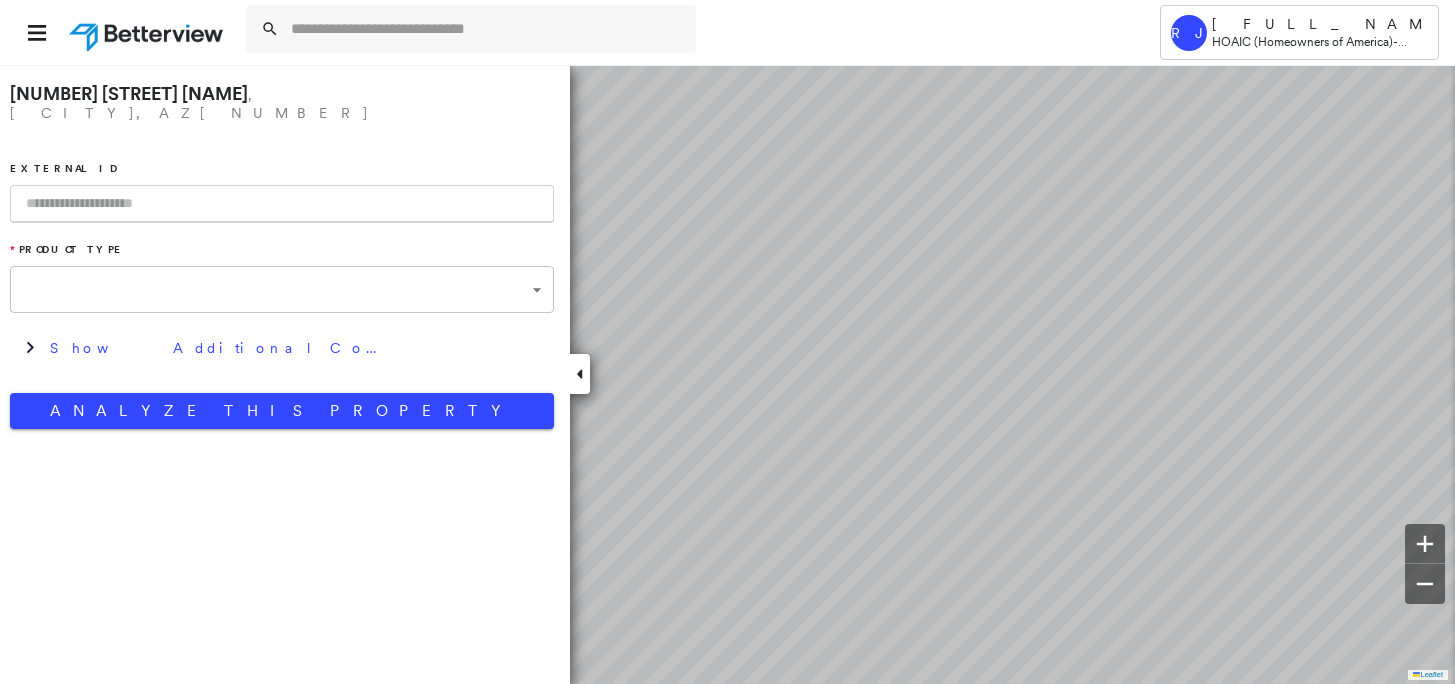 type on "**********" 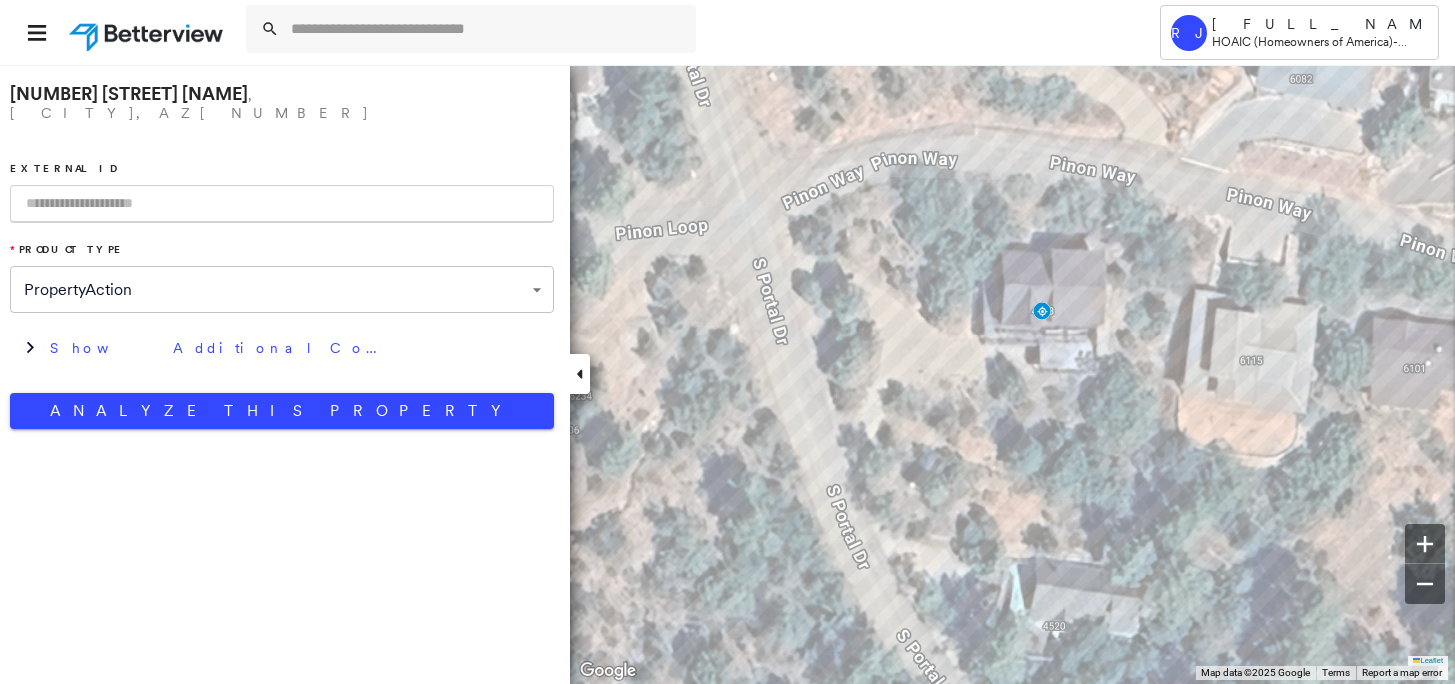 click at bounding box center (282, 204) 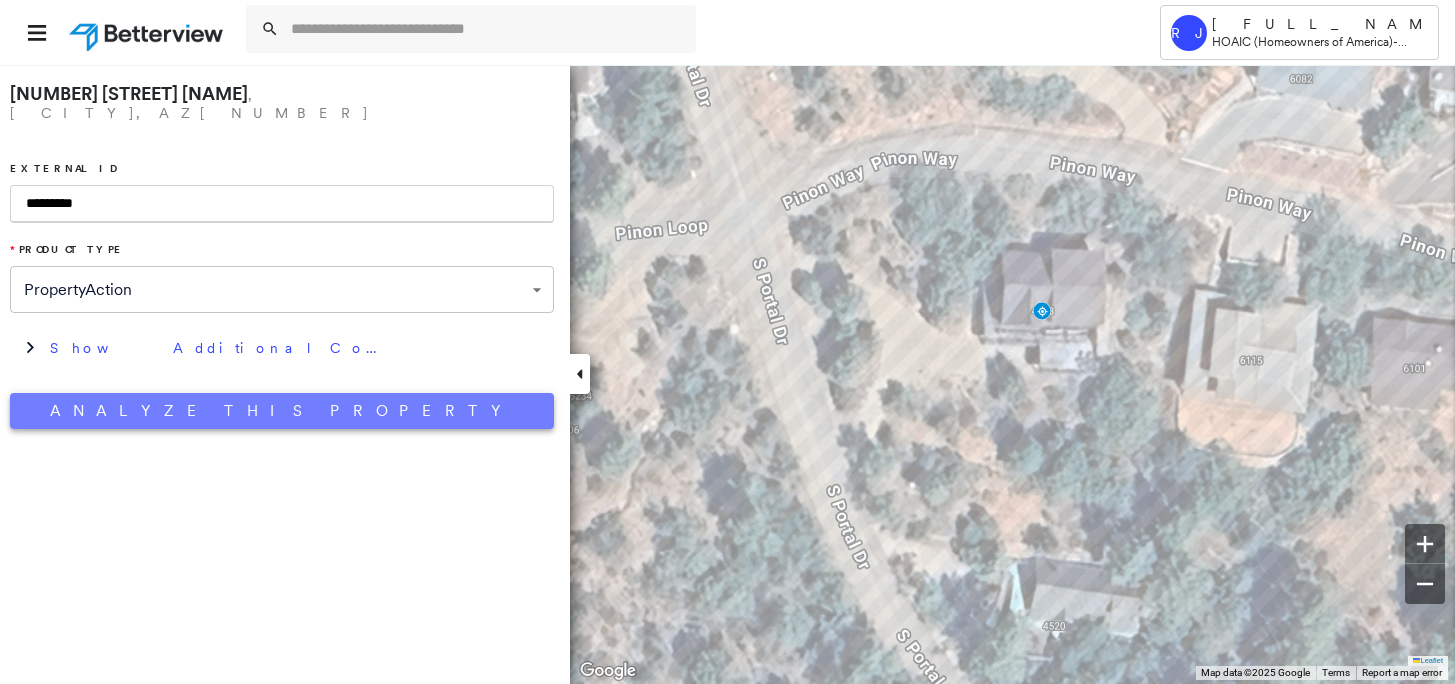type on "*********" 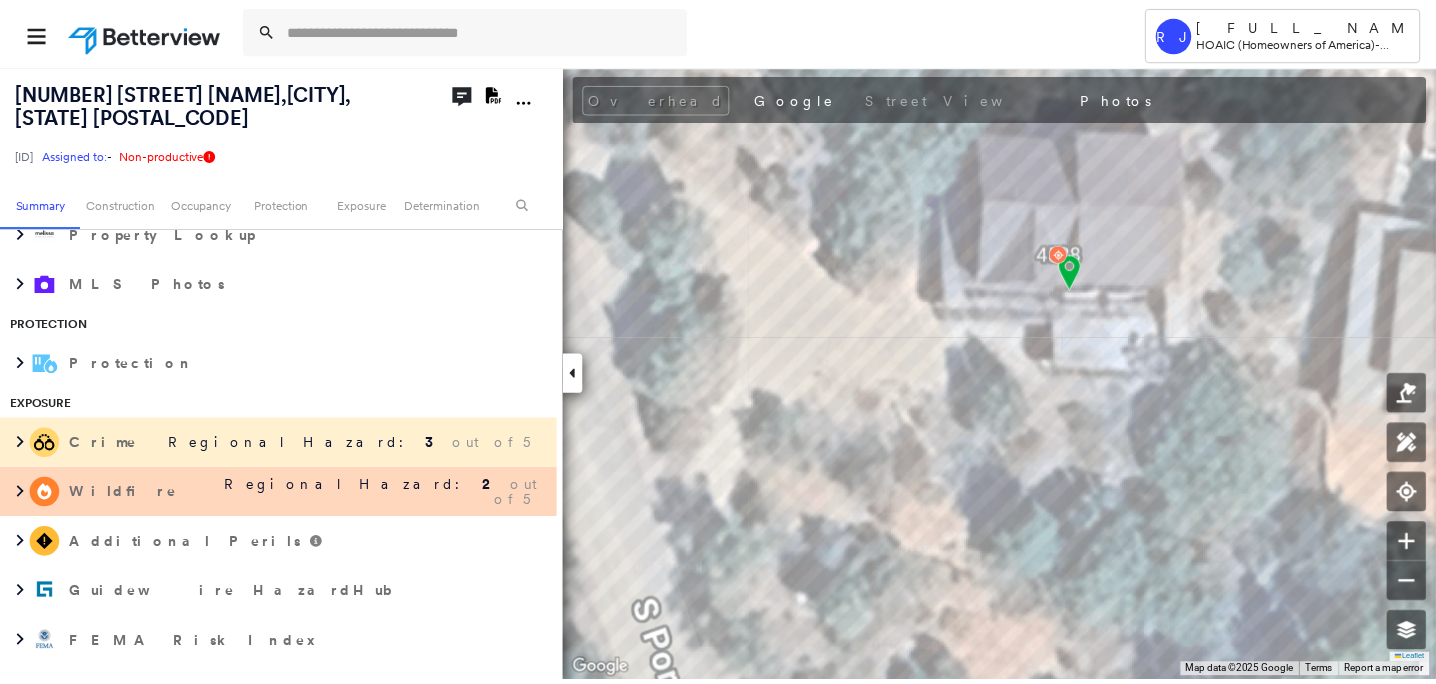 scroll, scrollTop: 564, scrollLeft: 0, axis: vertical 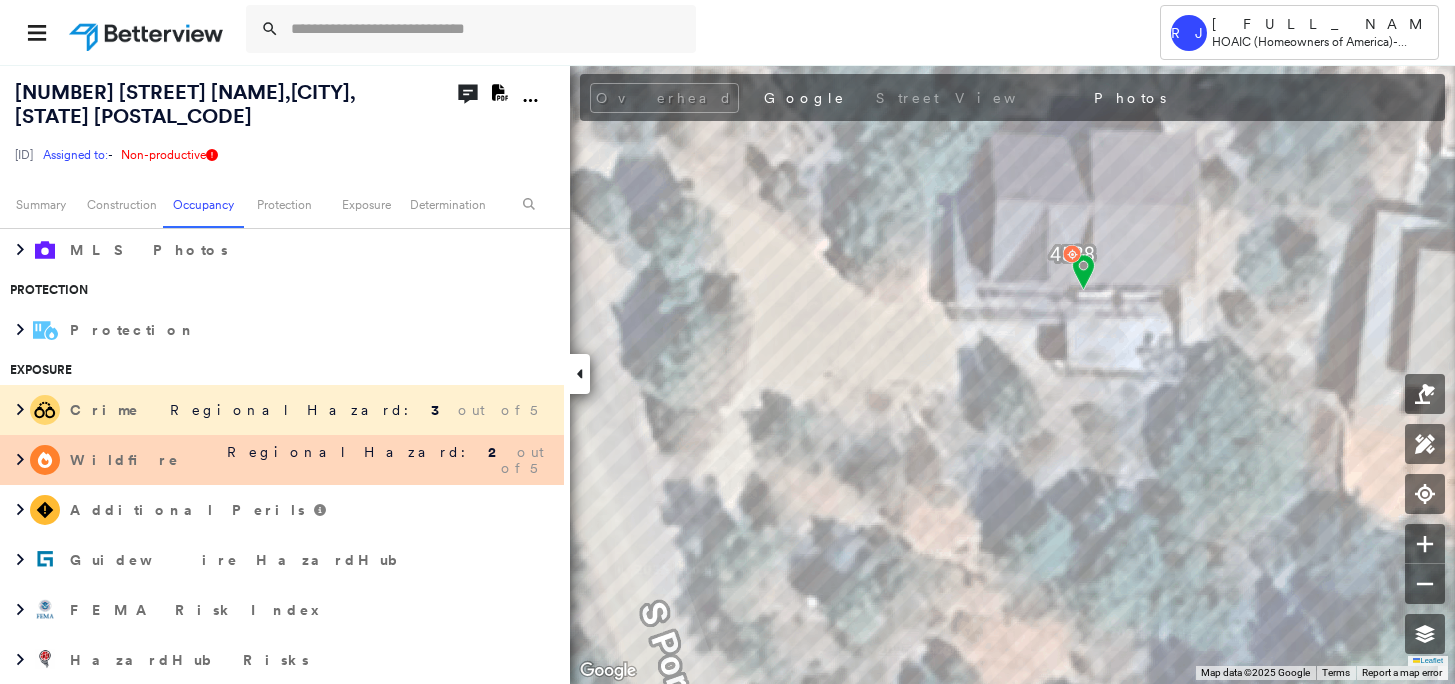 click on "Regional Hazard:" at bounding box center [355, 452] 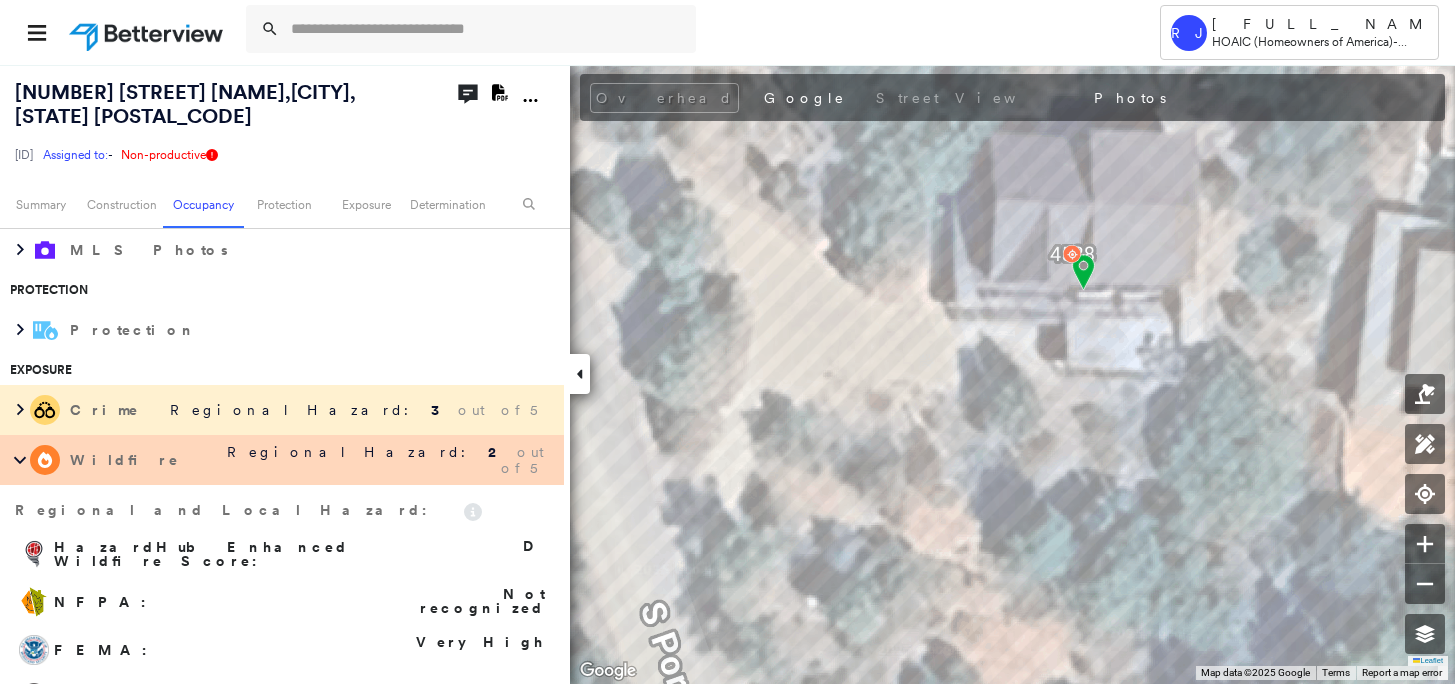 click at bounding box center (148, 32) 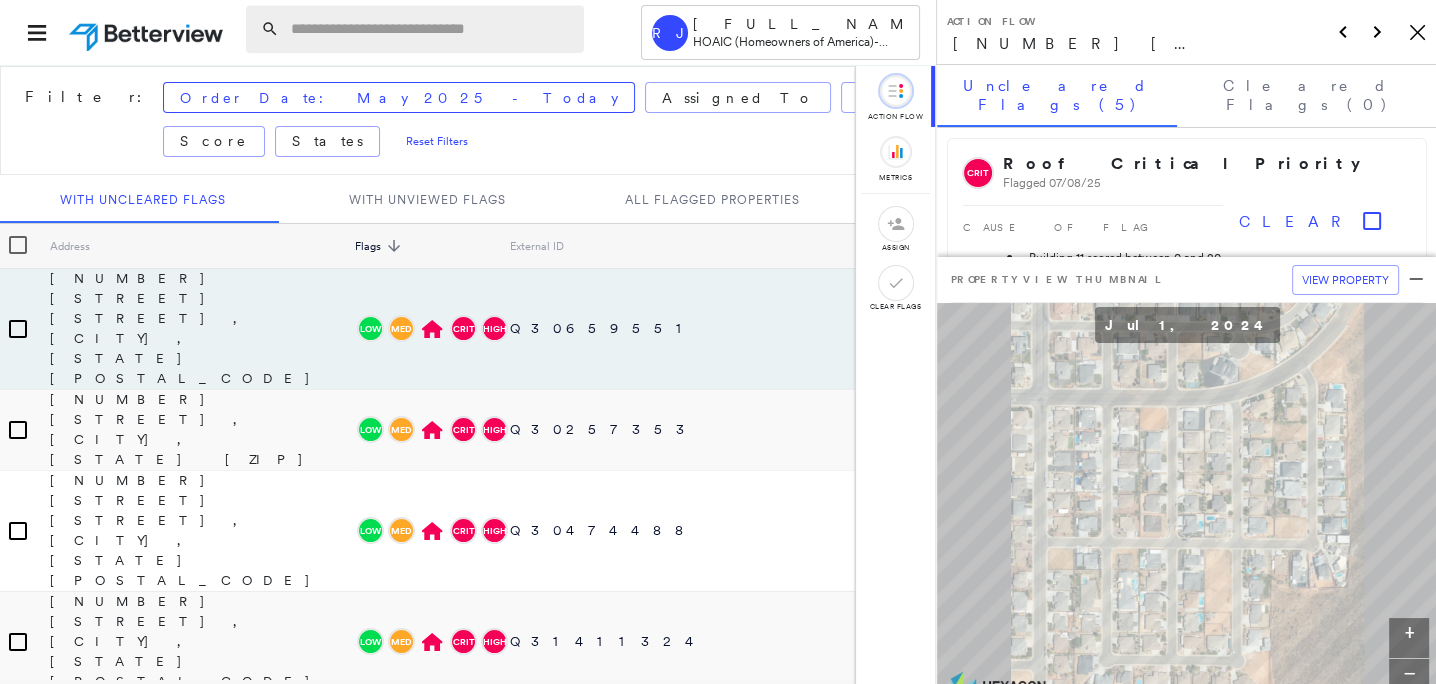 click at bounding box center (431, 29) 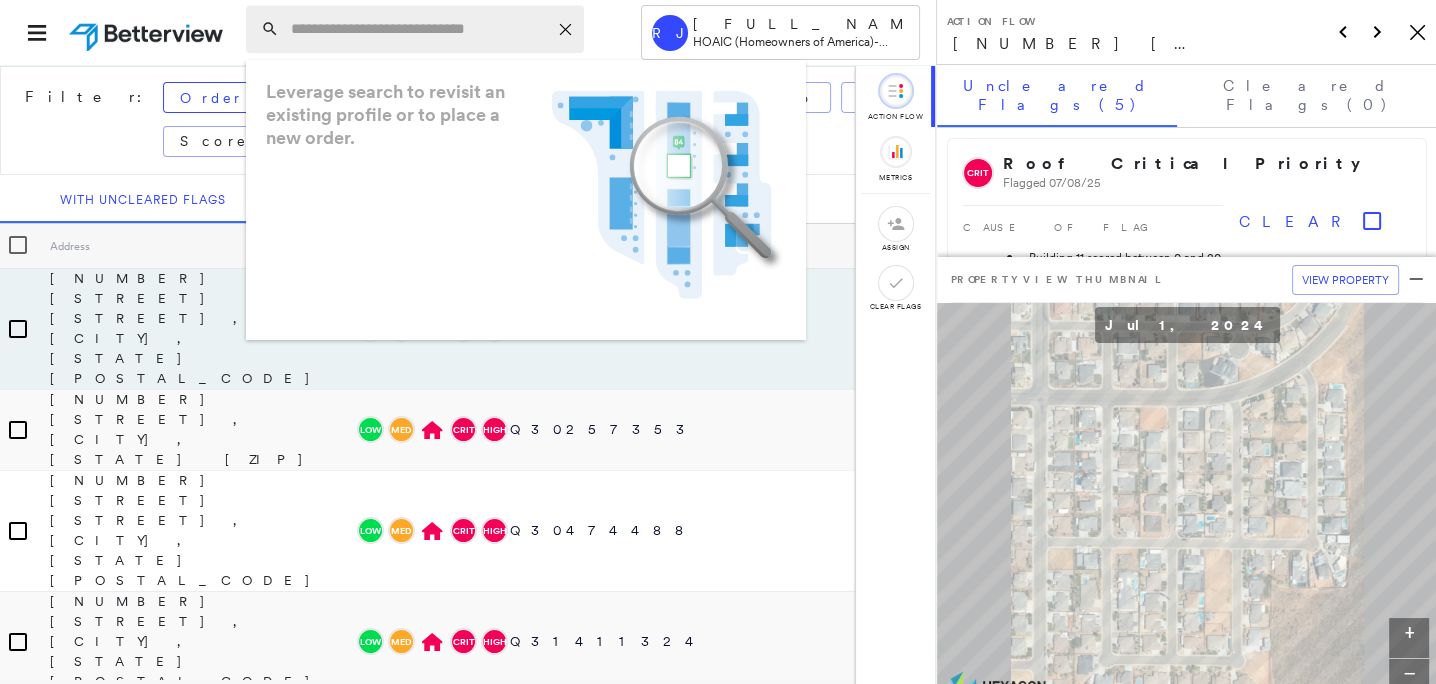 paste on "**********" 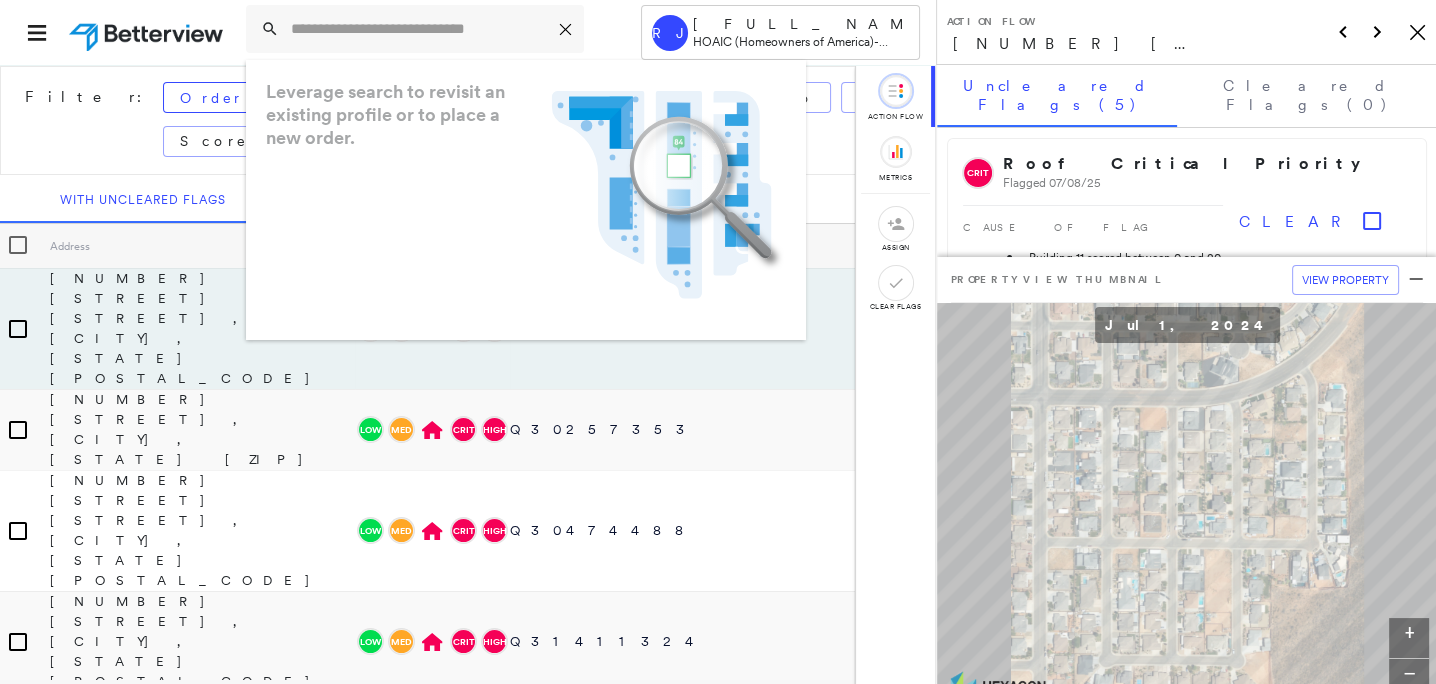 type on "**********" 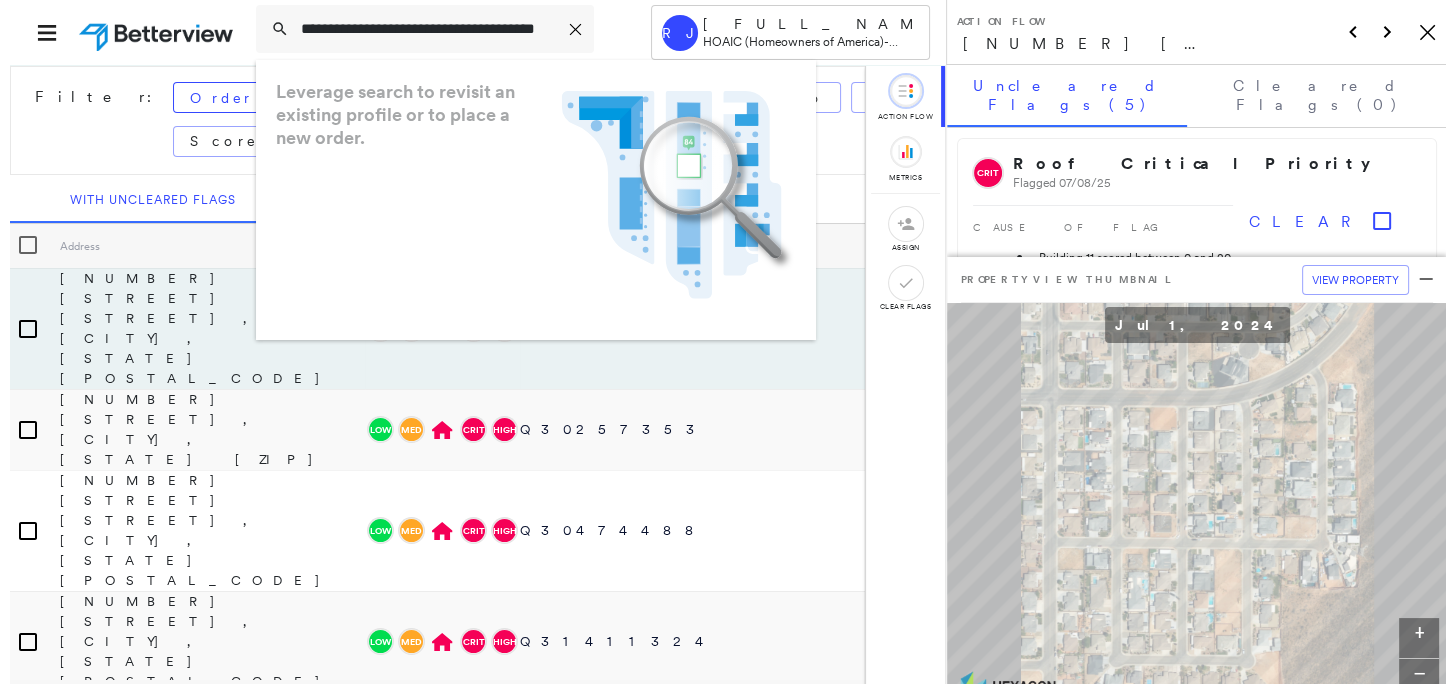 scroll, scrollTop: 0, scrollLeft: 52, axis: horizontal 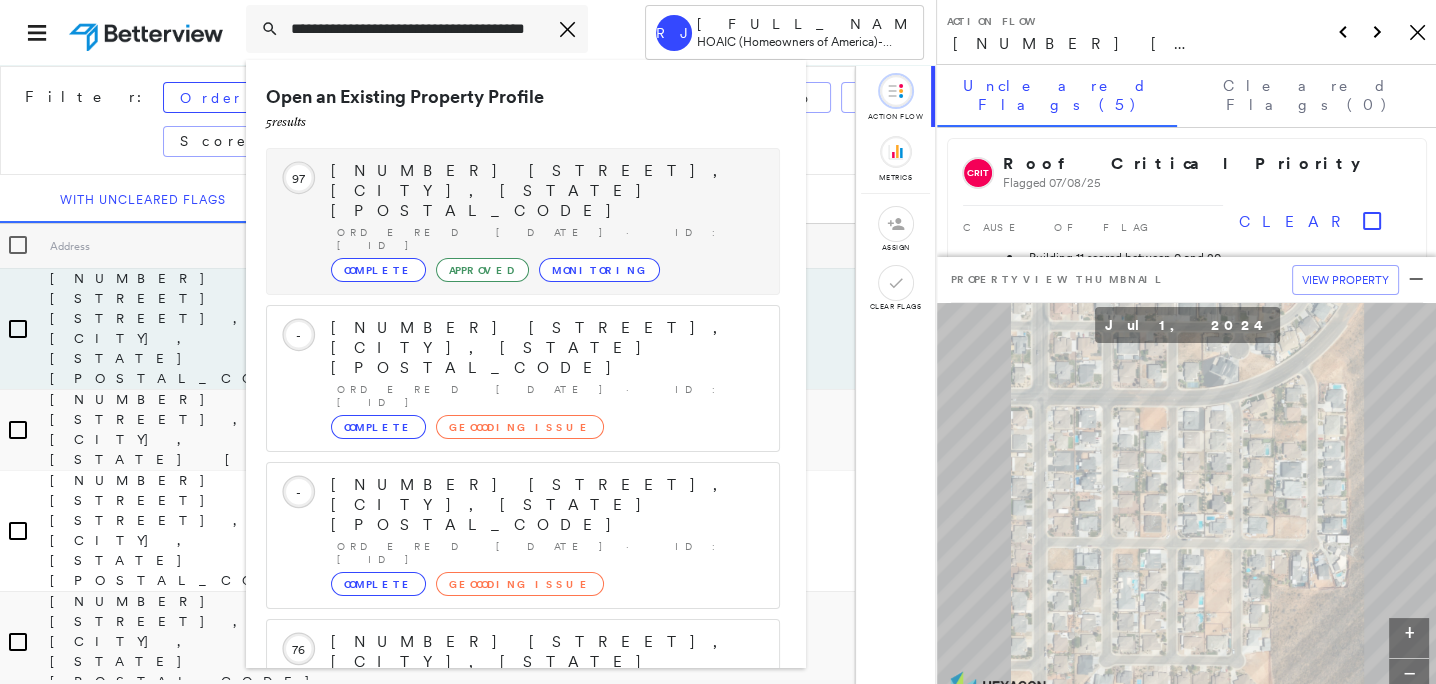 click on "[NUMBER] [STREET], [CITY], [STATE] [POSTAL_CODE] Ordered [DATE] · ID: [ID] Complete Approved Monitoring" at bounding box center (545, 221) 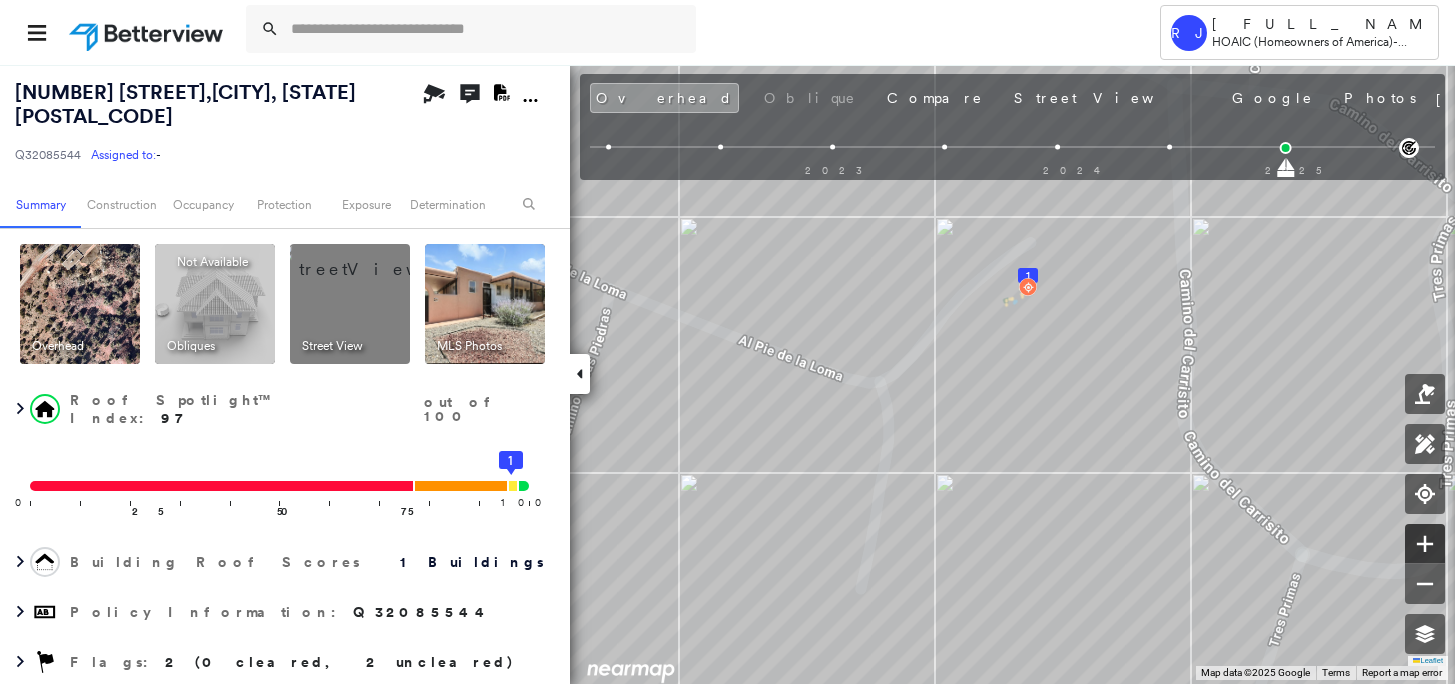 click at bounding box center [1425, 544] 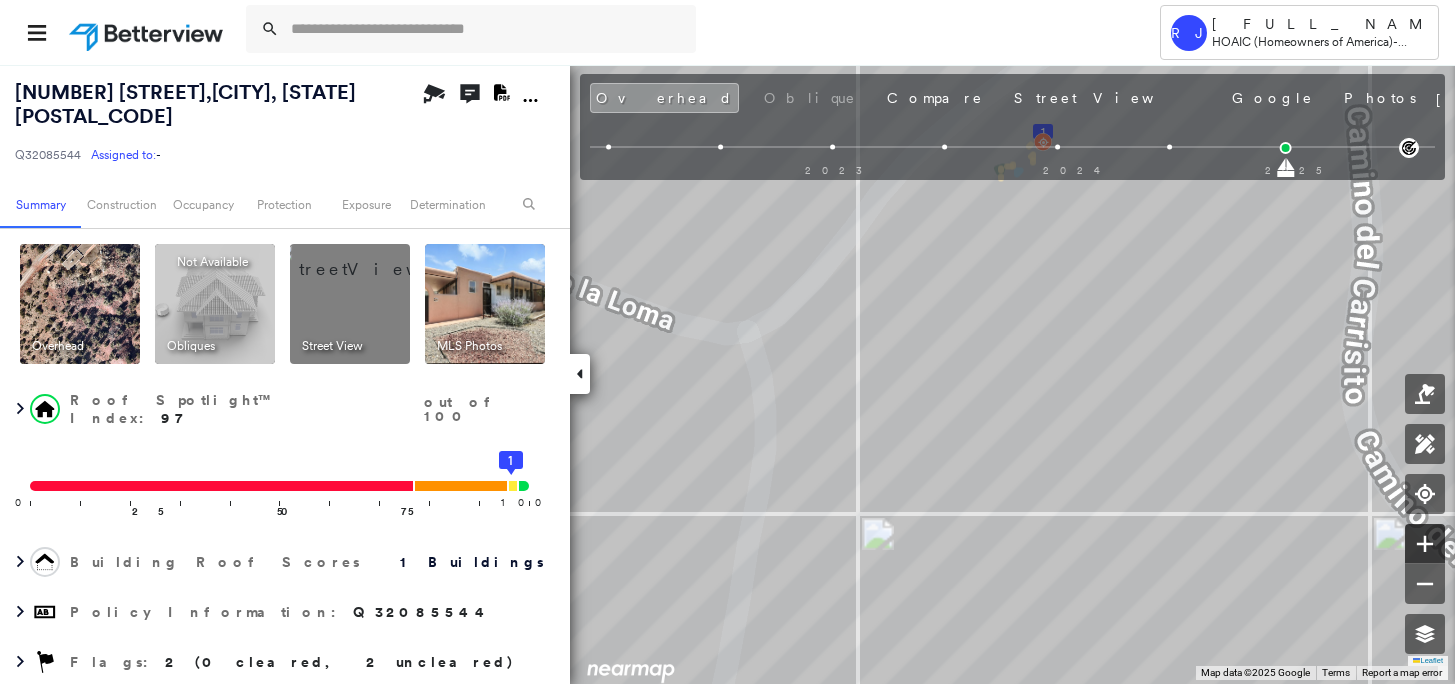 click at bounding box center [1425, 544] 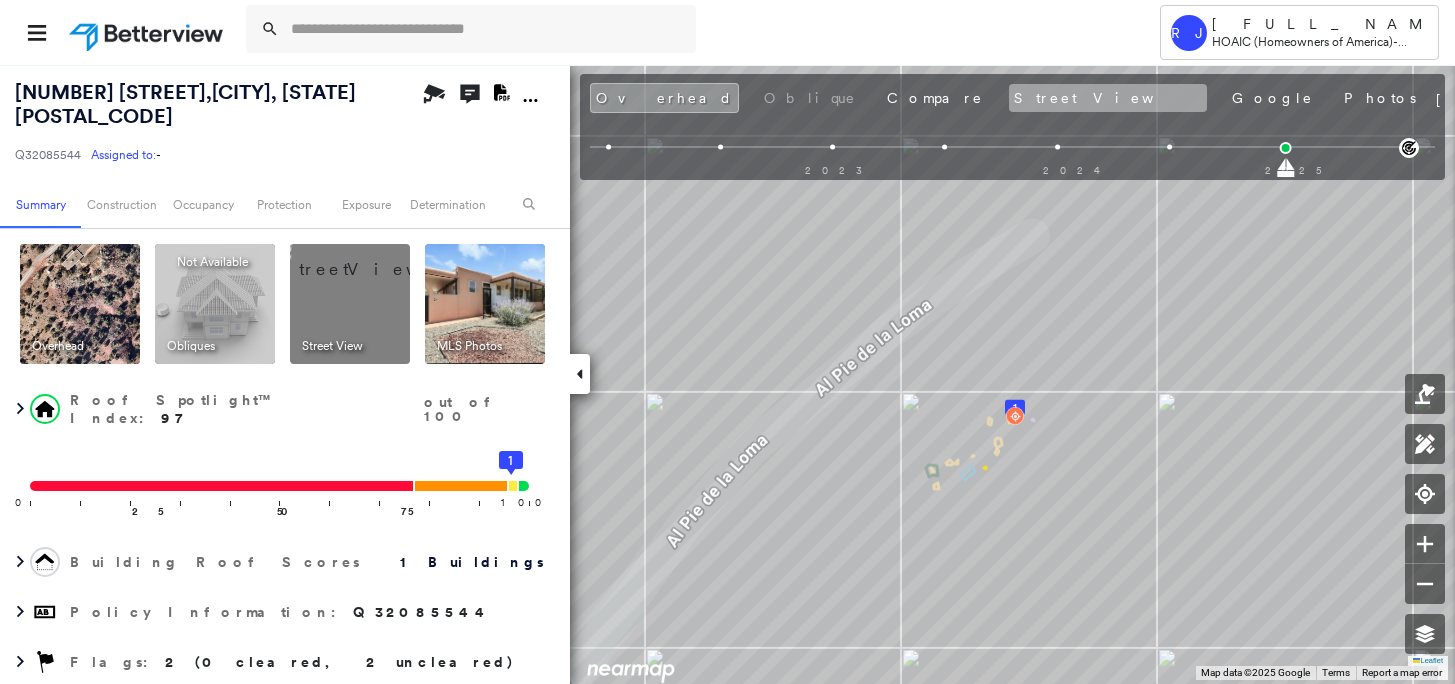 click on "Street View" at bounding box center (1108, 98) 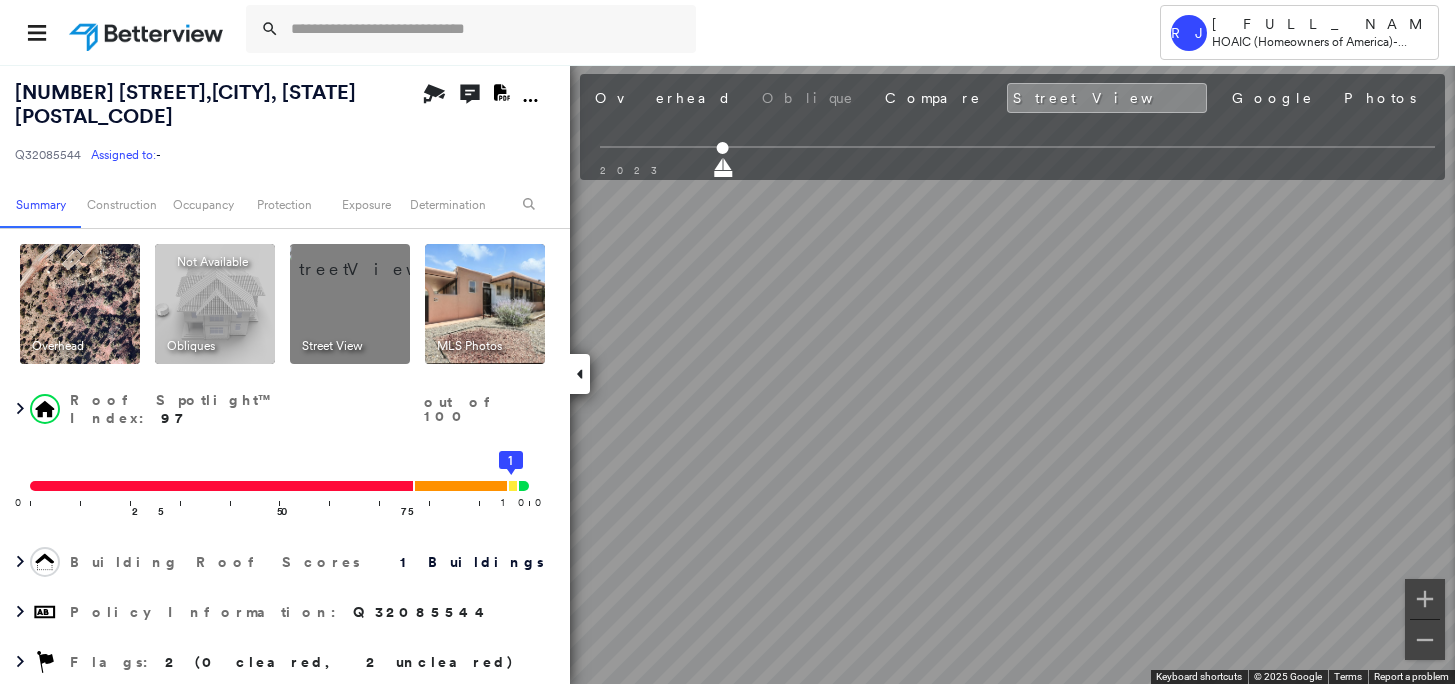 click on "Tower RJ Robert Jackel HOAIC (Homeowners of America)  -   Personal Lines [NUMBER] [STREET],  [CITY], [STATE] [POSTAL_CODE] [ID] Assigned to:  - Assigned to:  - [ID] Assigned to:  - Open Comments Download PDF Report Summary Construction Occupancy Protection Exposure Determination Overhead Obliques Not Available ; Street View MLS Photos Roof Spotlight™ Index :  97 out of 100 0 100 25 50 75 1 Building Roof Scores 1 Buildings Policy Information :  [ID] Flags :  2 (0 cleared, 2 uncleared) Geocode Construction Roof Spotlights :  Ponding, Chimney, Vent, Satellite Dish, Roof Equipment Property Features Roof Age :  3+ years old. 1 Building 1 :  3+ years Roof Size & Shape :  1 building  - Flat | Ballasted Assessor and MLS Details Occupancy Ownership Place Detail MLS Photos Protection Protection Exposure Fire Path Wildfire Regional Hazard: 2   out of  5 Crime Regional Hazard: 2   out of  5 Additional Perils Guidewire HazardHub FEMA Risk Index HazardHub Risks Determination Flags :  2 (0 cleared, 2 uncleared)" at bounding box center [727, 342] 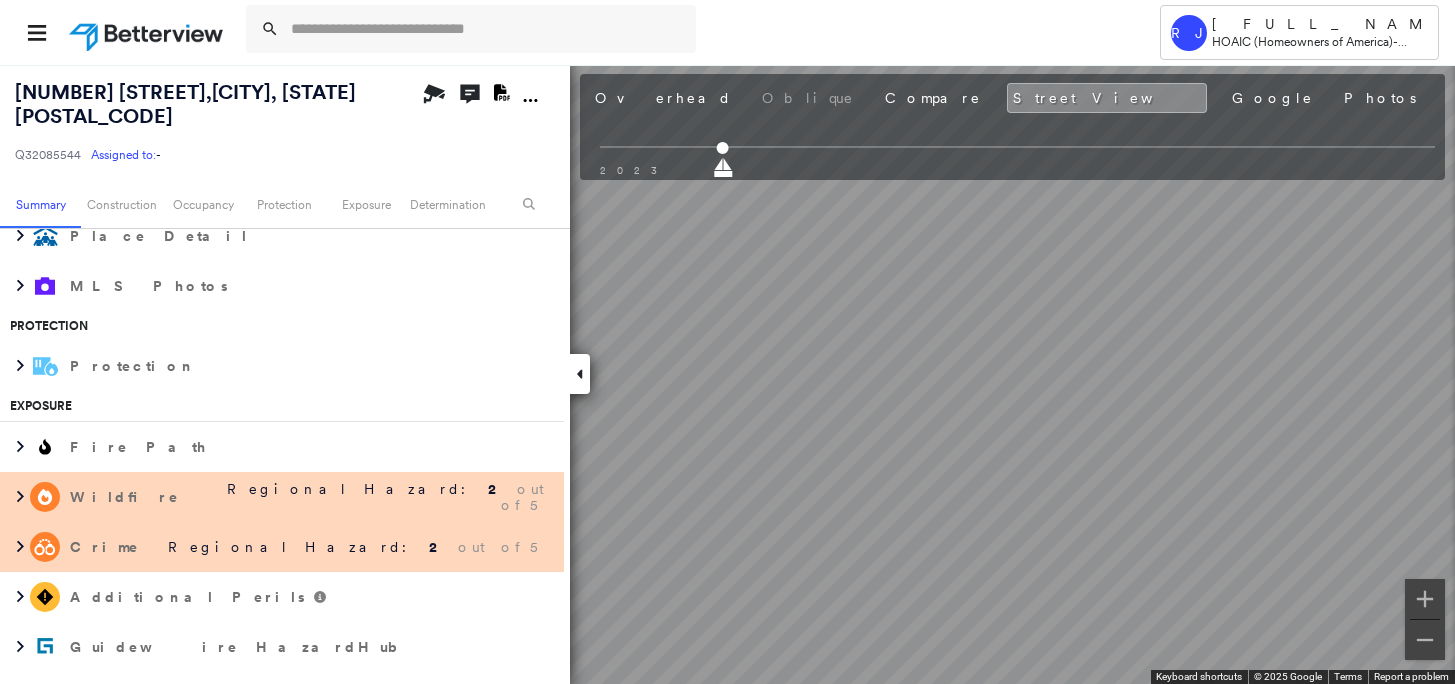 scroll, scrollTop: 1005, scrollLeft: 0, axis: vertical 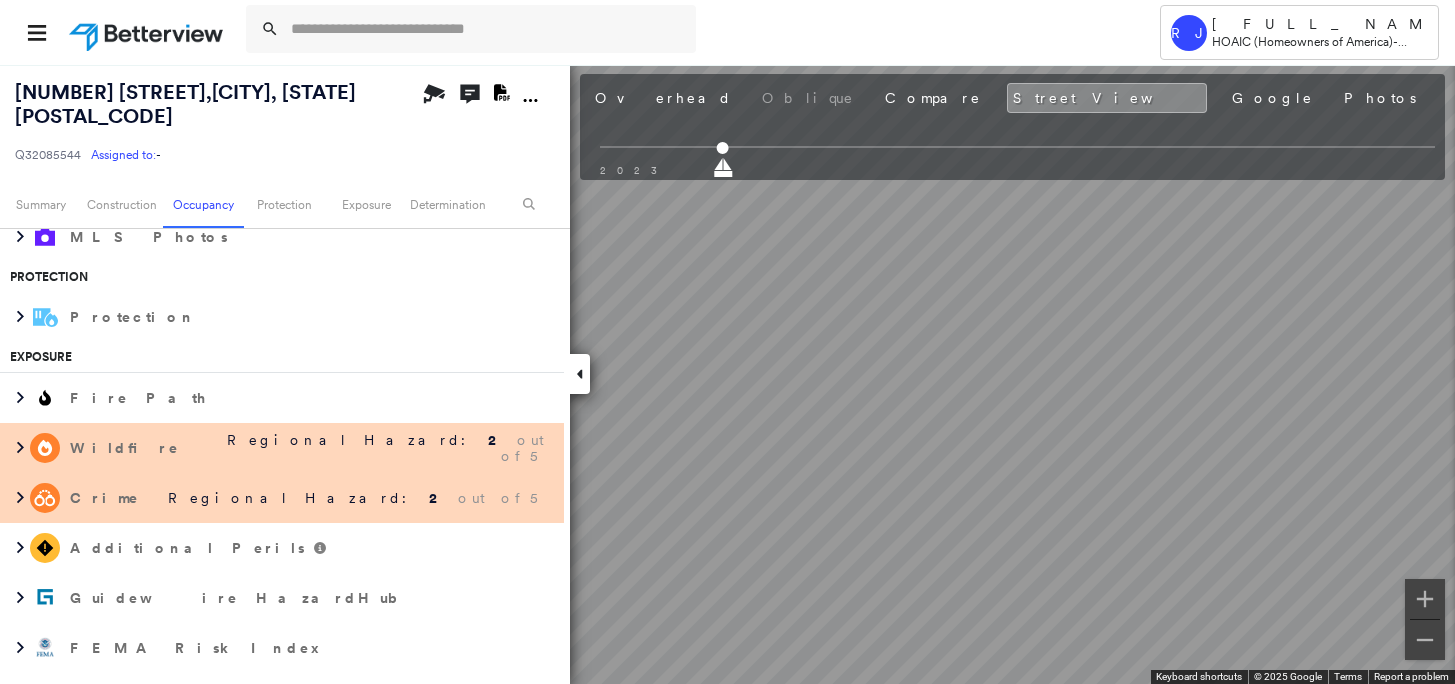 click on "Wildfire Regional Hazard: 2   out of  5" at bounding box center (282, 448) 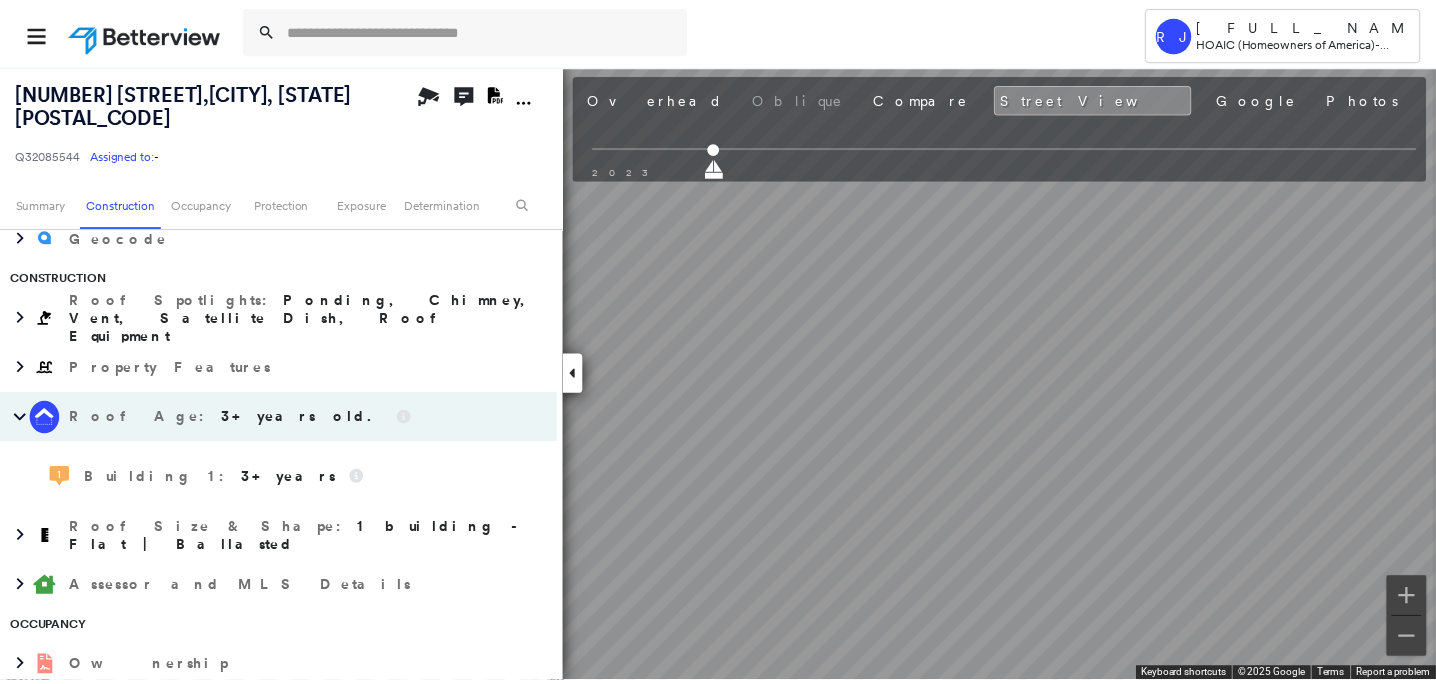 scroll, scrollTop: 365, scrollLeft: 0, axis: vertical 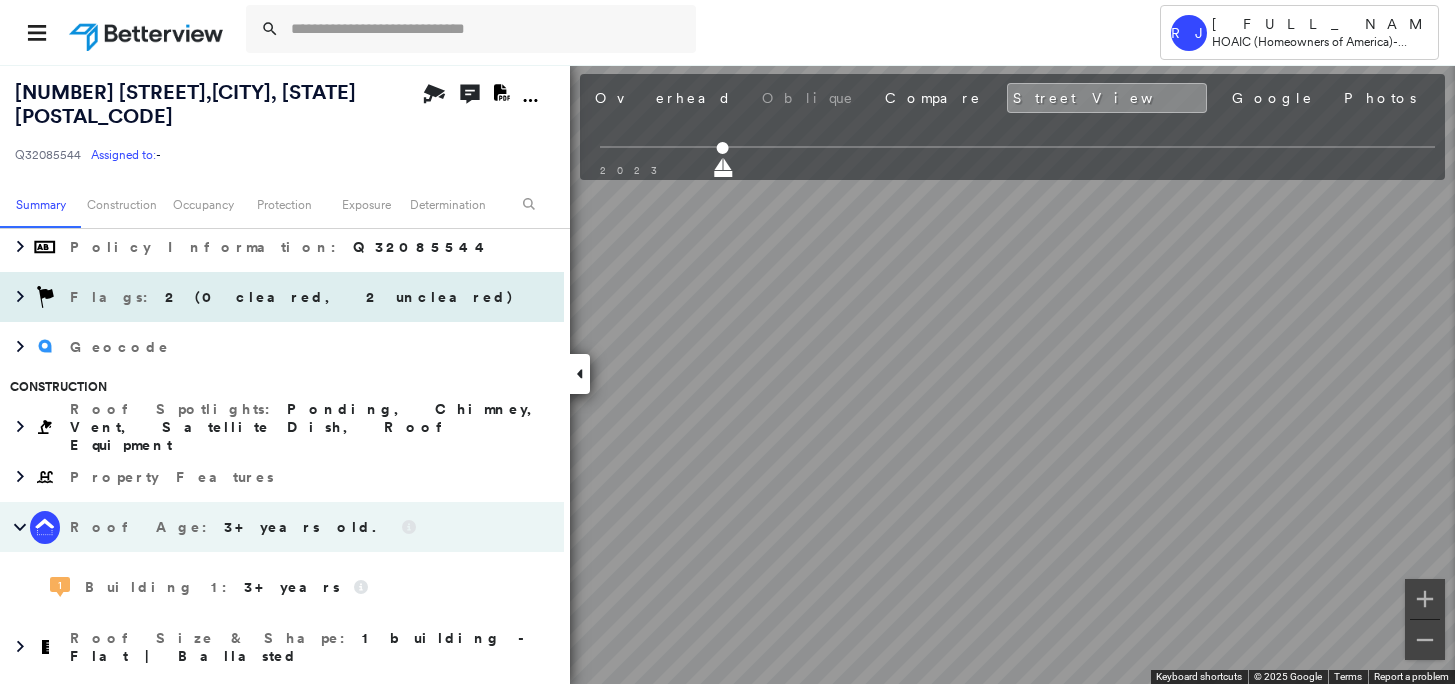 click on "2 (0 cleared, 2 uncleared)" at bounding box center (340, 297) 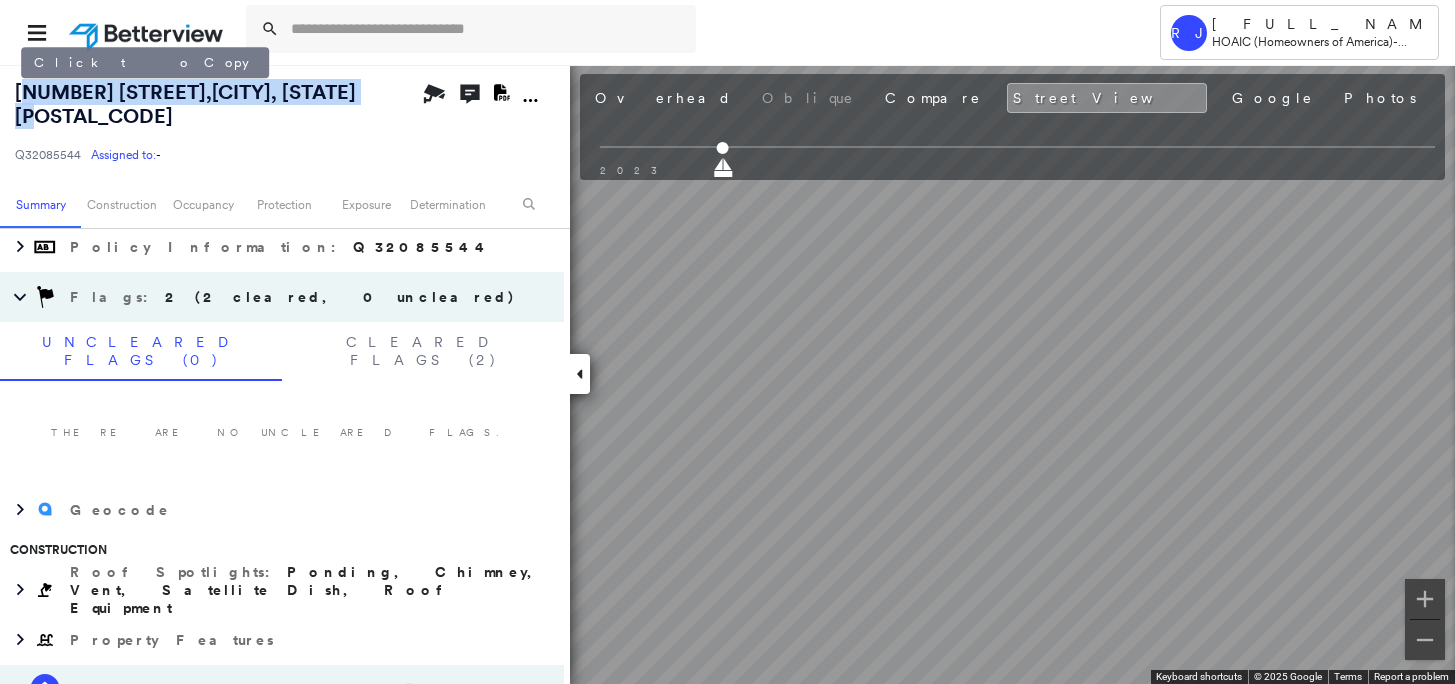 drag, startPoint x: 392, startPoint y: 96, endPoint x: 19, endPoint y: 92, distance: 373.02145 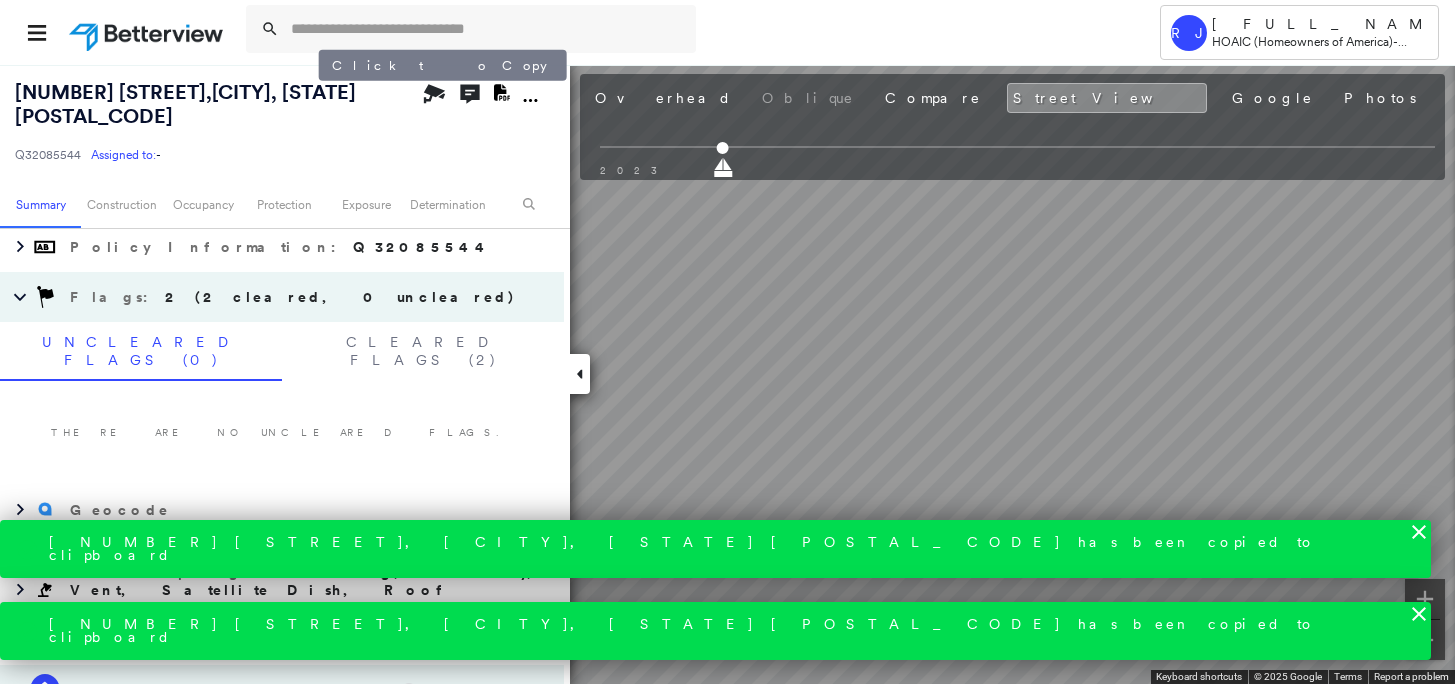 click on "[NUMBER] [STREET] [STREET], [CITY], [STATE] [POSTAL_CODE]" at bounding box center [185, 104] 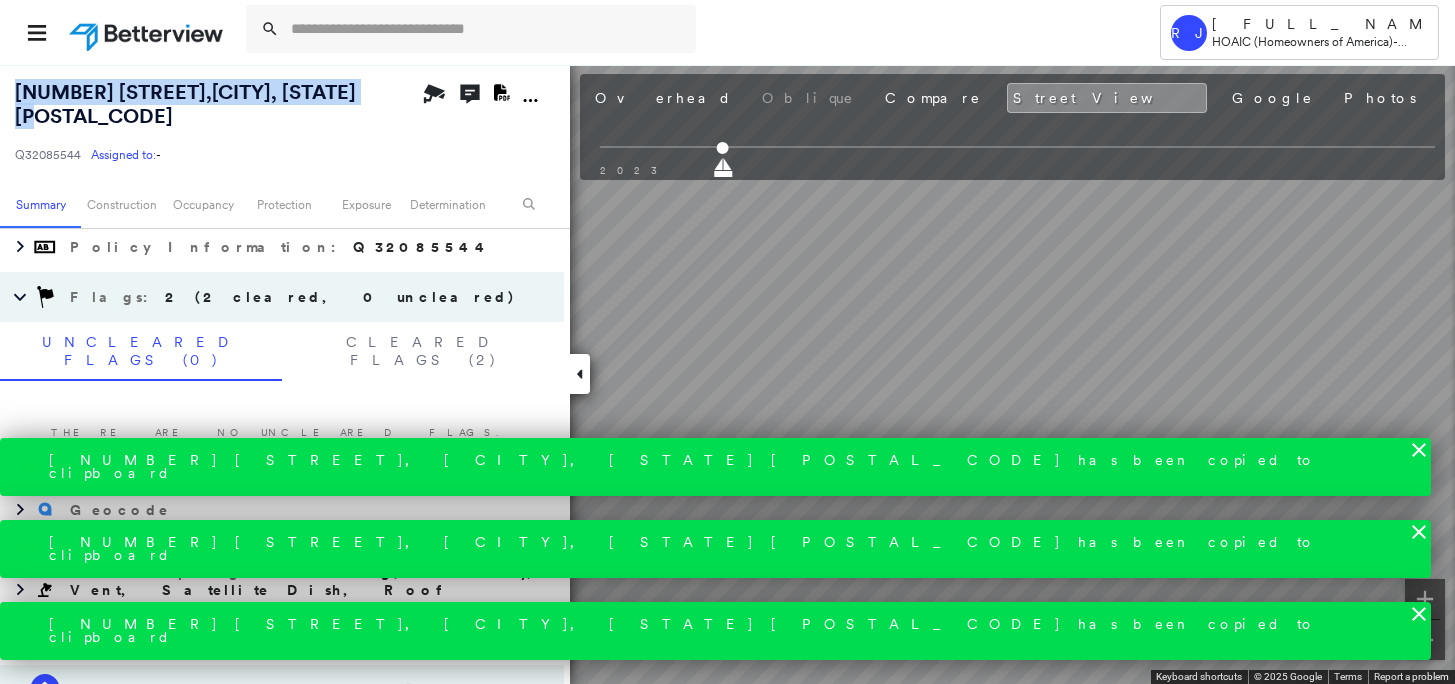 drag, startPoint x: 390, startPoint y: 92, endPoint x: 108, endPoint y: 89, distance: 282.01596 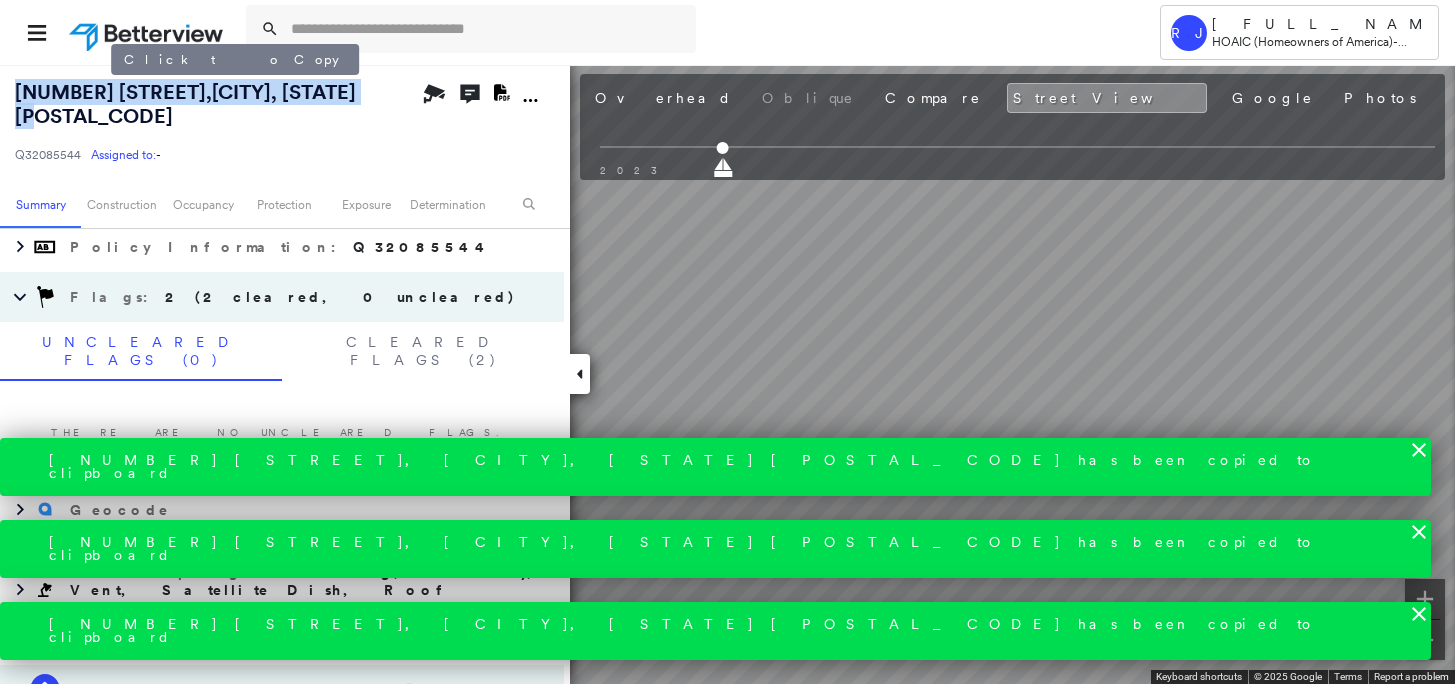 copy on "[NUMBER] [STREET] [STREET], [CITY], [STATE] [POSTAL_CODE]" 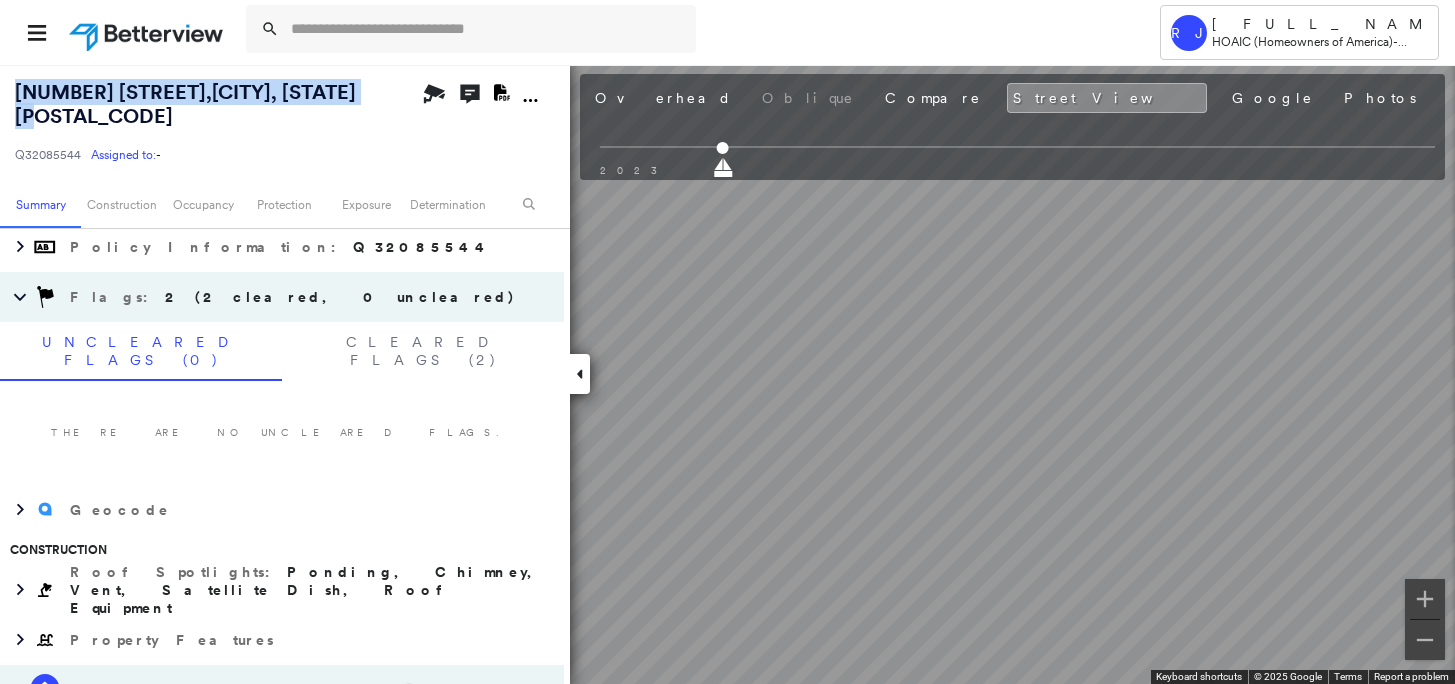 click at bounding box center [148, 32] 